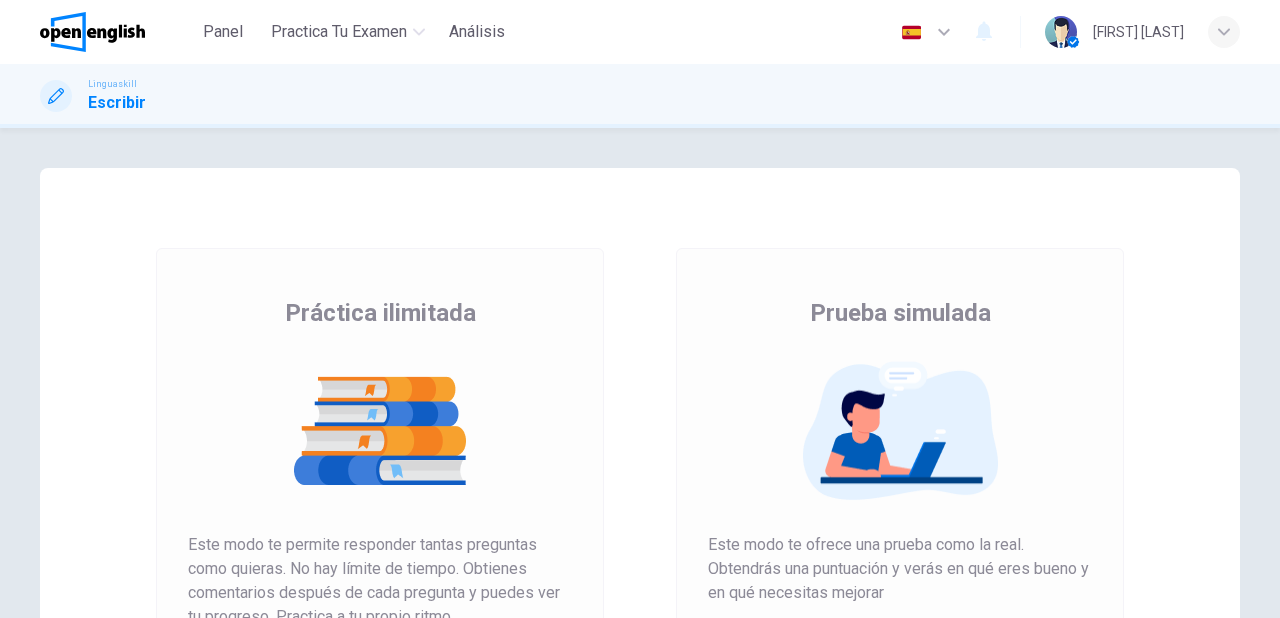 scroll, scrollTop: 0, scrollLeft: 0, axis: both 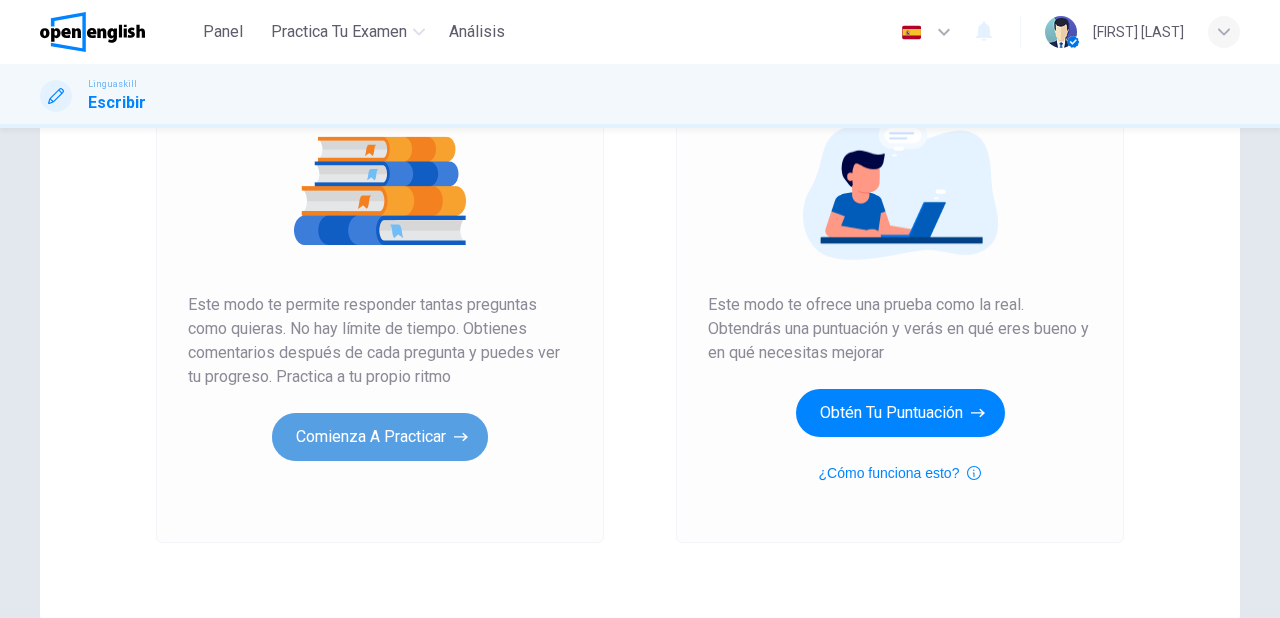 click on "Comienza a practicar" at bounding box center [380, 437] 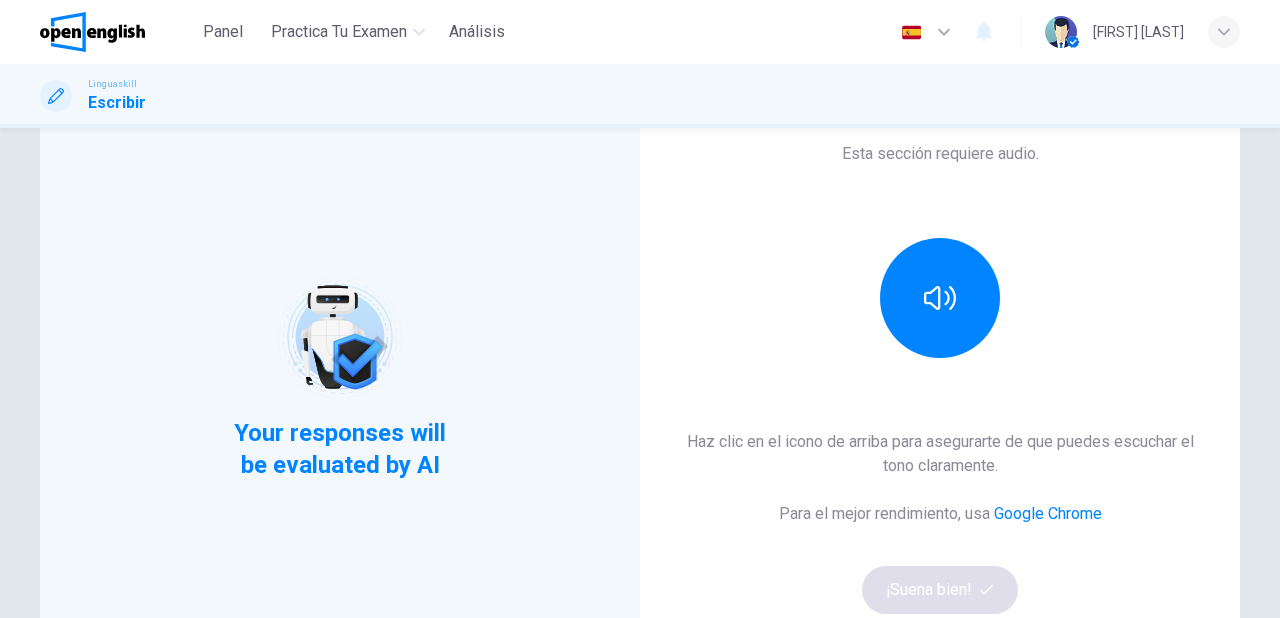 scroll, scrollTop: 160, scrollLeft: 0, axis: vertical 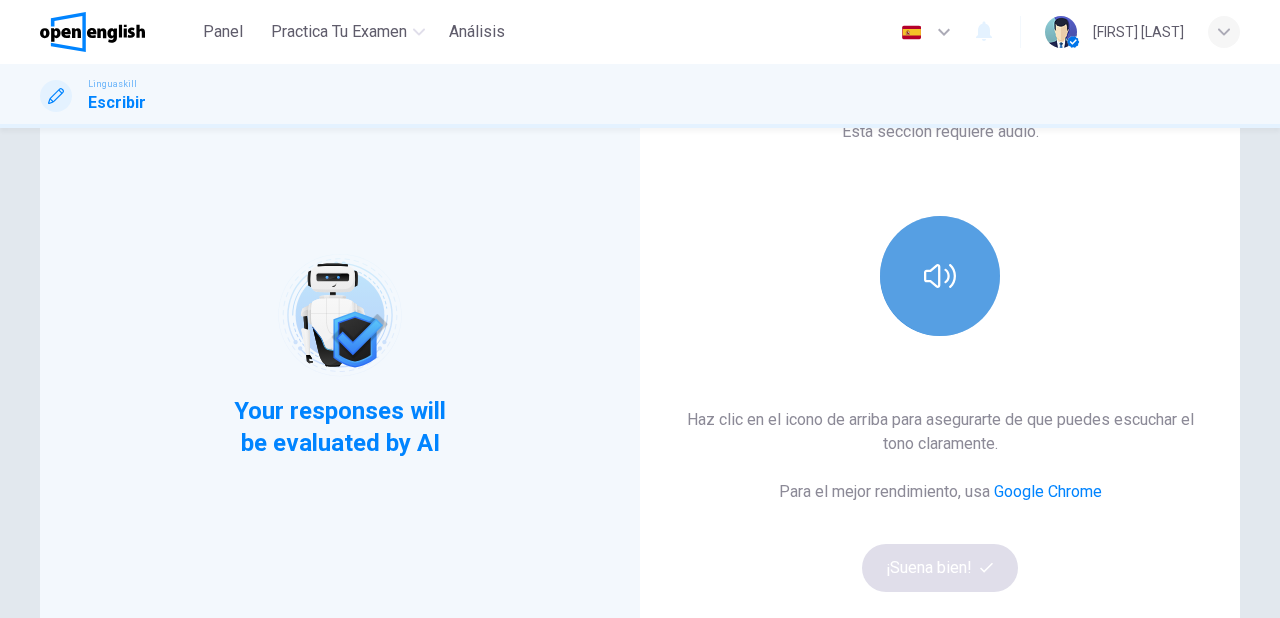 click at bounding box center [940, 276] 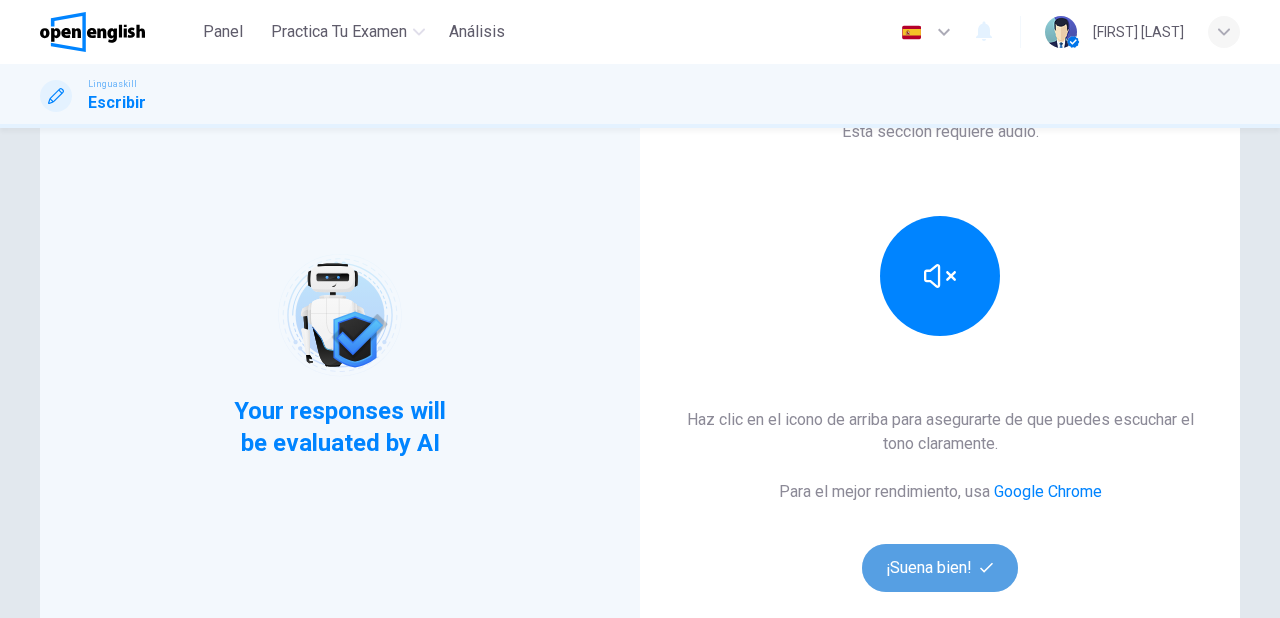 click on "¡Suena bien!" at bounding box center [940, 568] 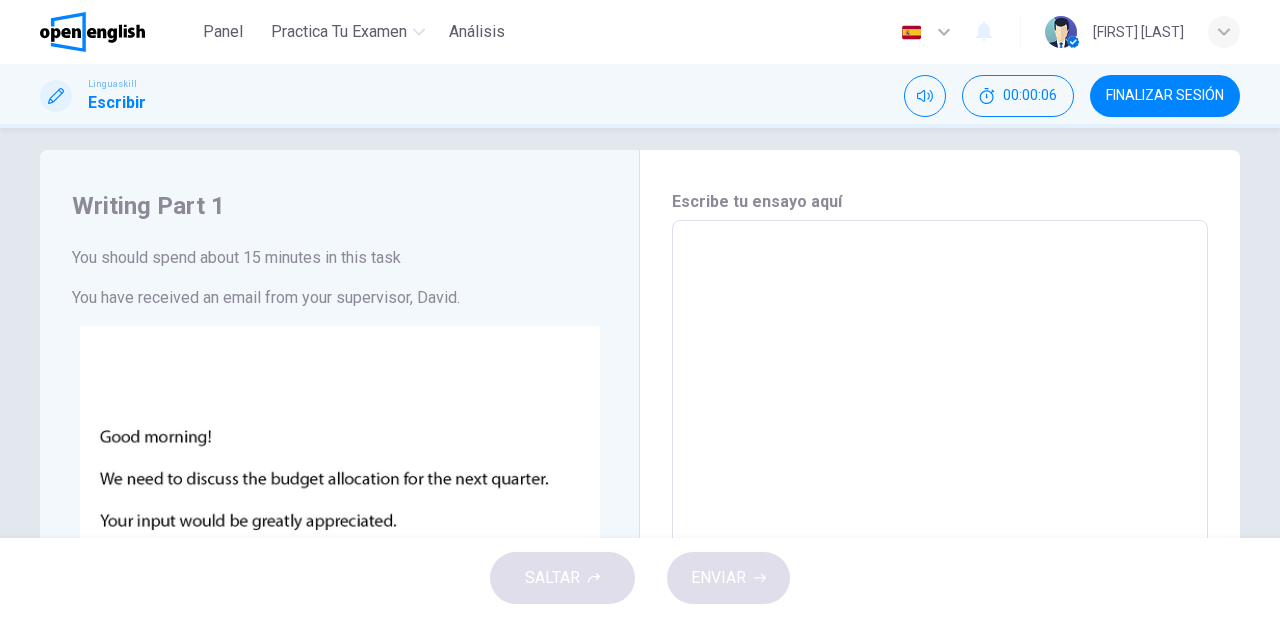 scroll, scrollTop: 0, scrollLeft: 0, axis: both 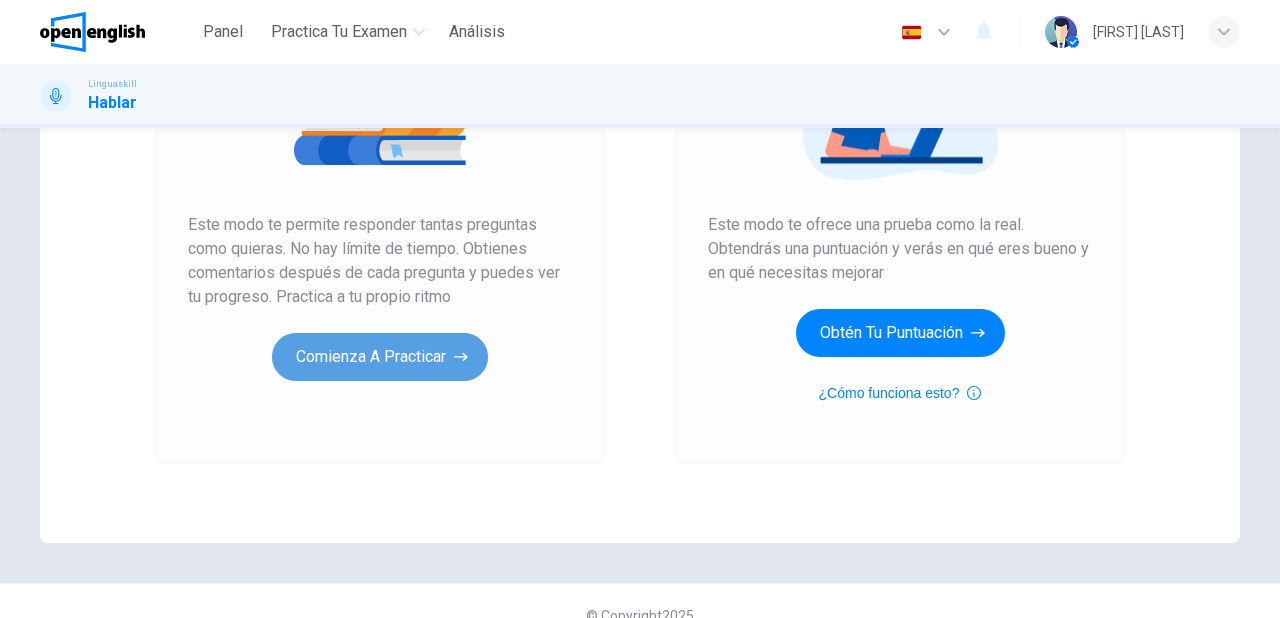click on "Comienza a practicar" at bounding box center (380, 357) 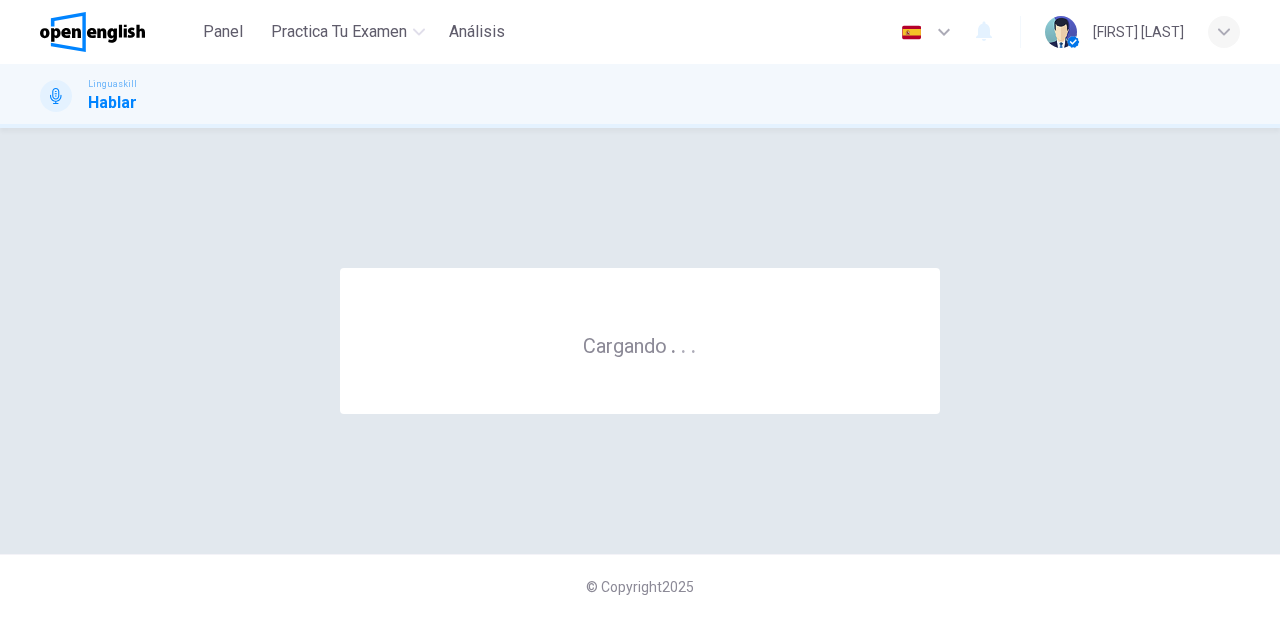 scroll, scrollTop: 0, scrollLeft: 0, axis: both 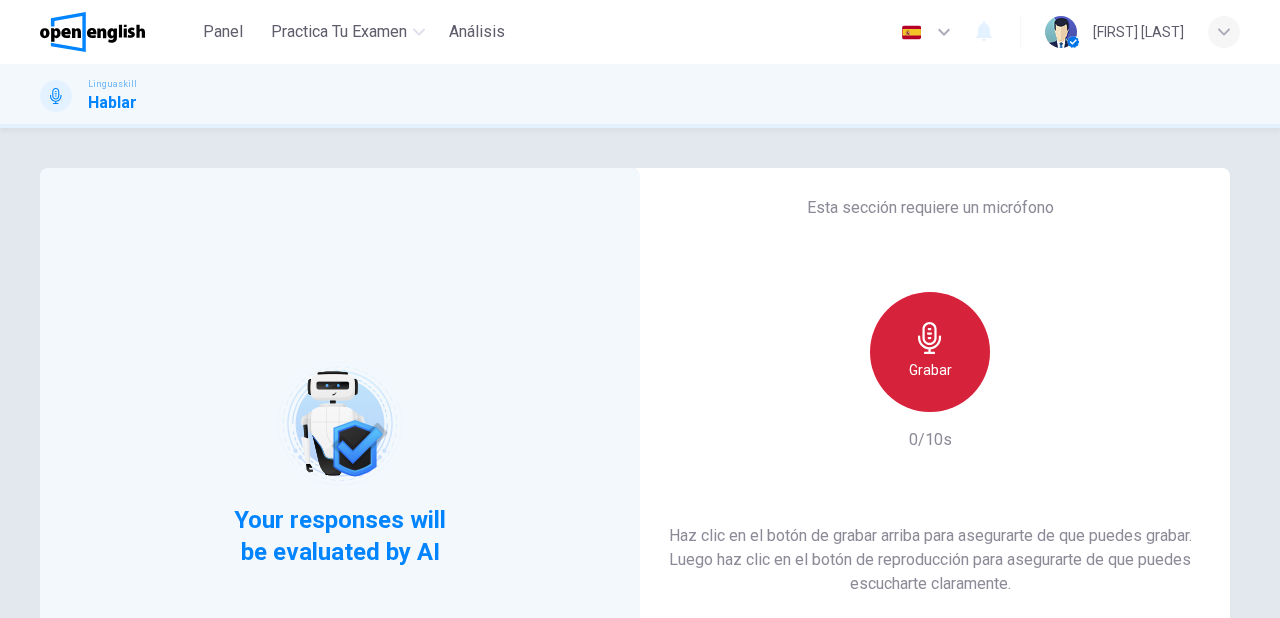 drag, startPoint x: 895, startPoint y: 384, endPoint x: 798, endPoint y: 380, distance: 97.082436 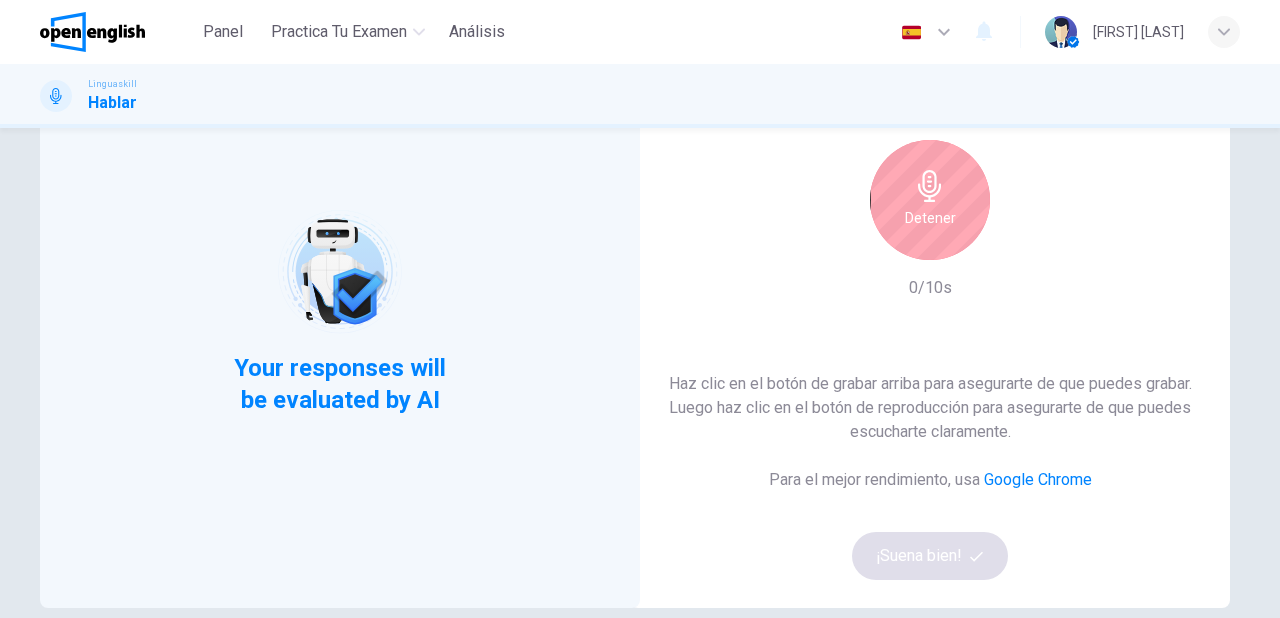 scroll, scrollTop: 160, scrollLeft: 0, axis: vertical 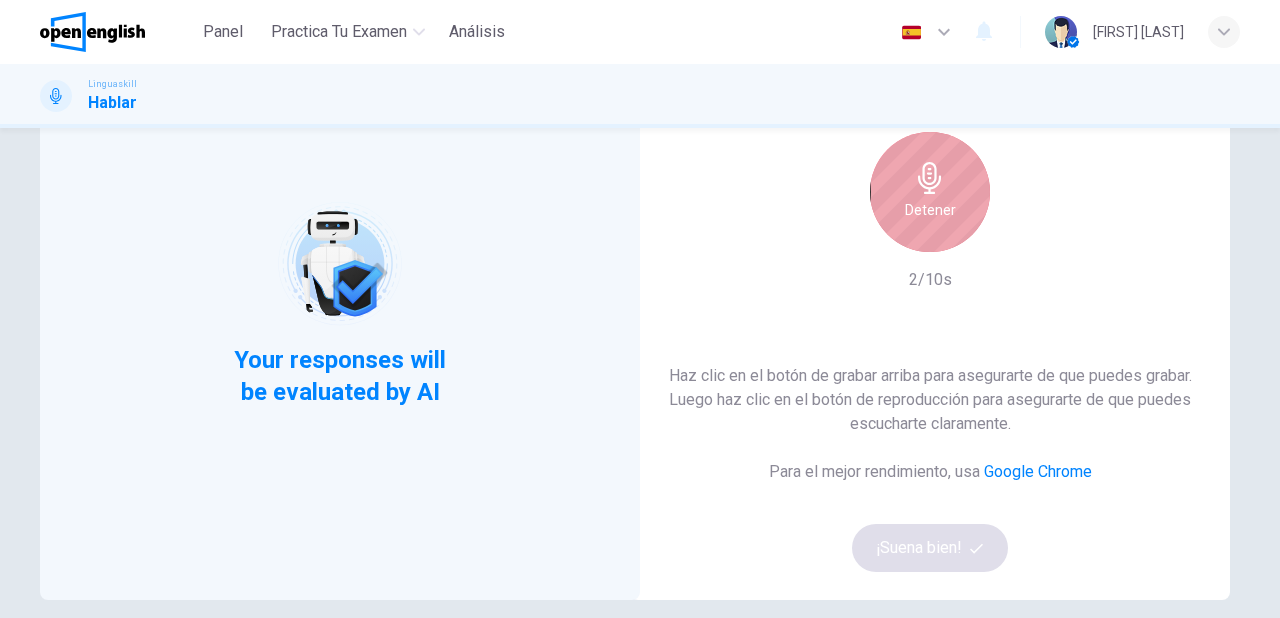 click on "Detener" at bounding box center (930, 192) 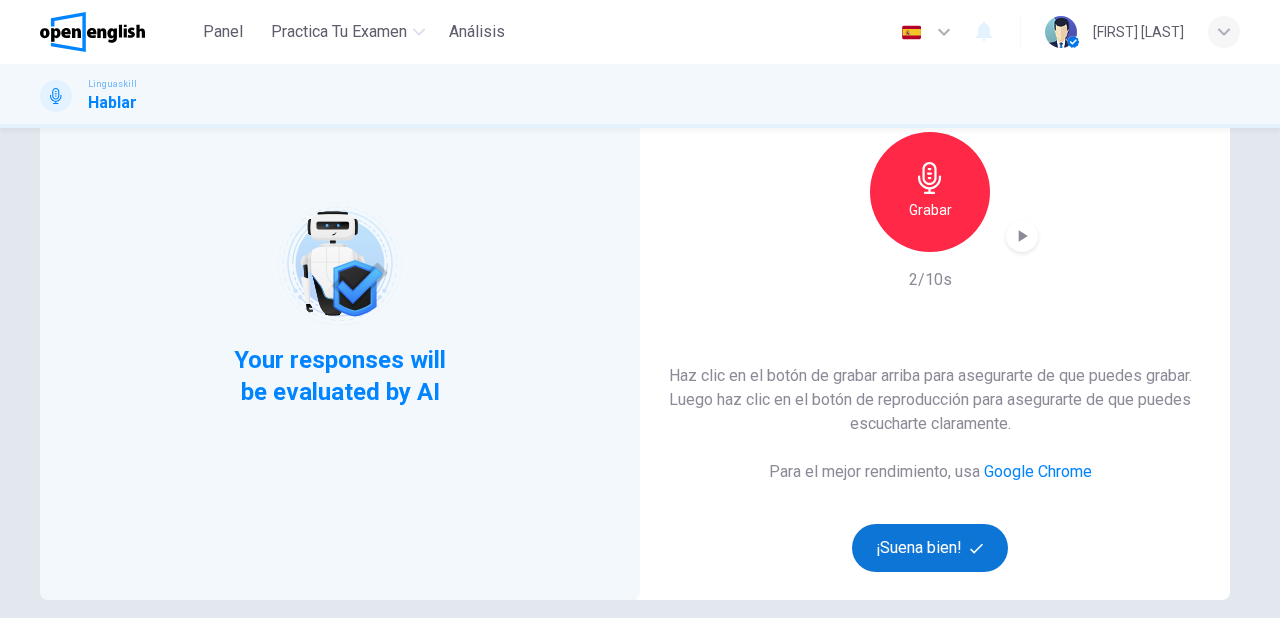 click on "¡Suena bien!" at bounding box center (930, 548) 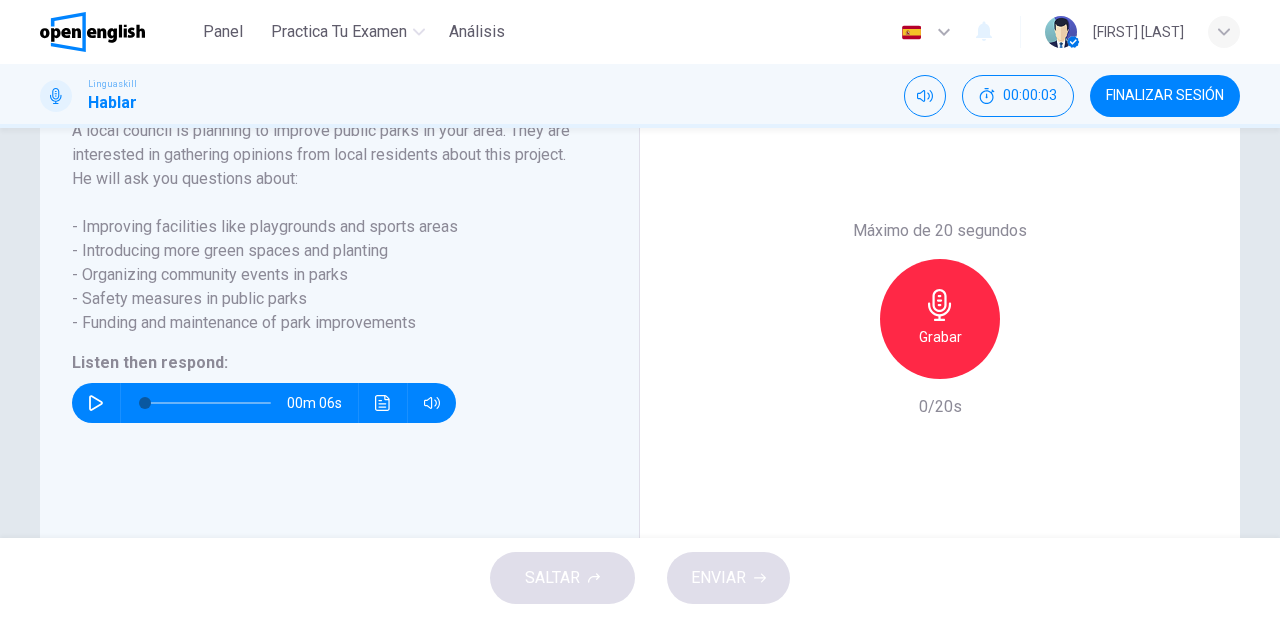scroll, scrollTop: 400, scrollLeft: 0, axis: vertical 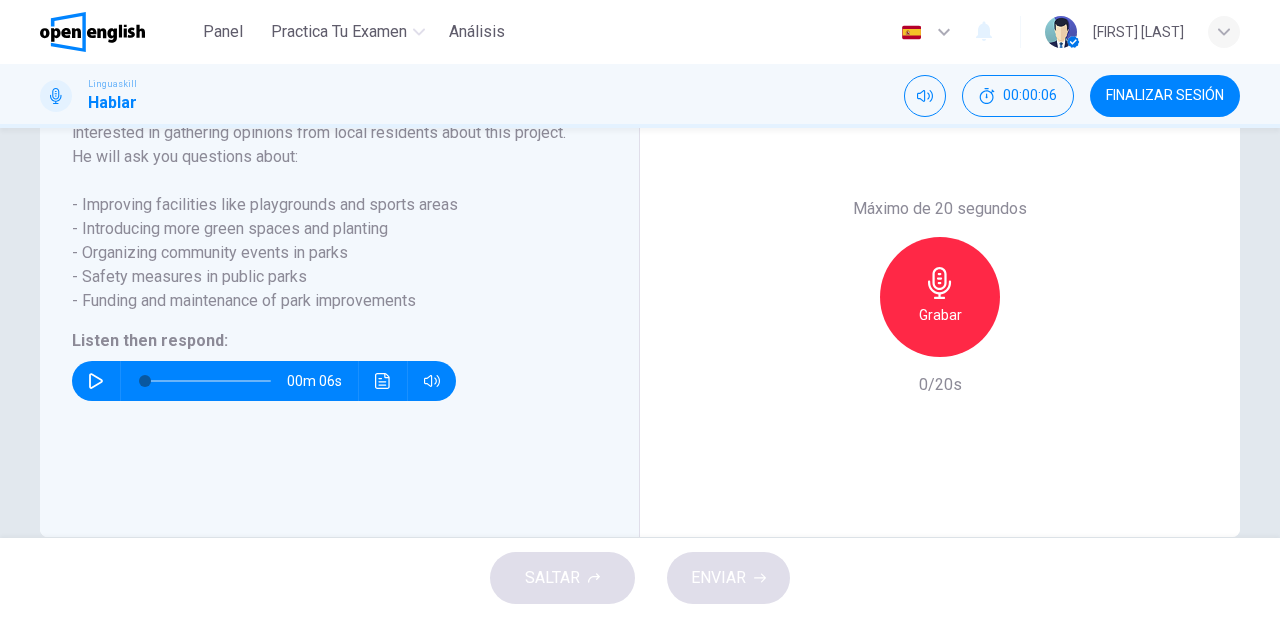 click 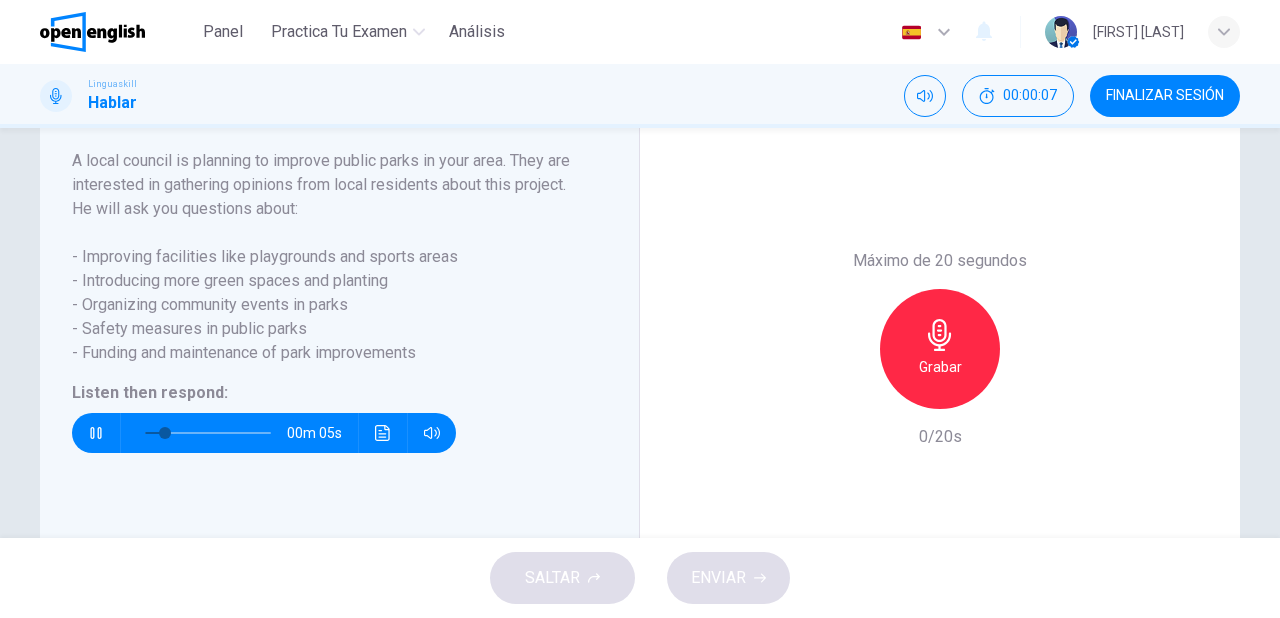scroll, scrollTop: 320, scrollLeft: 0, axis: vertical 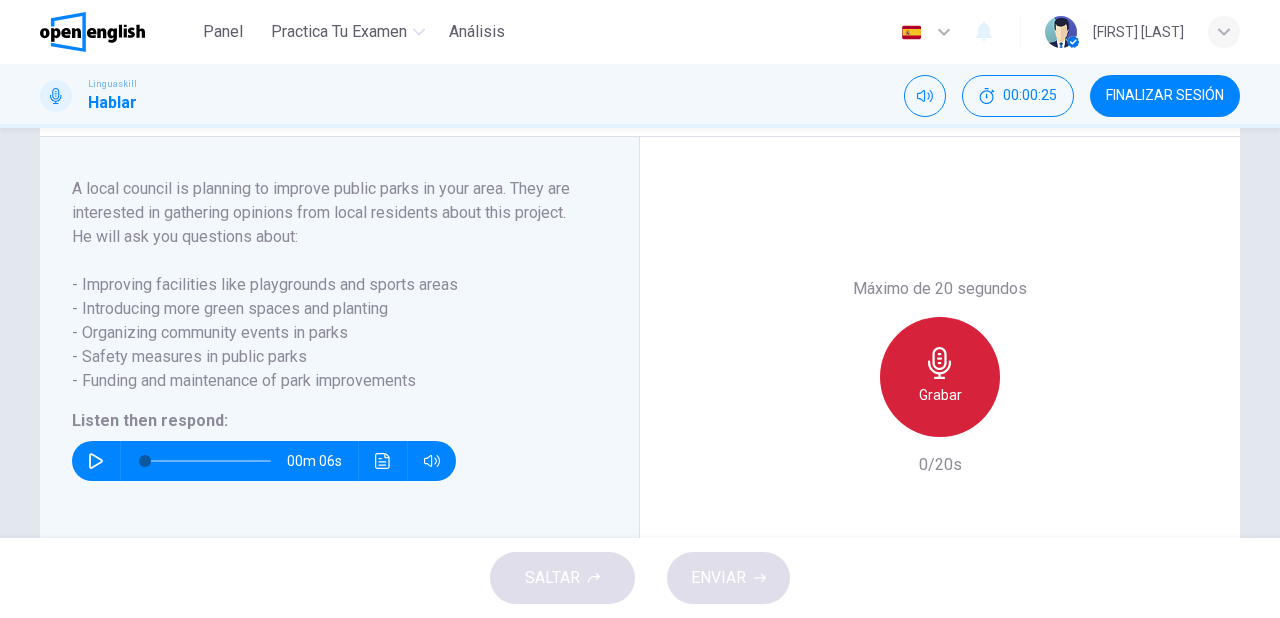 click 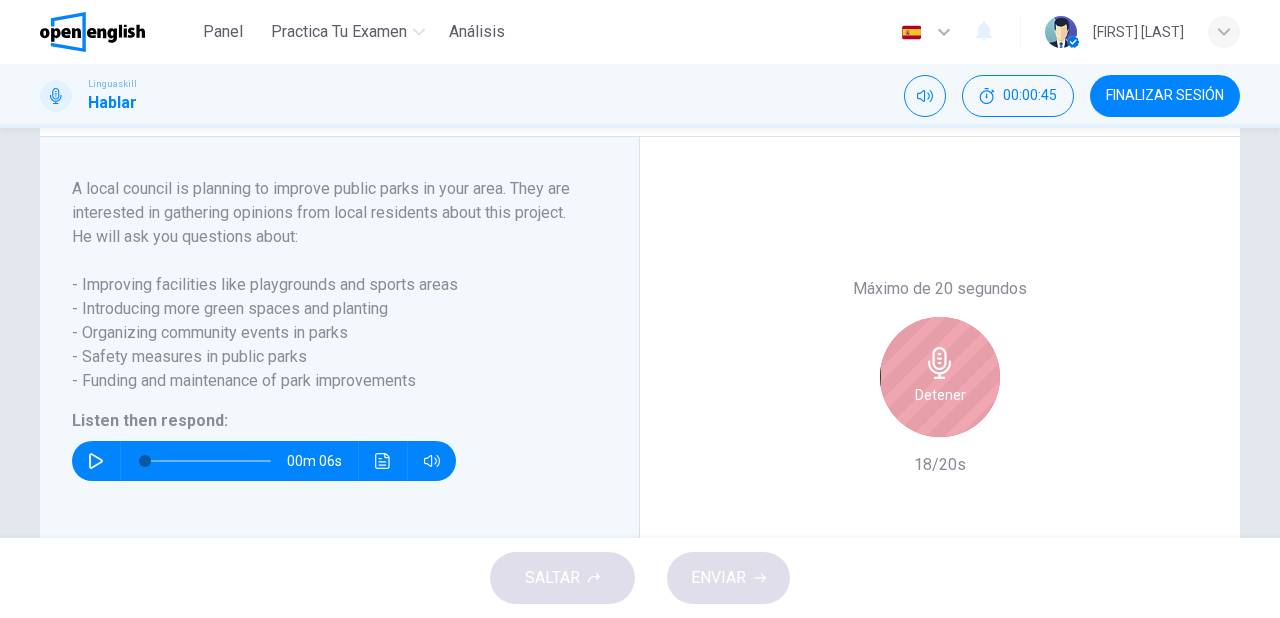 click 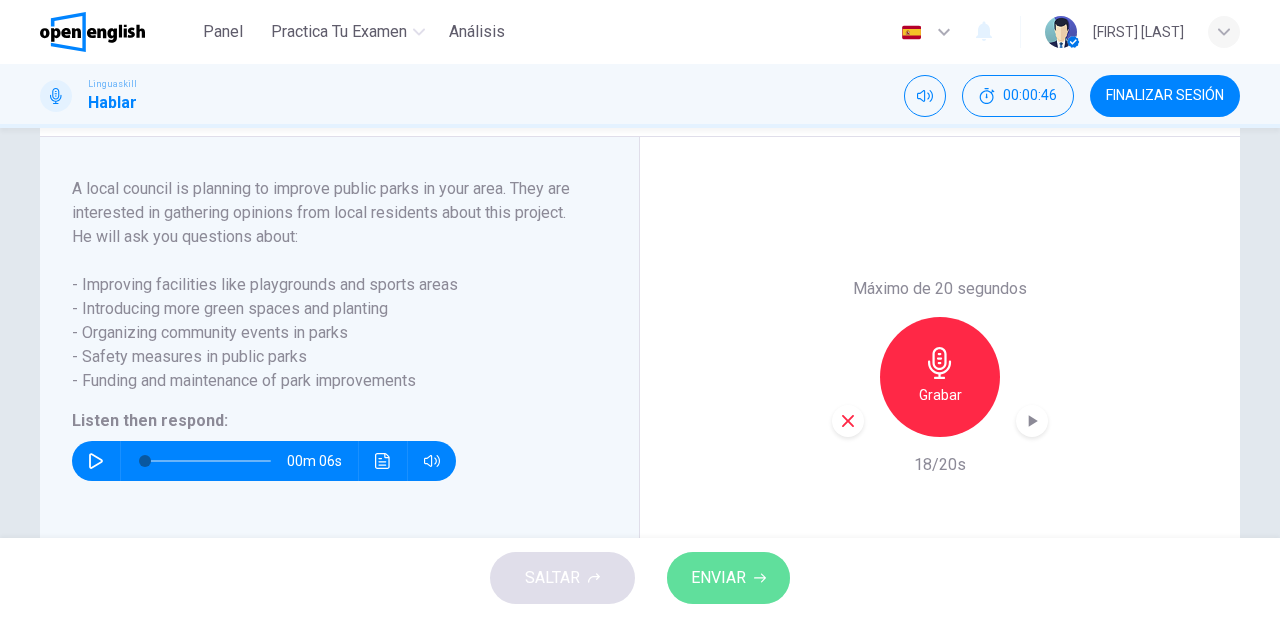 click on "ENVIAR" at bounding box center [718, 578] 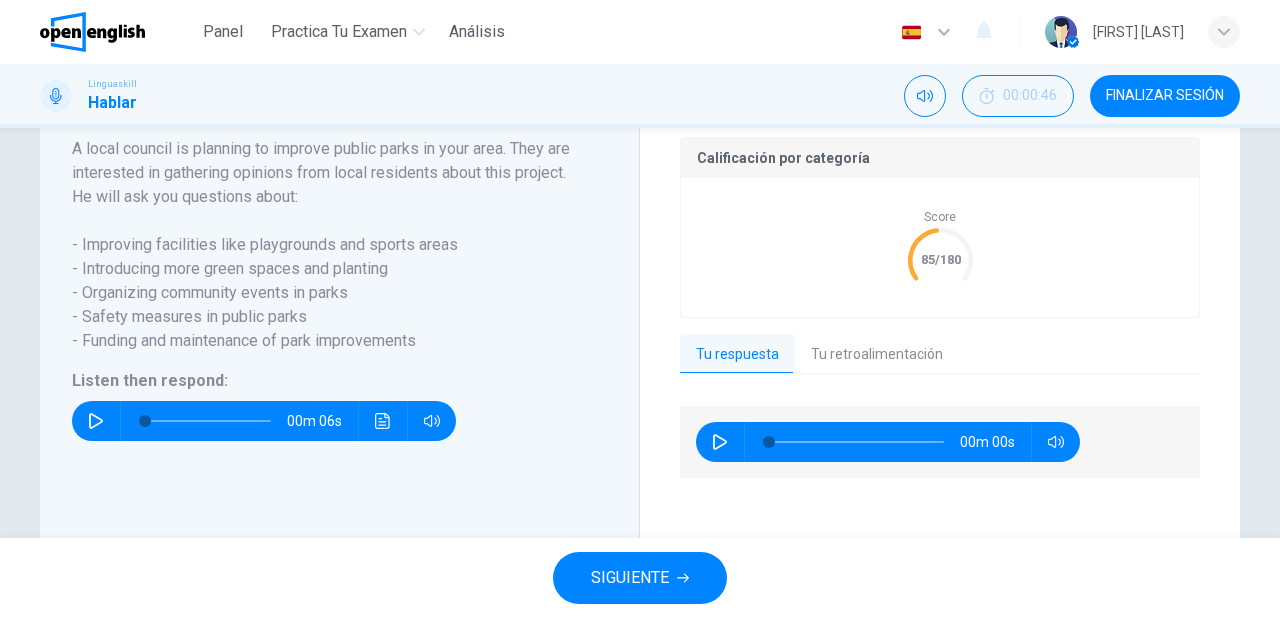 scroll, scrollTop: 440, scrollLeft: 0, axis: vertical 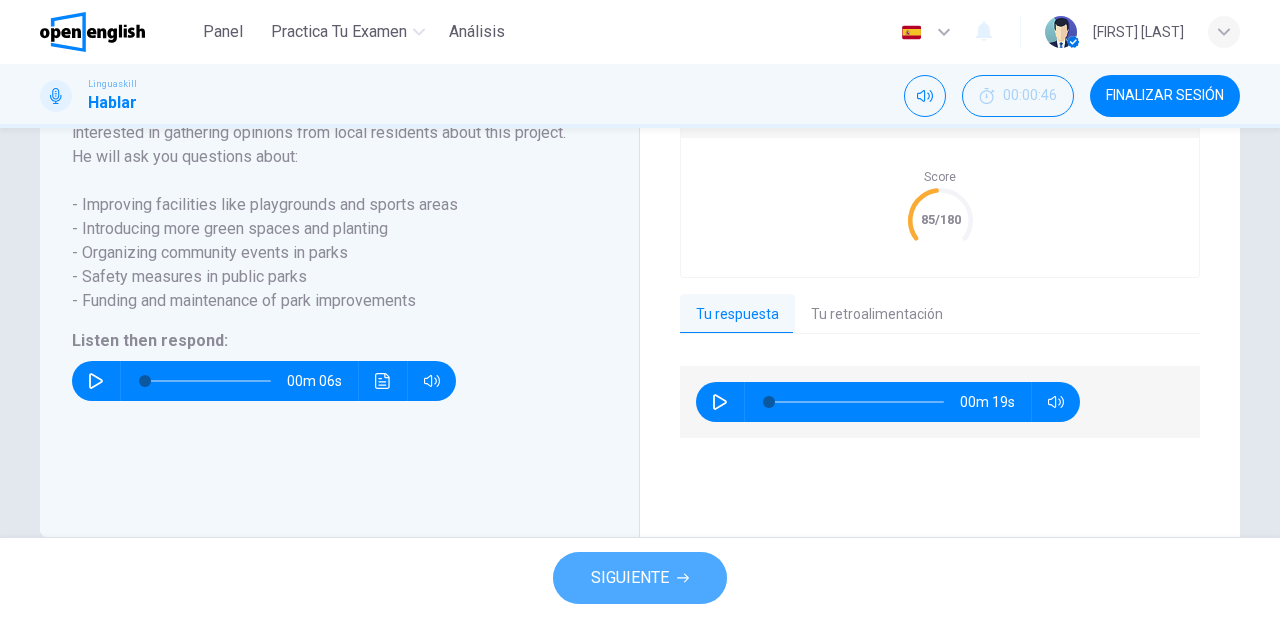 click on "SIGUIENTE" at bounding box center [640, 578] 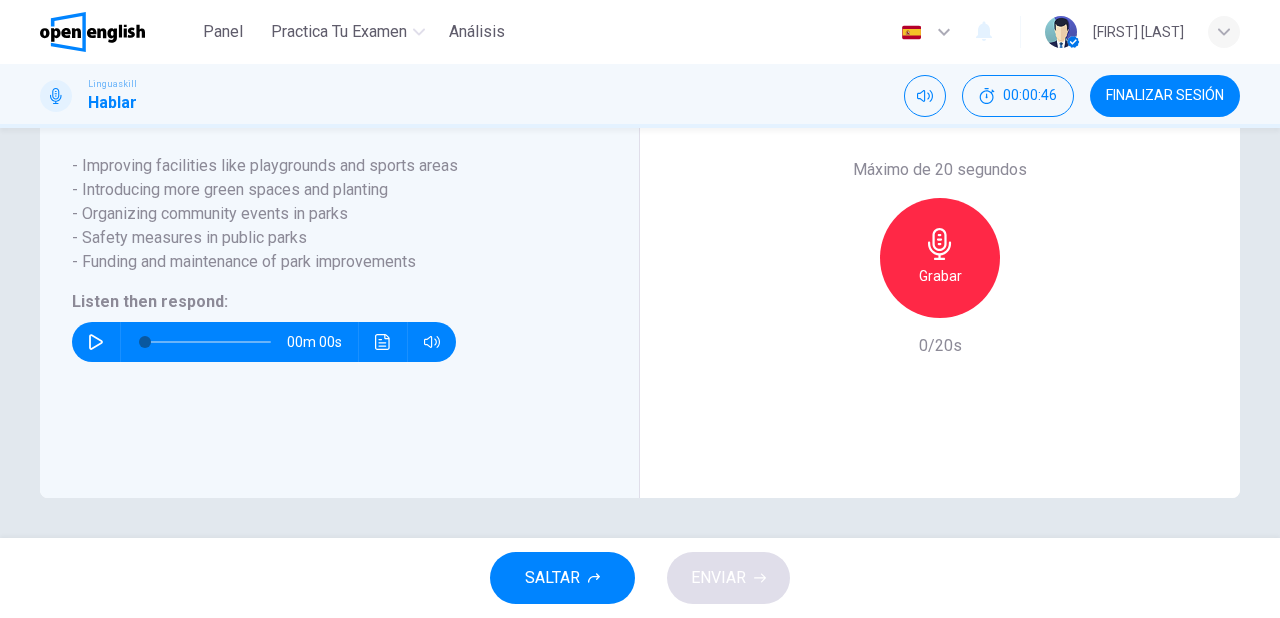 scroll, scrollTop: 400, scrollLeft: 0, axis: vertical 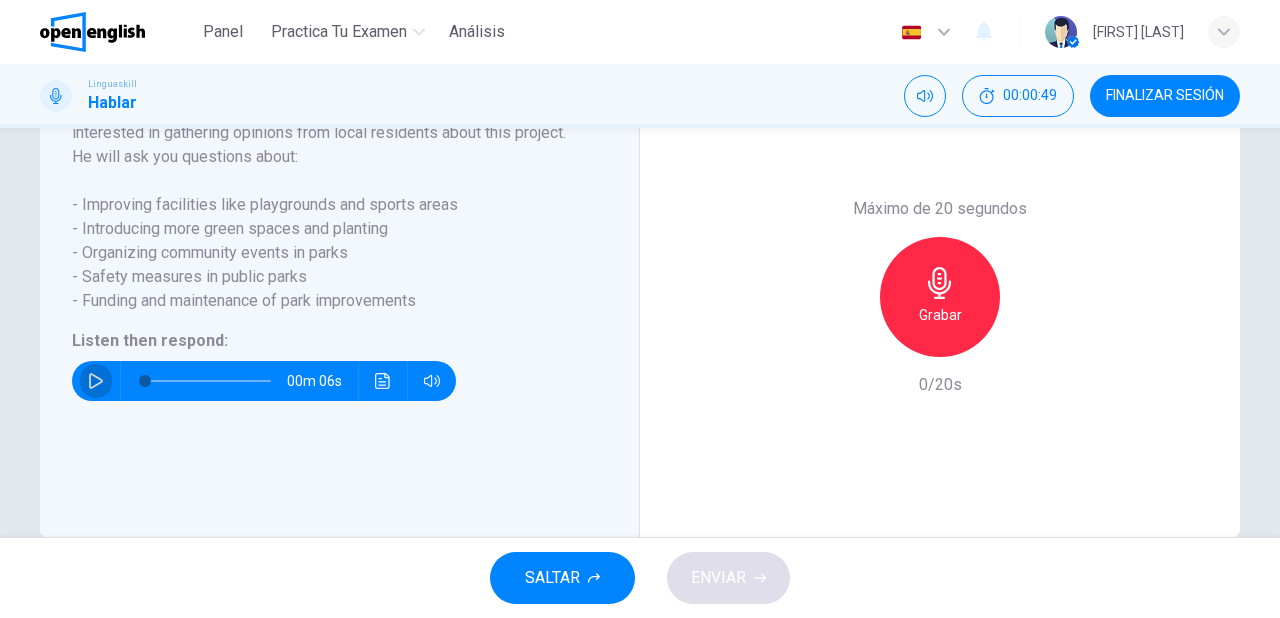 click 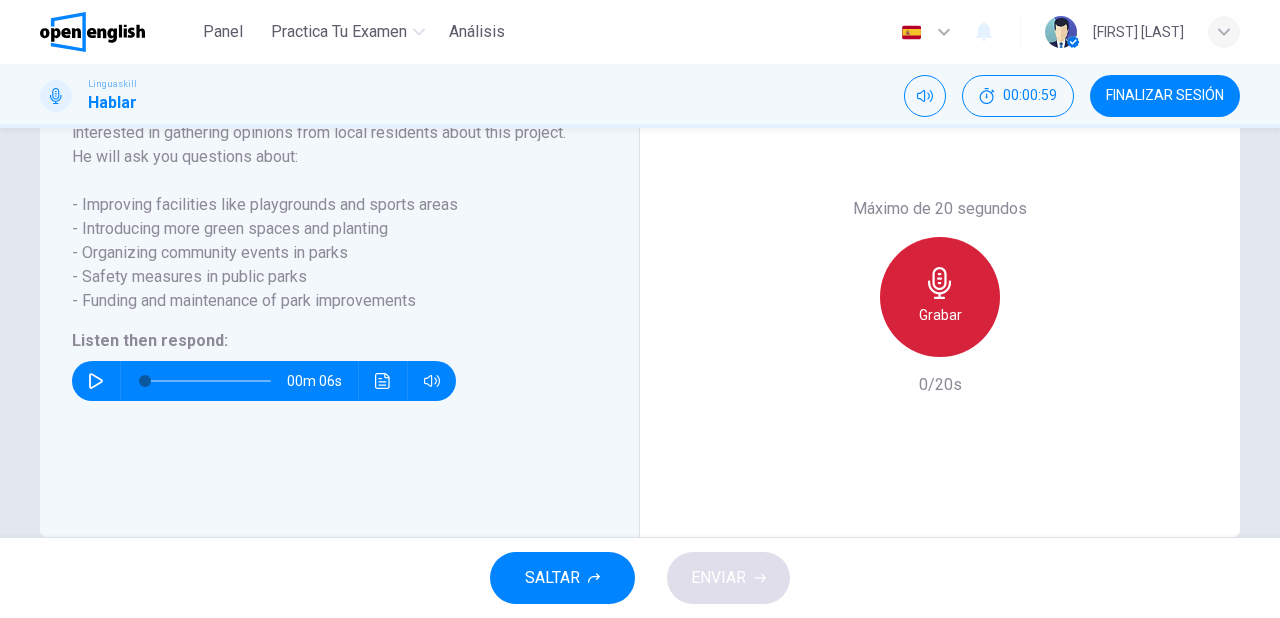 click on "Grabar" at bounding box center [940, 315] 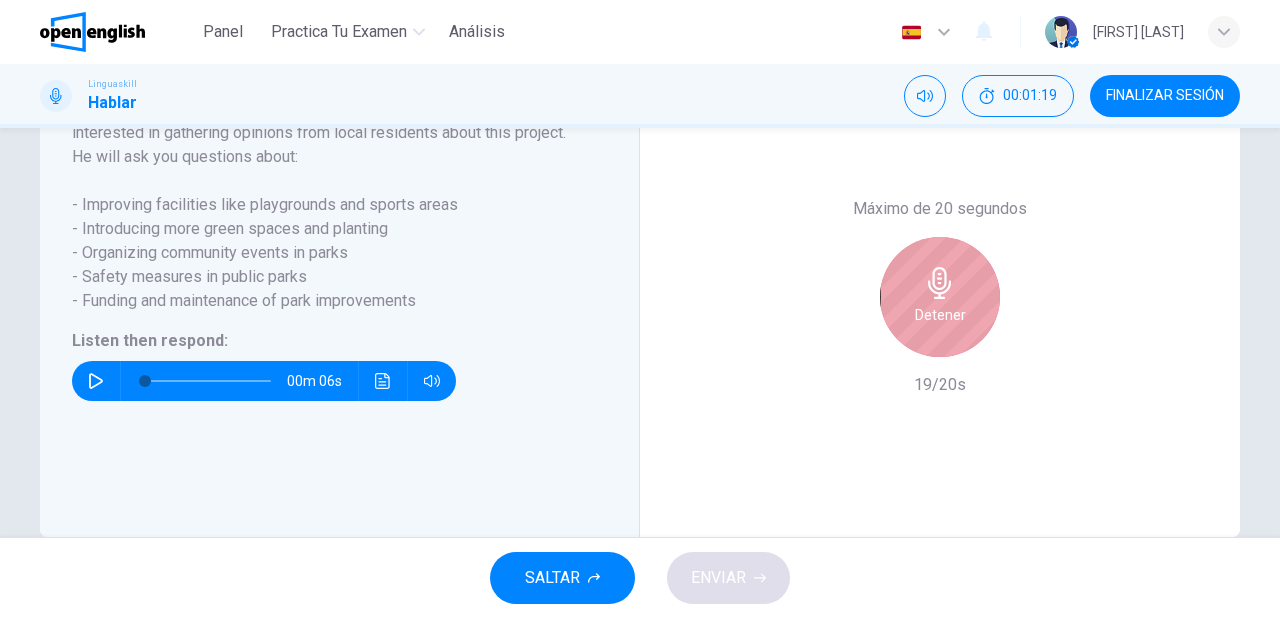 click on "Detener" at bounding box center [940, 315] 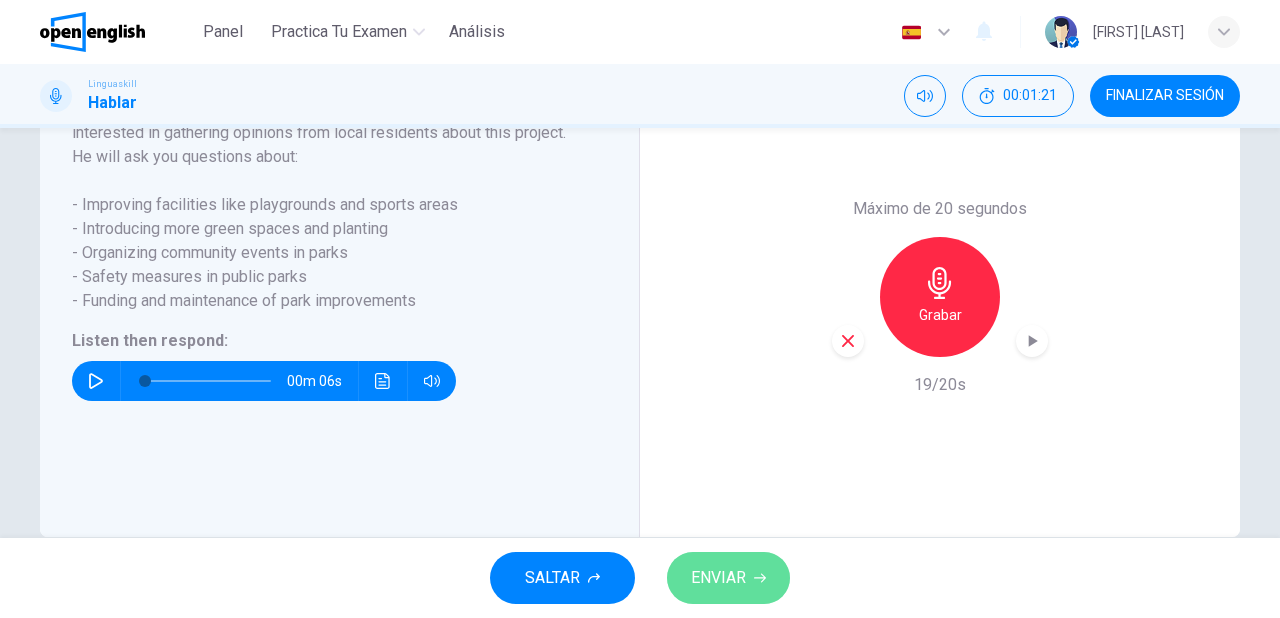 click on "ENVIAR" at bounding box center [718, 578] 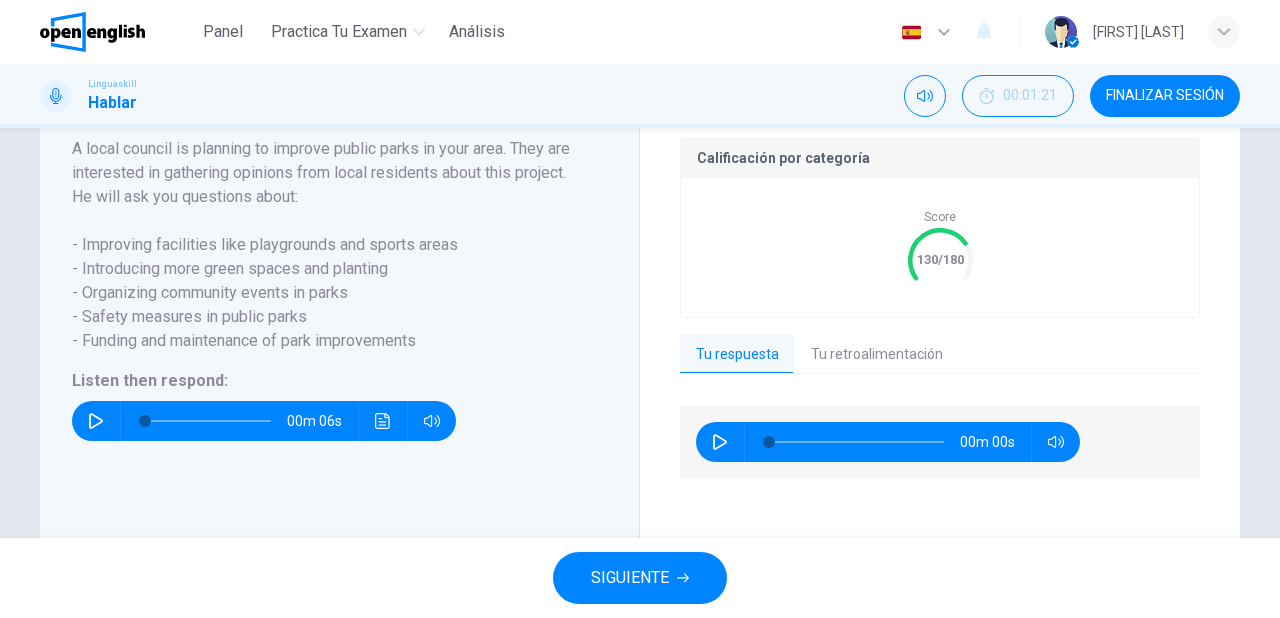 scroll, scrollTop: 440, scrollLeft: 0, axis: vertical 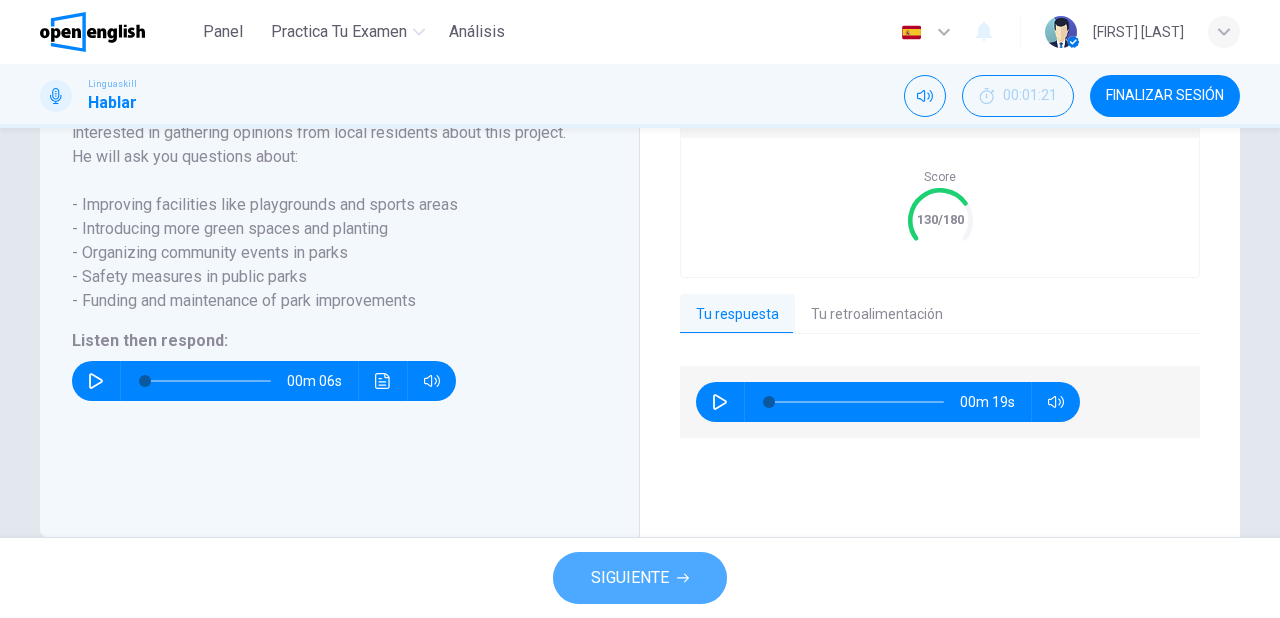 click on "SIGUIENTE" at bounding box center [630, 578] 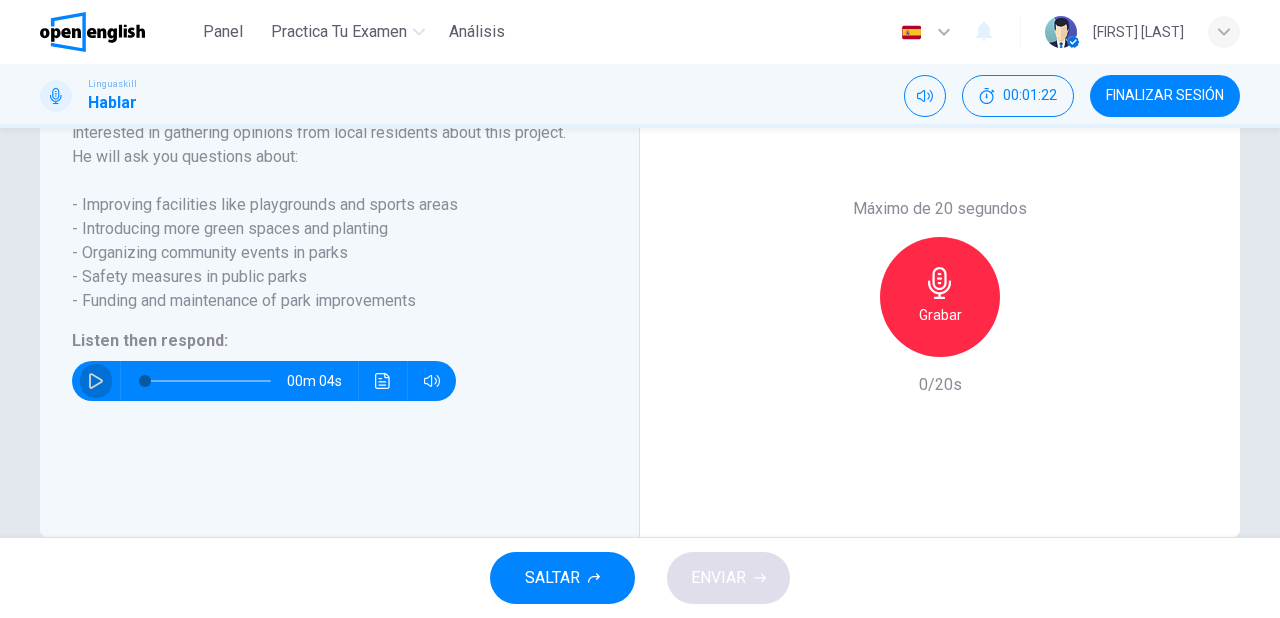 click 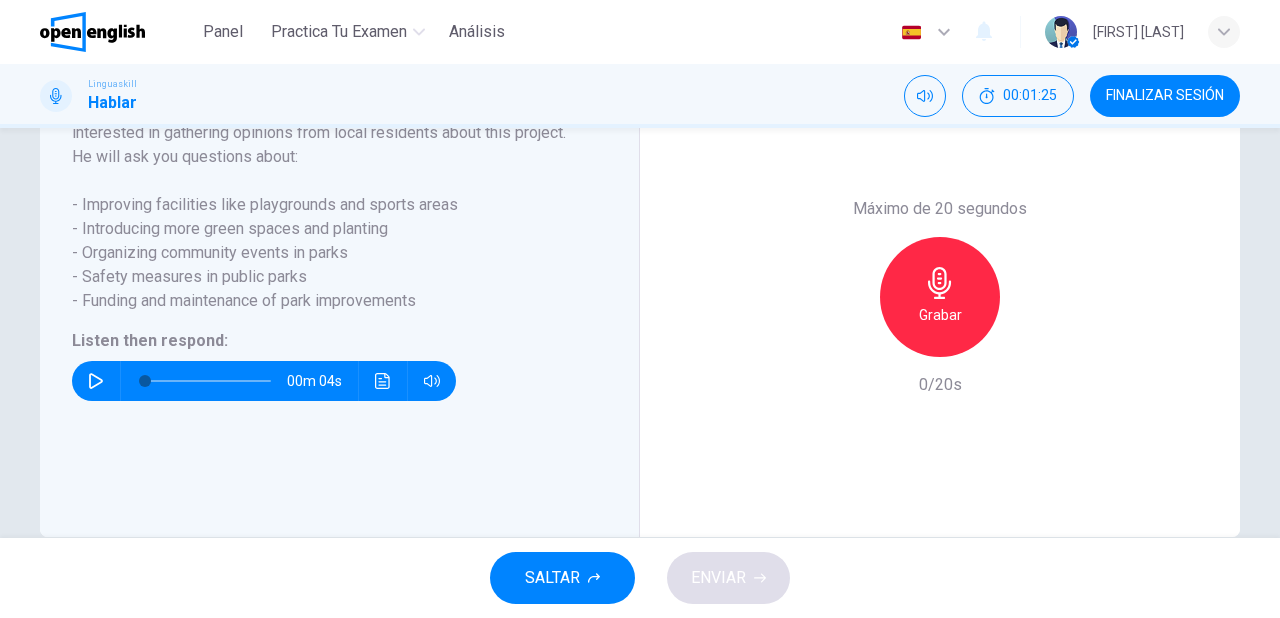 click 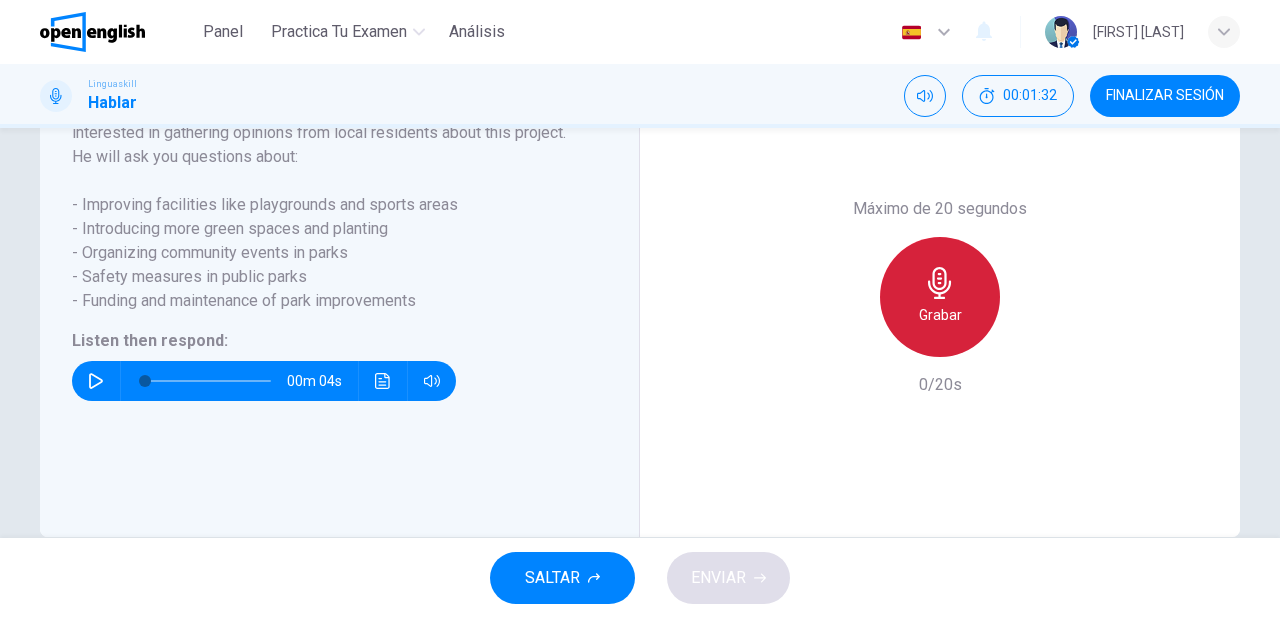 click on "Grabar" at bounding box center (940, 315) 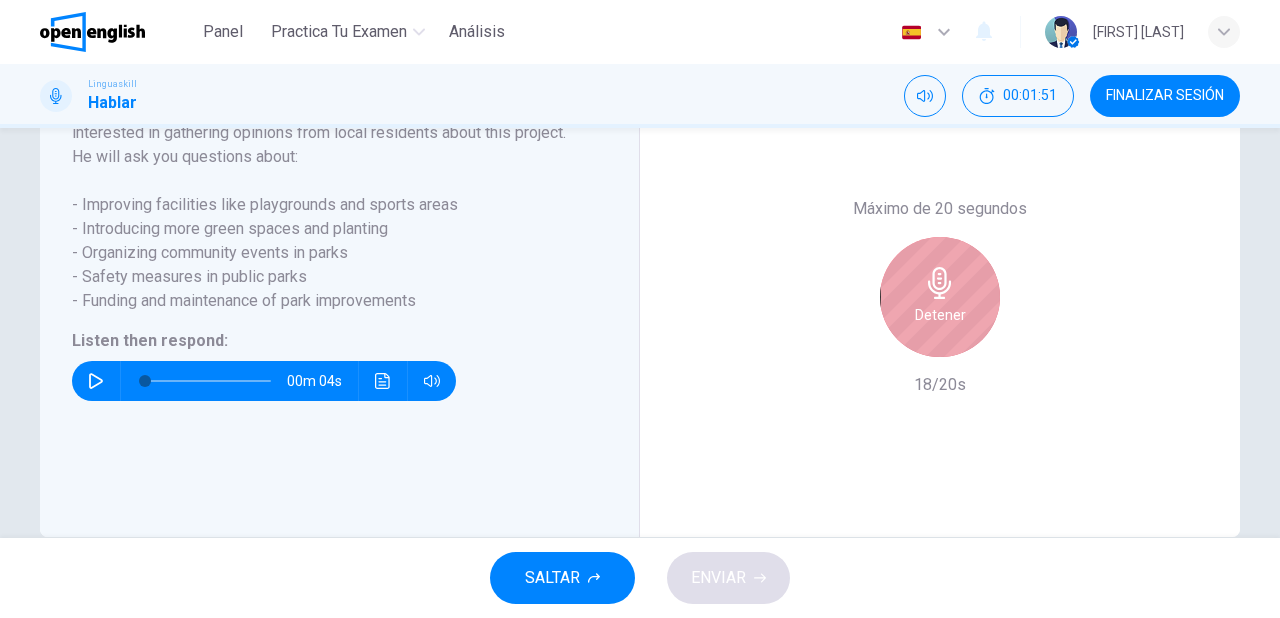 click on "Detener" at bounding box center (940, 315) 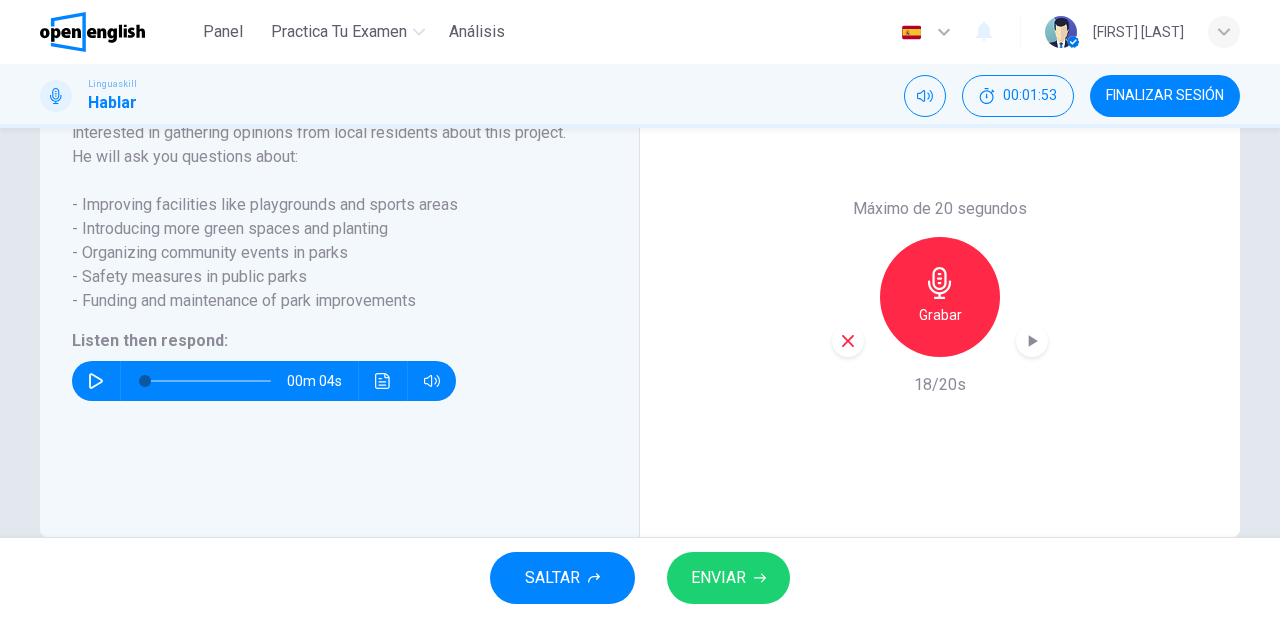 click on "ENVIAR" at bounding box center [728, 578] 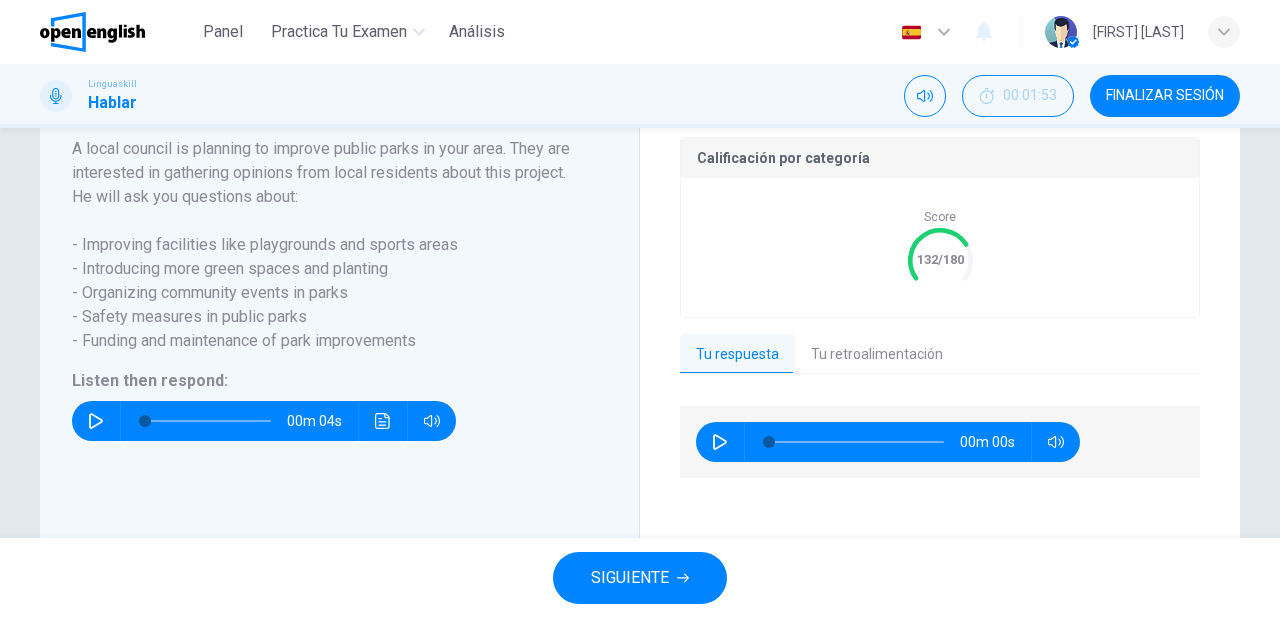 scroll, scrollTop: 440, scrollLeft: 0, axis: vertical 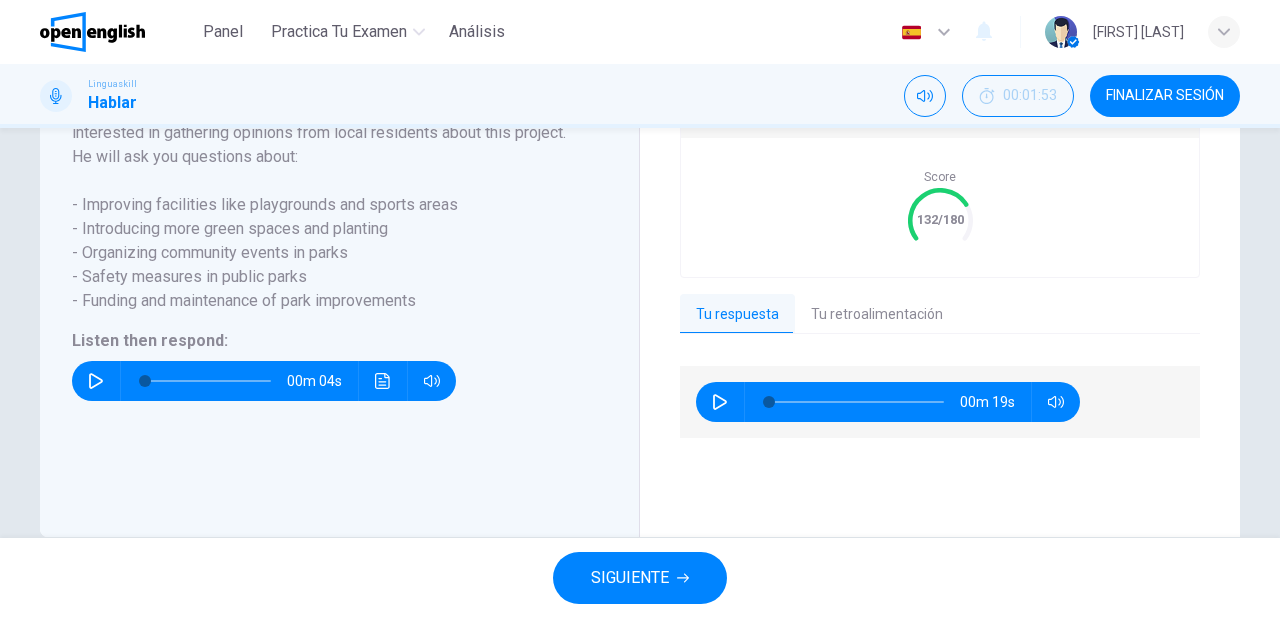 click on "SIGUIENTE" at bounding box center [640, 578] 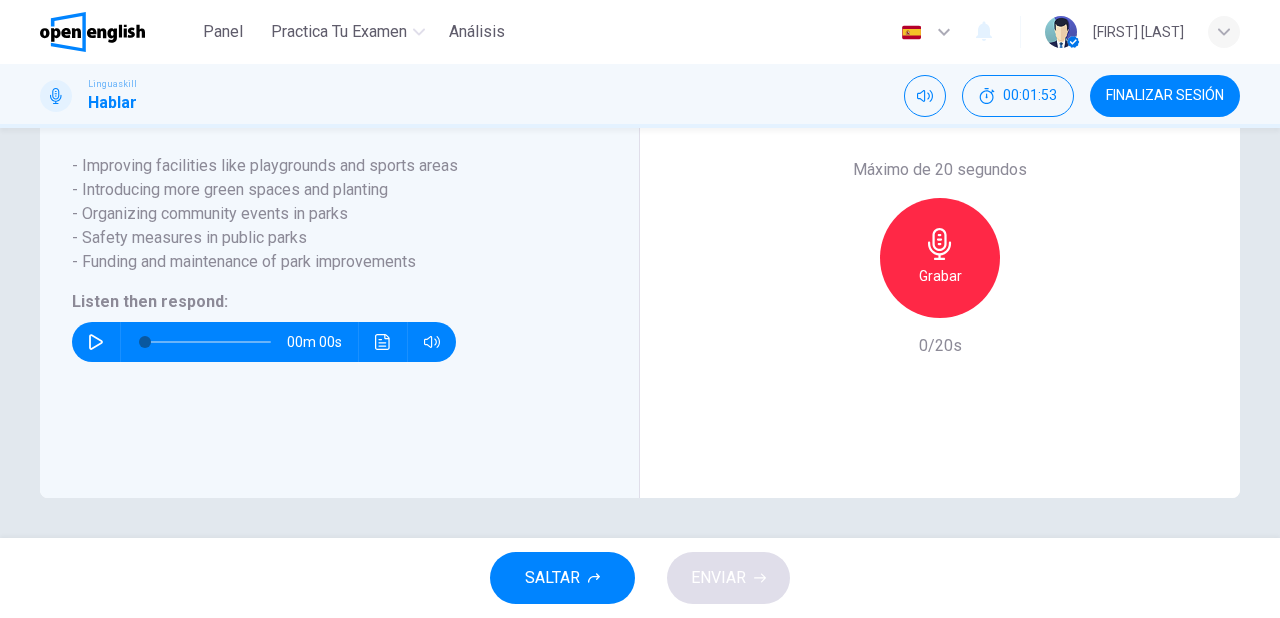 scroll, scrollTop: 400, scrollLeft: 0, axis: vertical 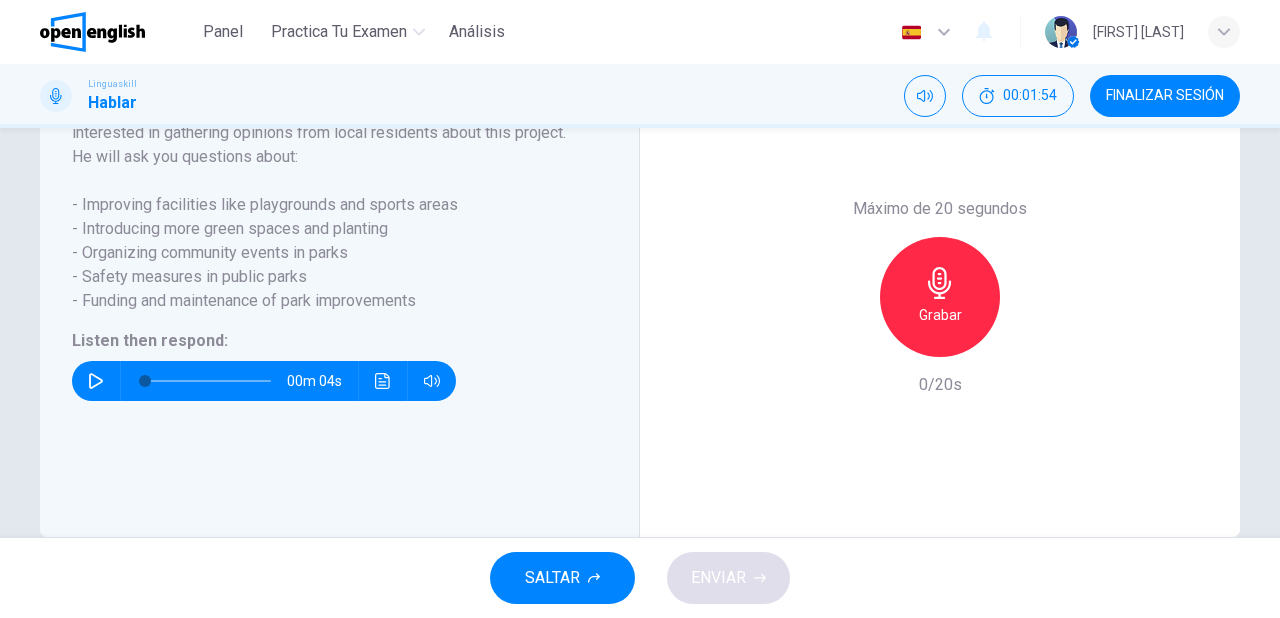 click 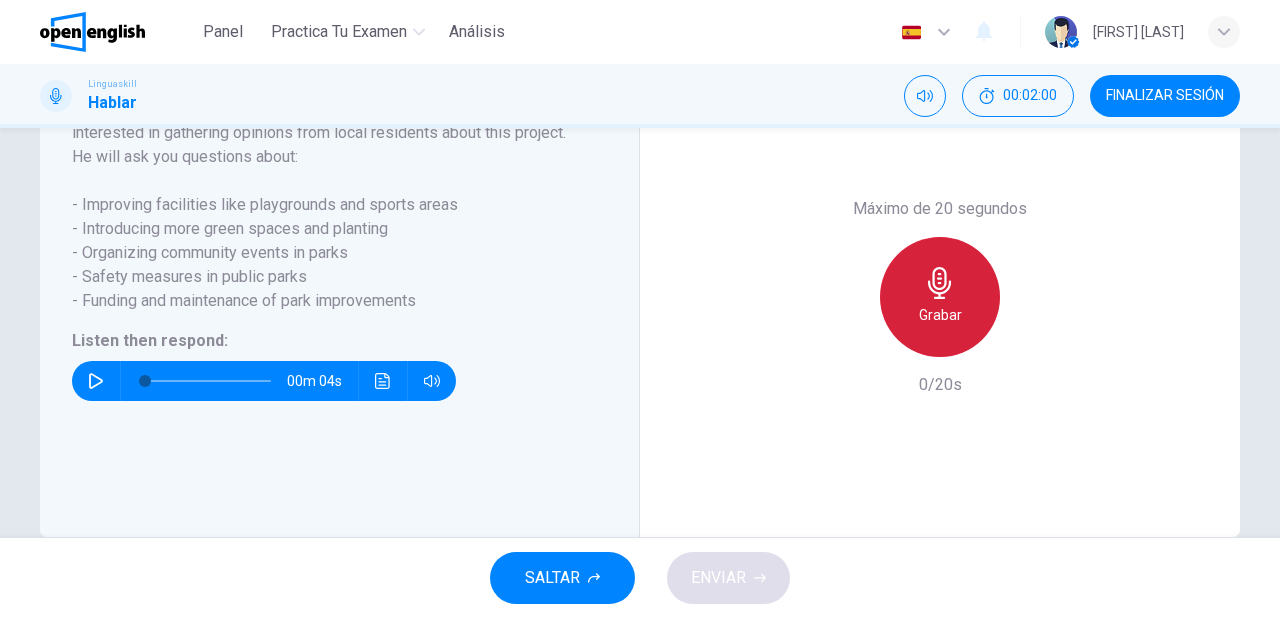click on "Grabar" at bounding box center (940, 315) 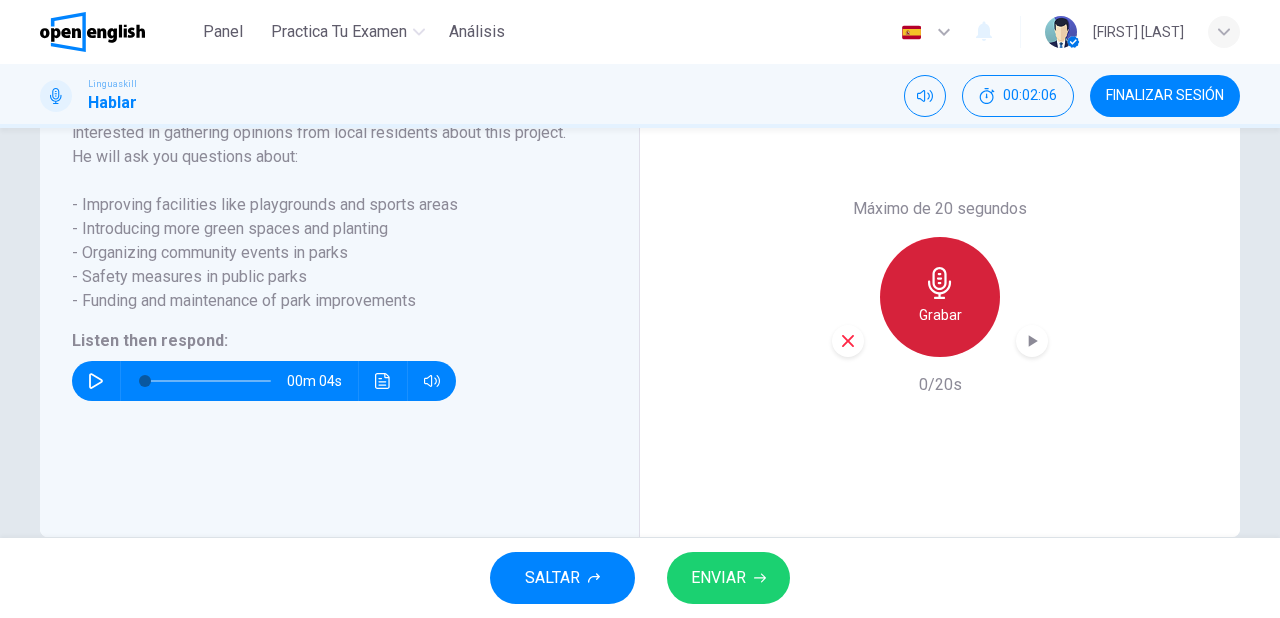 click on "Grabar" at bounding box center [940, 315] 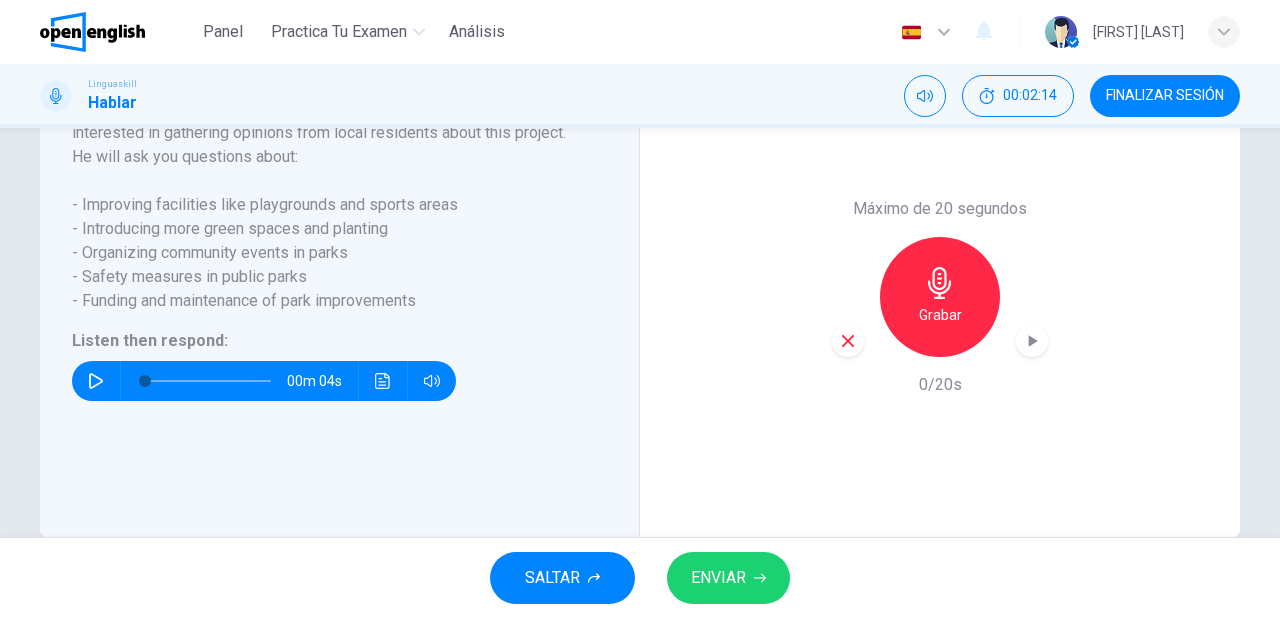 click on "Grabar" at bounding box center [940, 315] 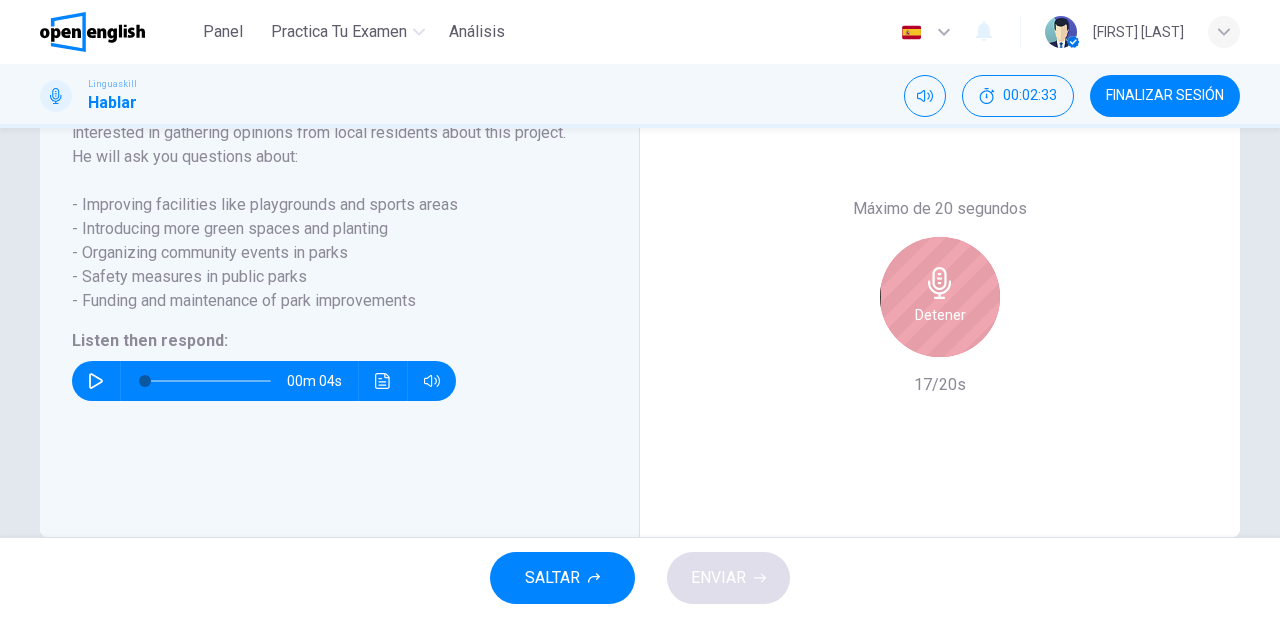 click on "Detener" at bounding box center (940, 315) 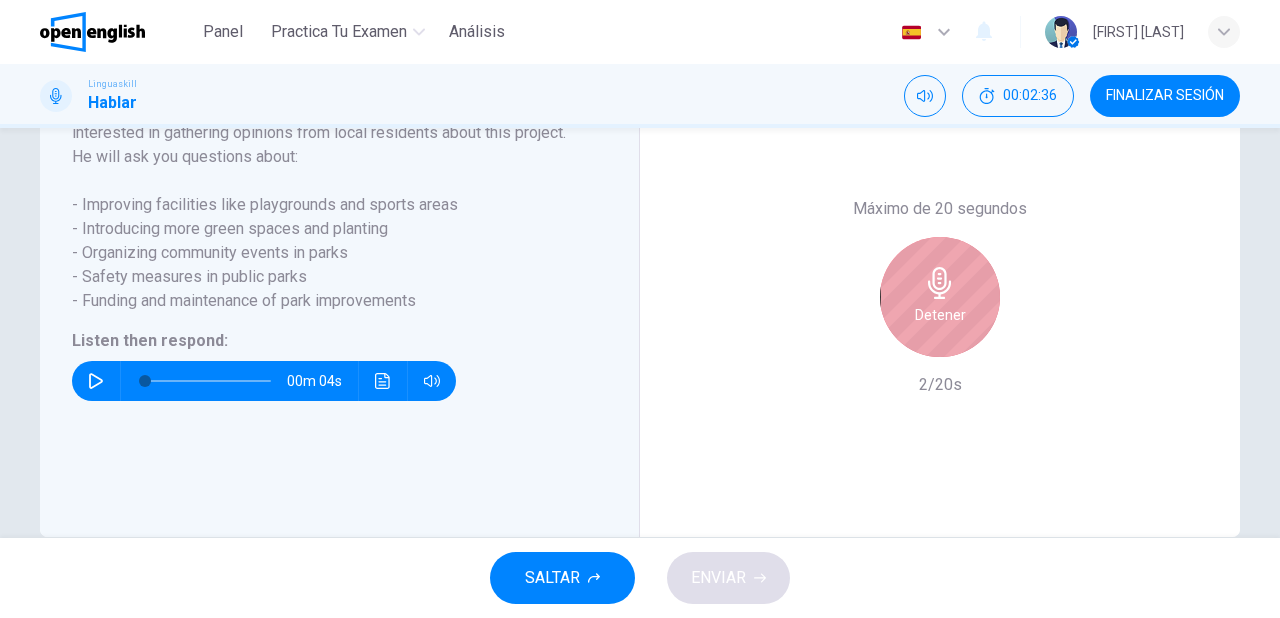 click 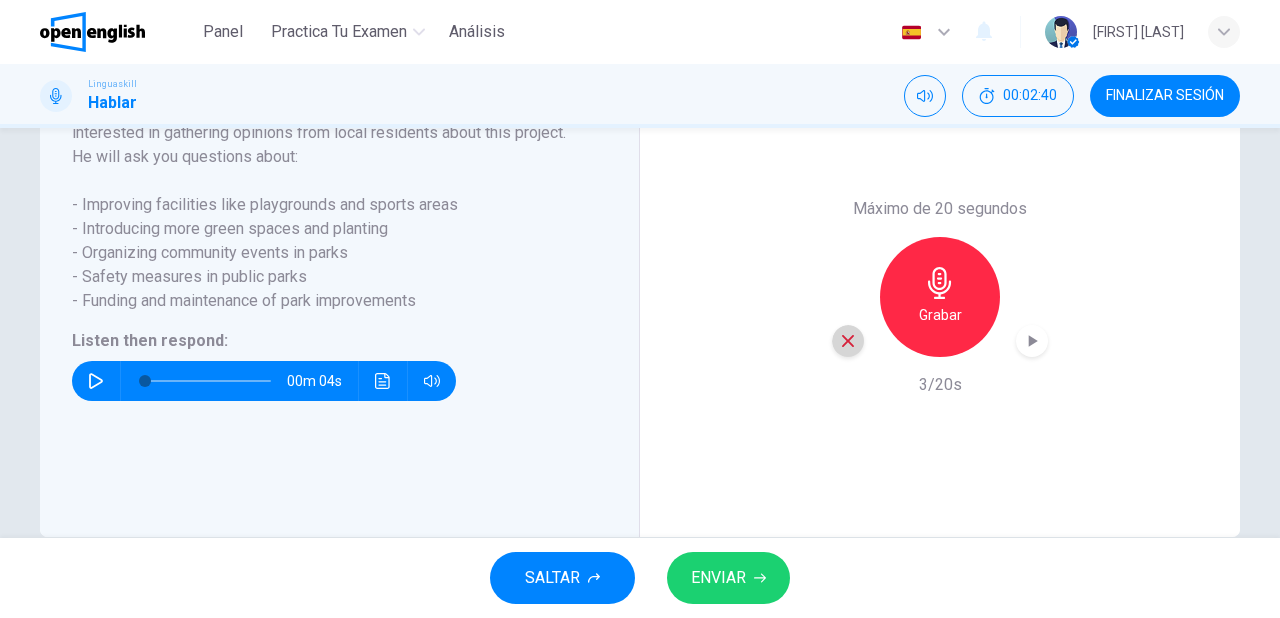 click 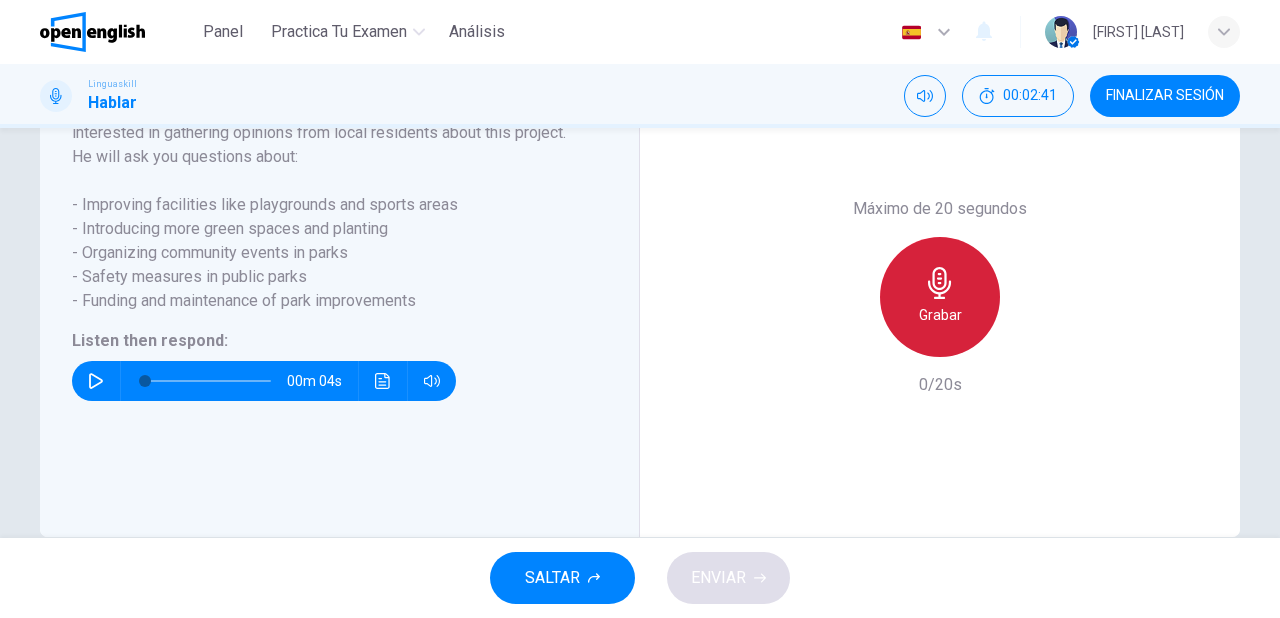 click on "Grabar" at bounding box center (940, 315) 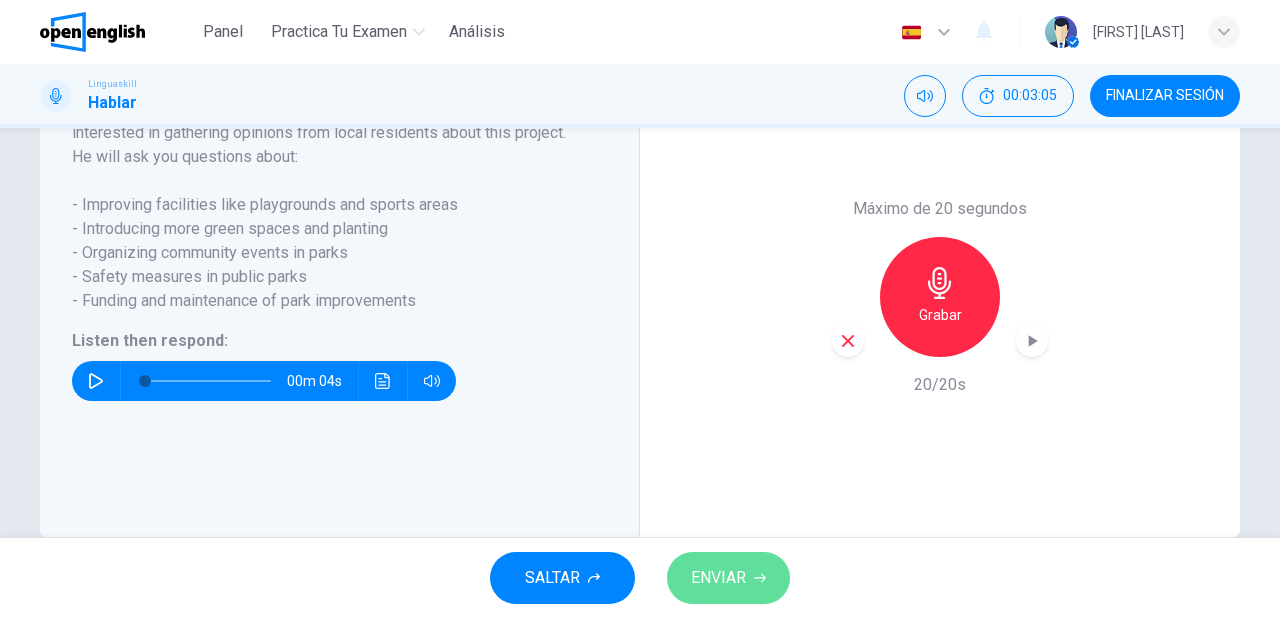 click 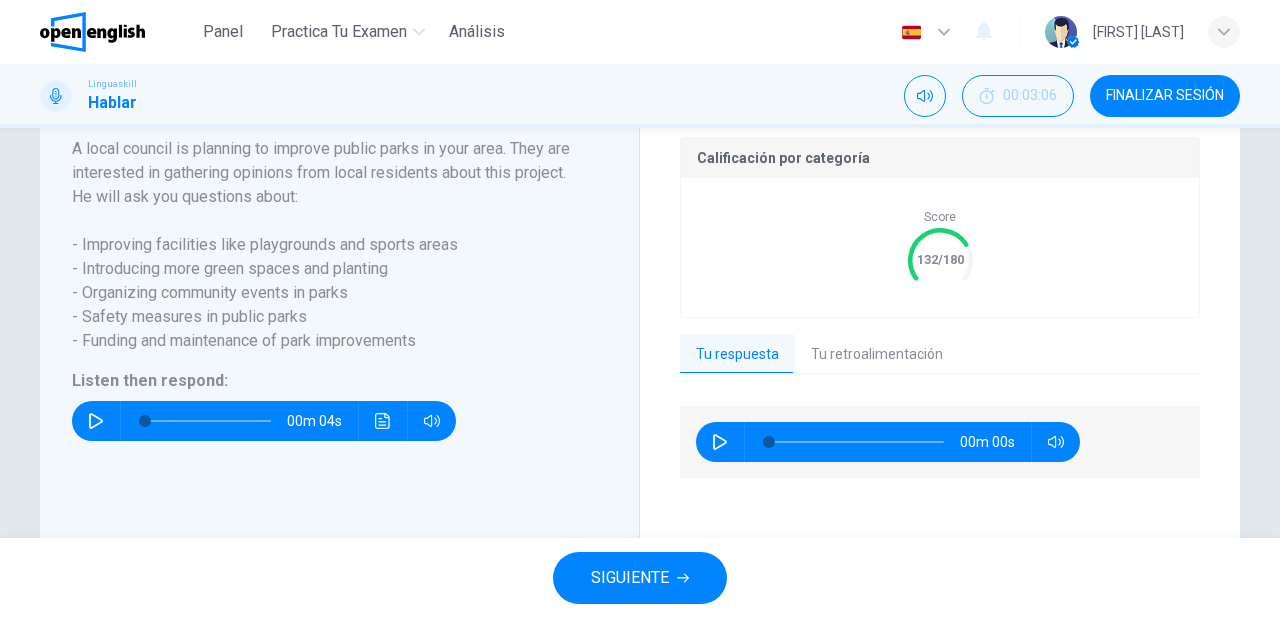 scroll, scrollTop: 440, scrollLeft: 0, axis: vertical 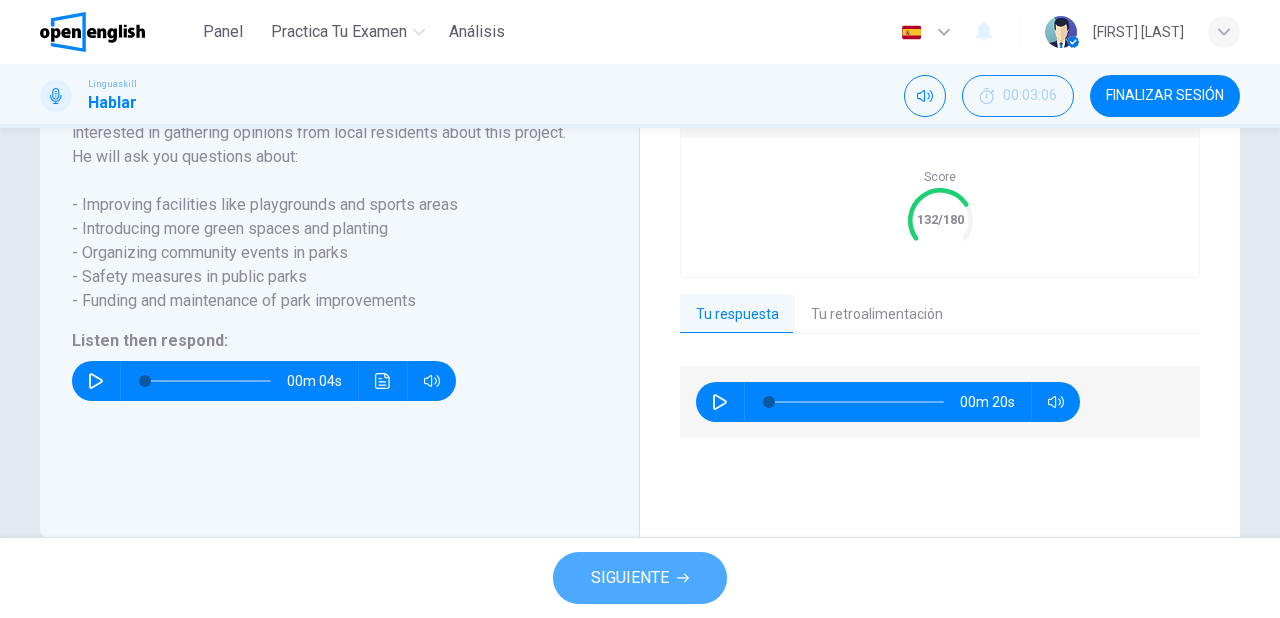 click on "SIGUIENTE" at bounding box center (630, 578) 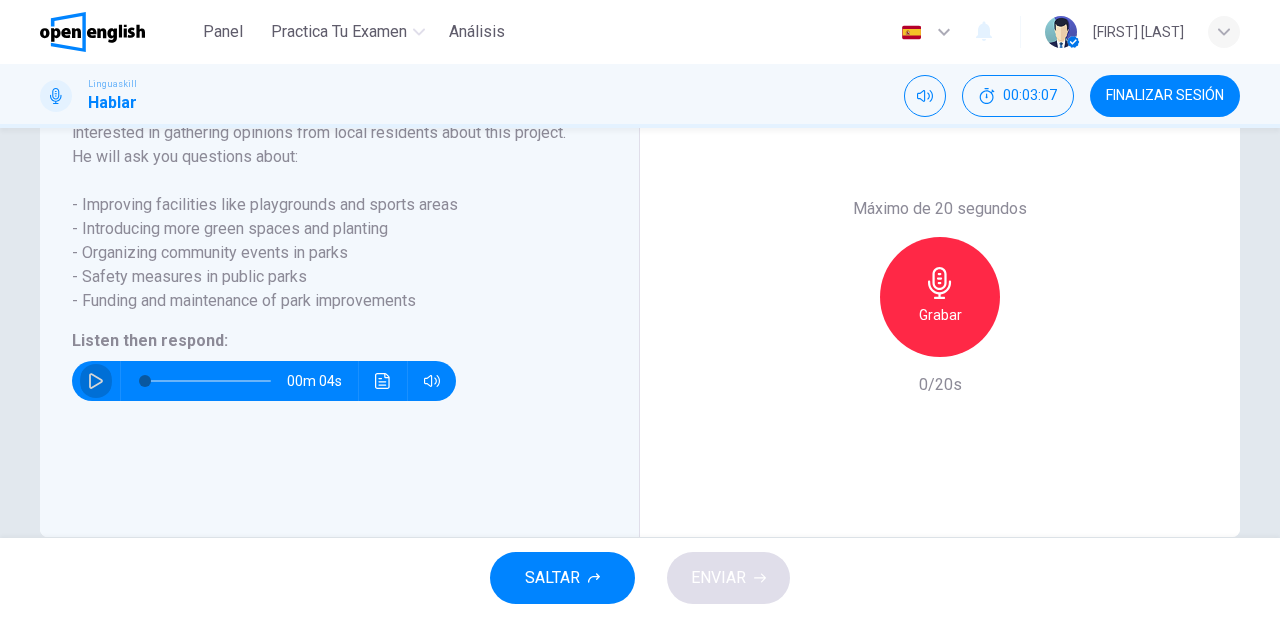 click 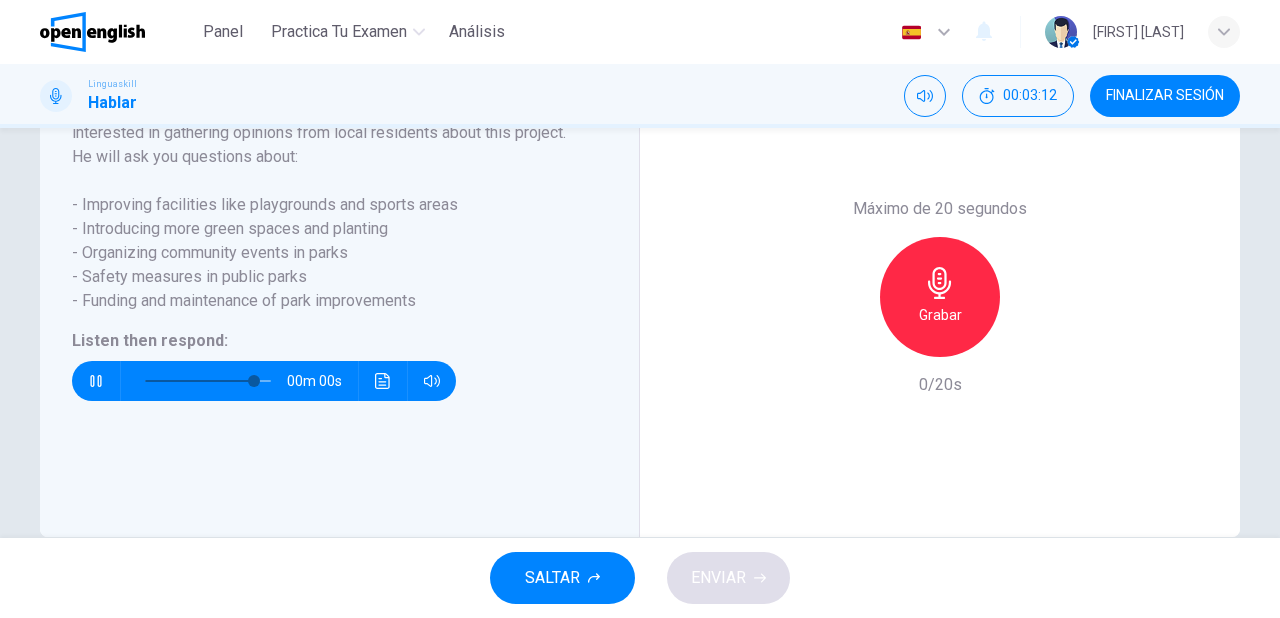 type on "*" 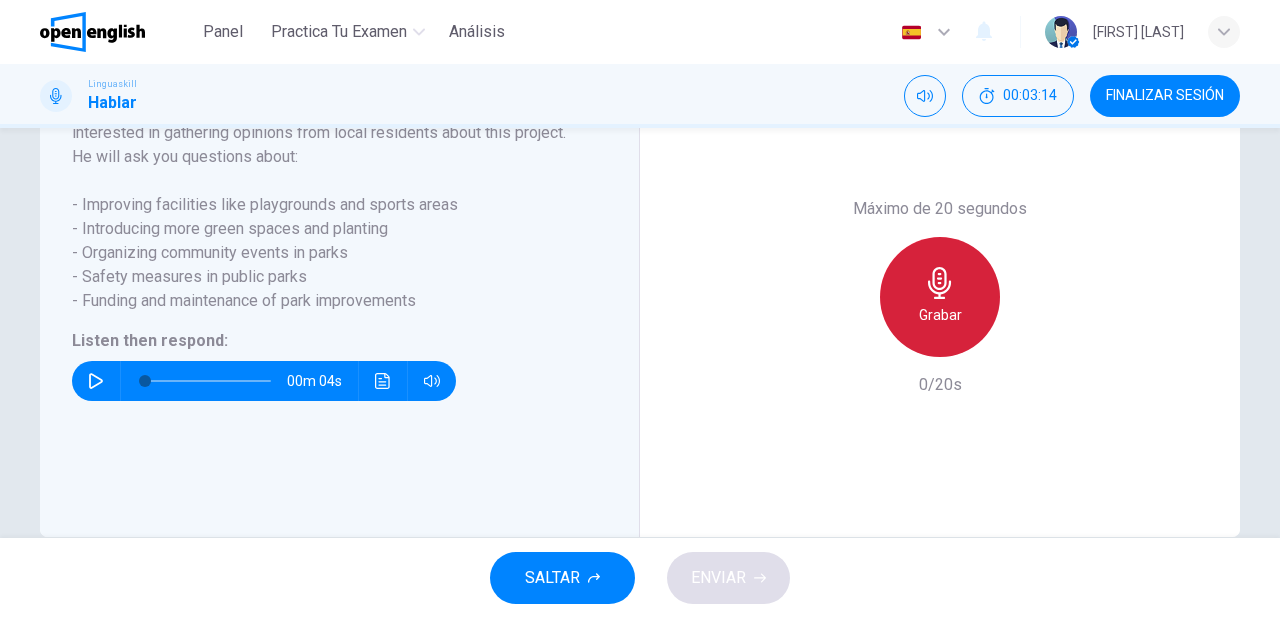 click on "Grabar" at bounding box center (940, 315) 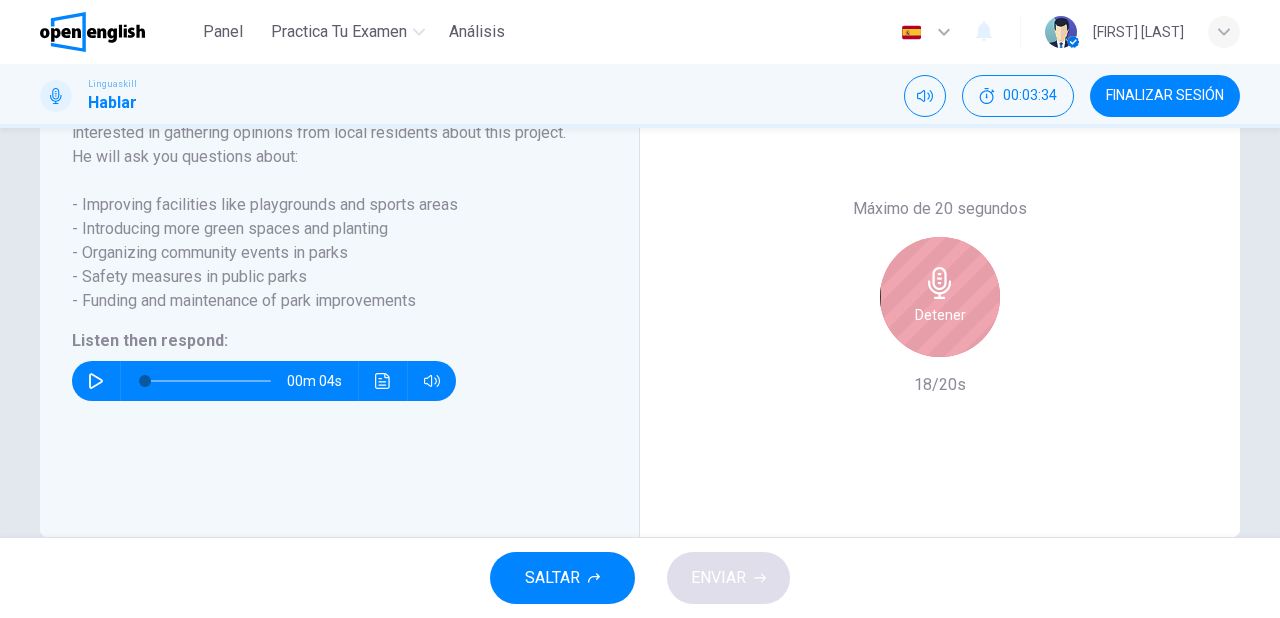 click on "Detener" at bounding box center [940, 315] 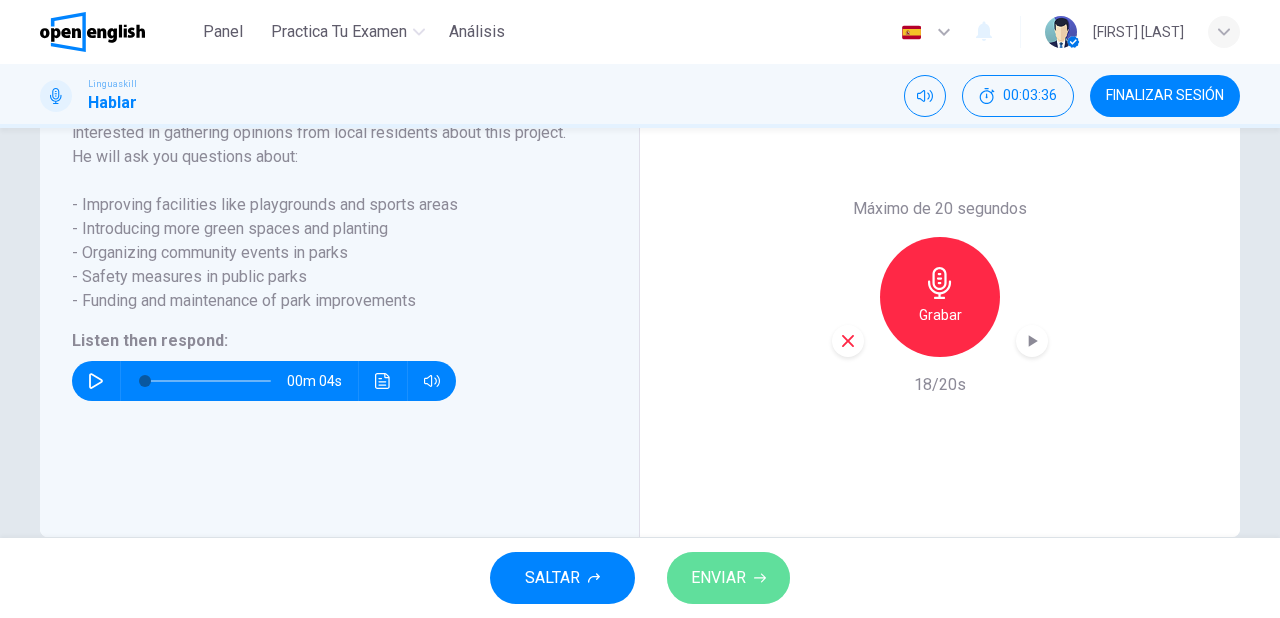 click on "ENVIAR" at bounding box center (718, 578) 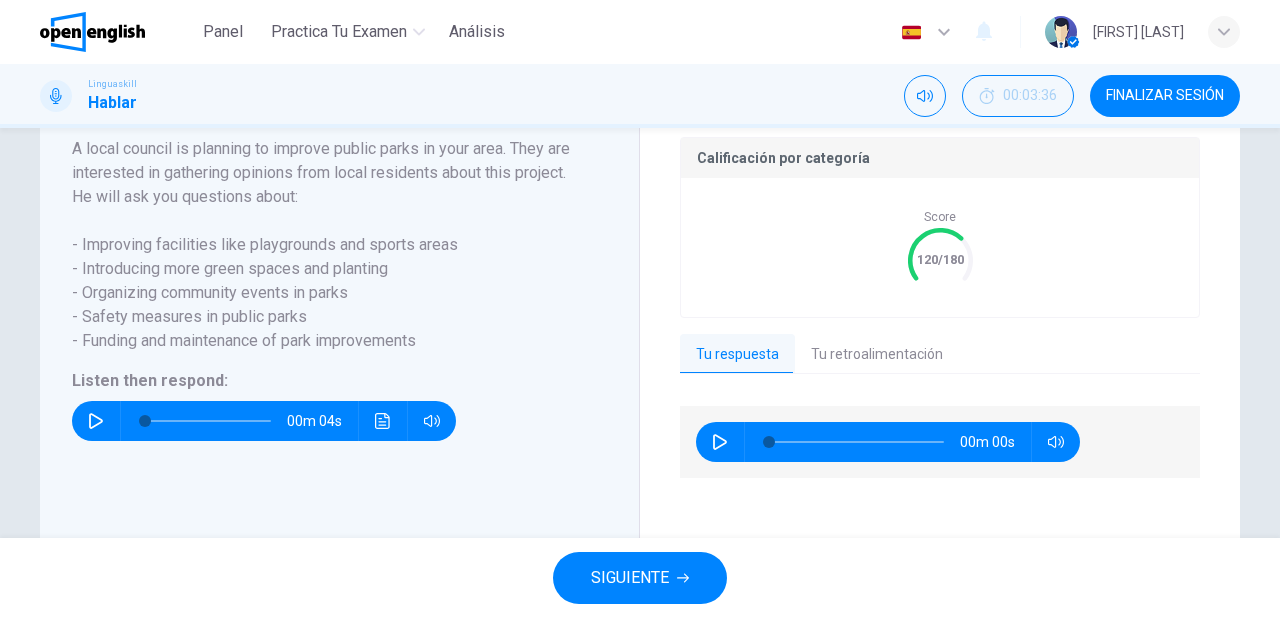 scroll, scrollTop: 440, scrollLeft: 0, axis: vertical 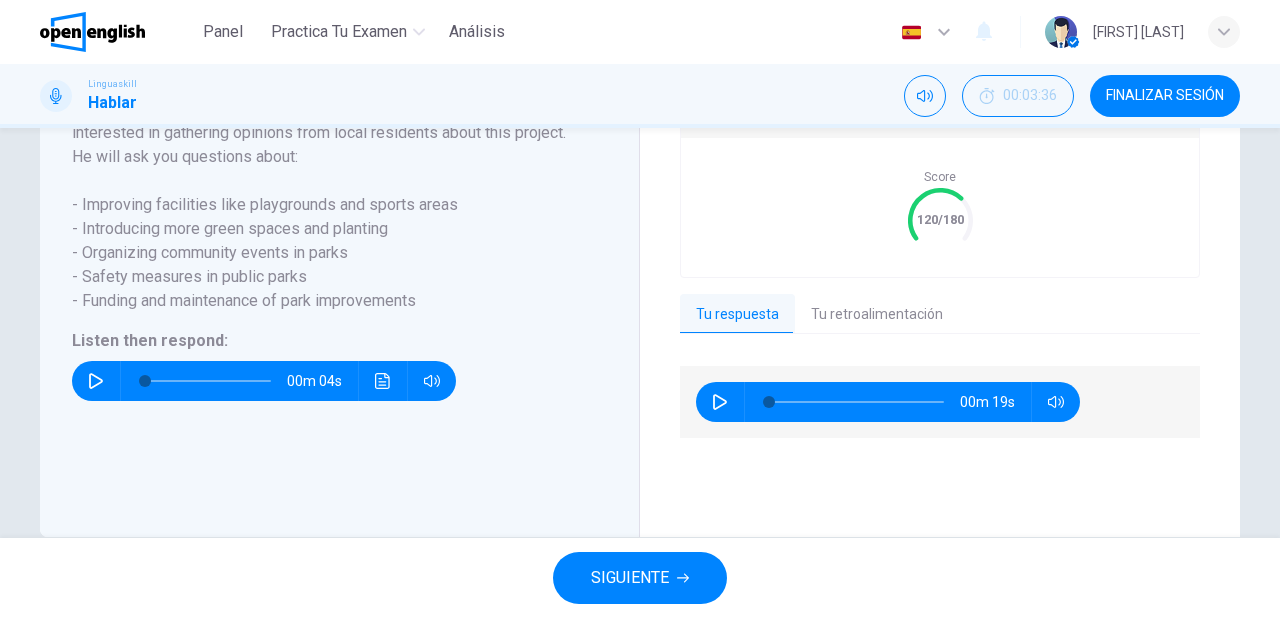 click on "SIGUIENTE" at bounding box center [630, 578] 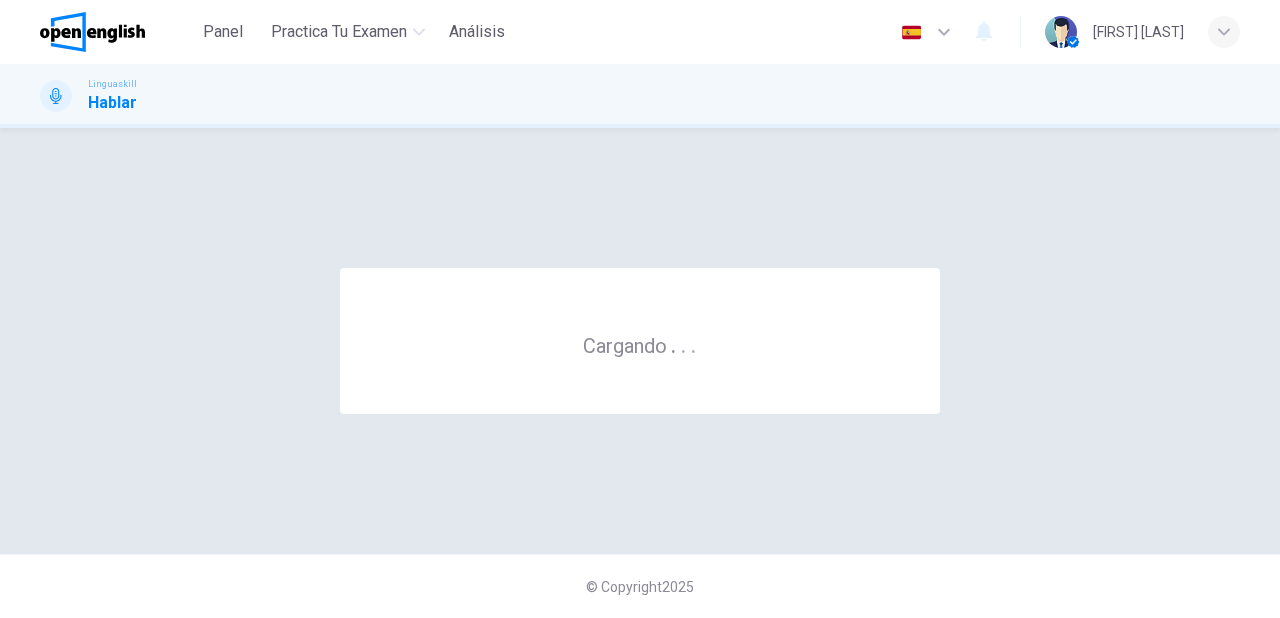 scroll, scrollTop: 0, scrollLeft: 0, axis: both 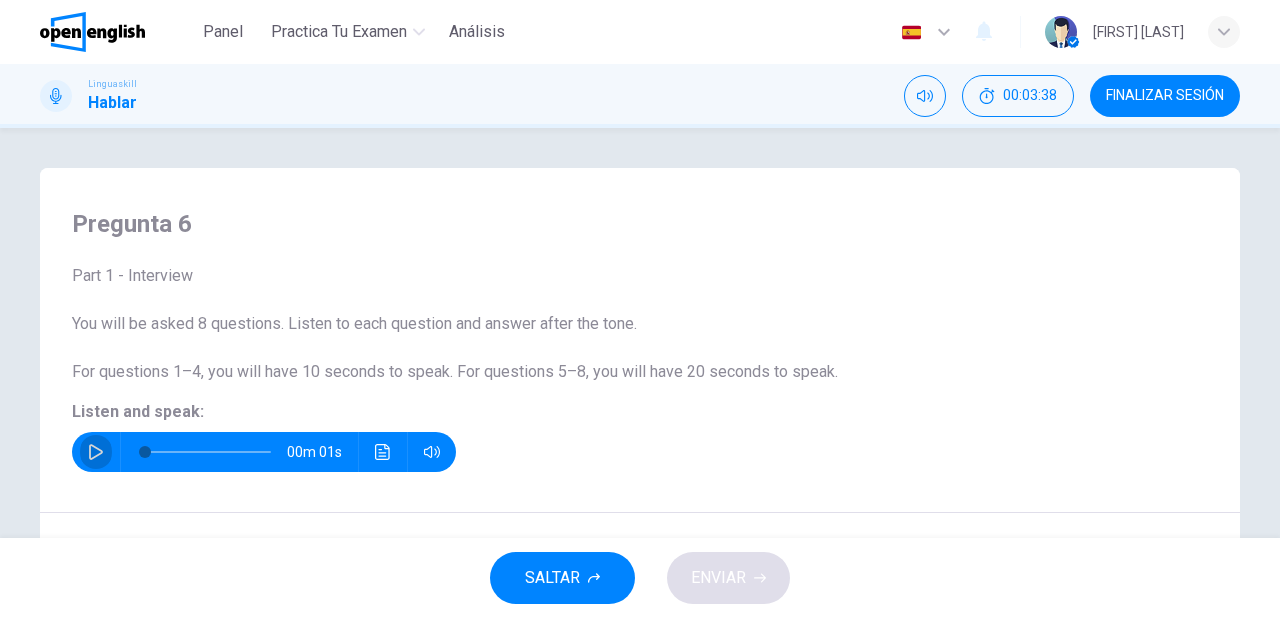 click 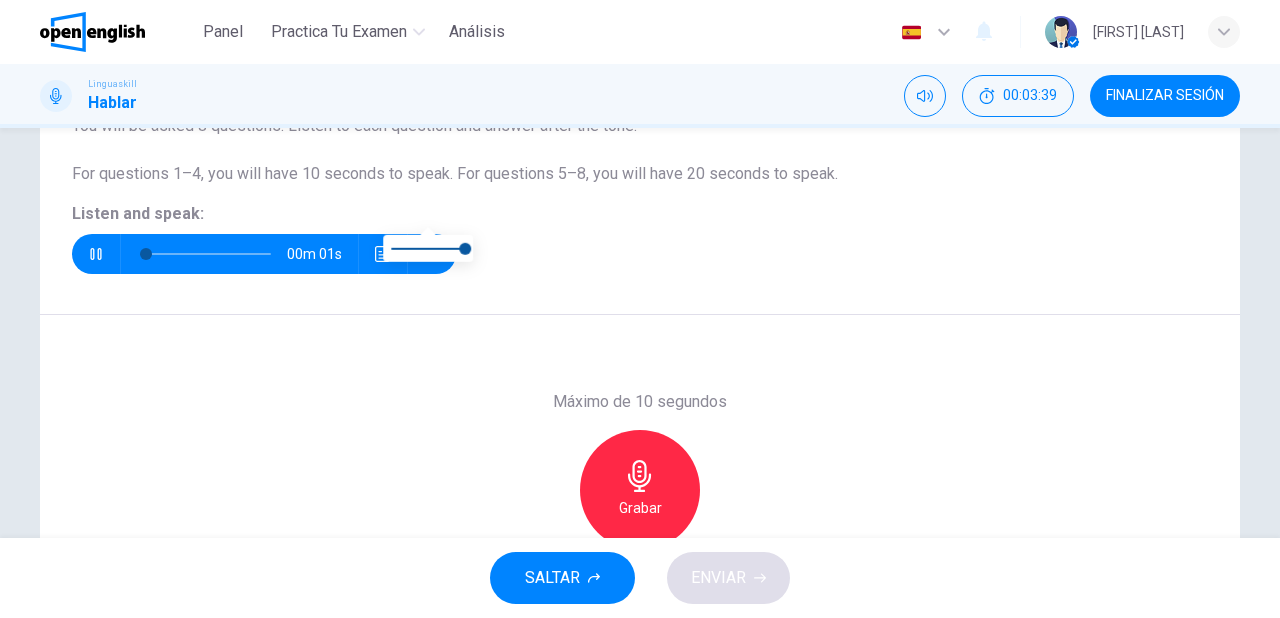 scroll, scrollTop: 240, scrollLeft: 0, axis: vertical 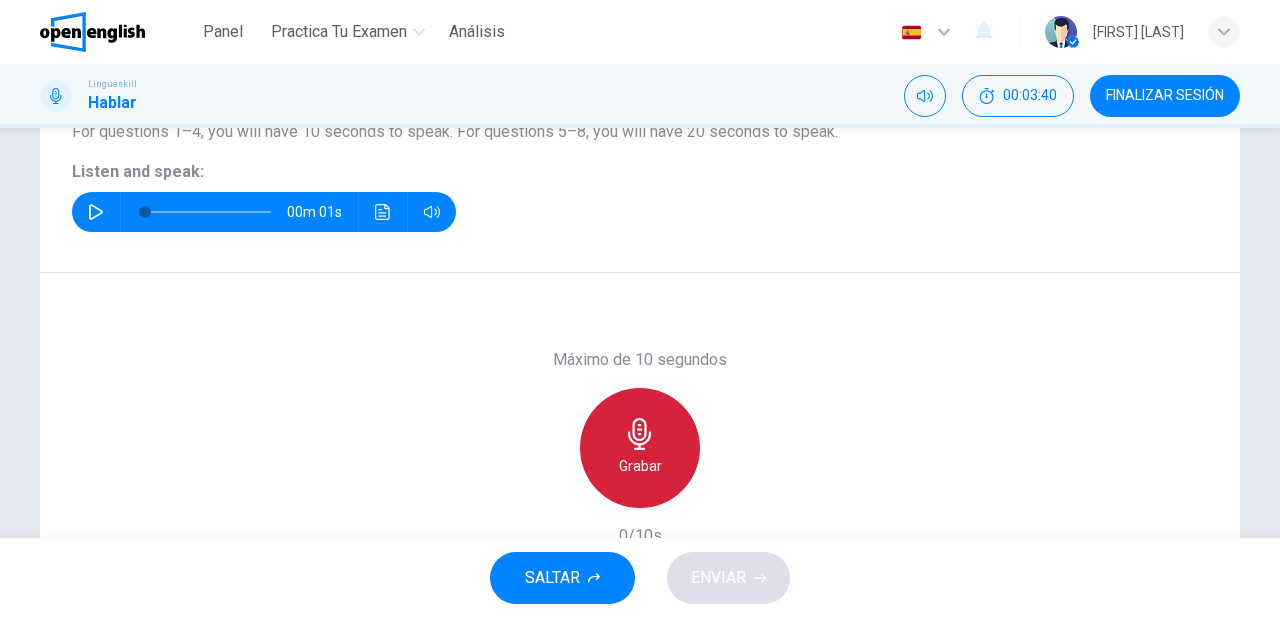 click on "Grabar" at bounding box center [640, 466] 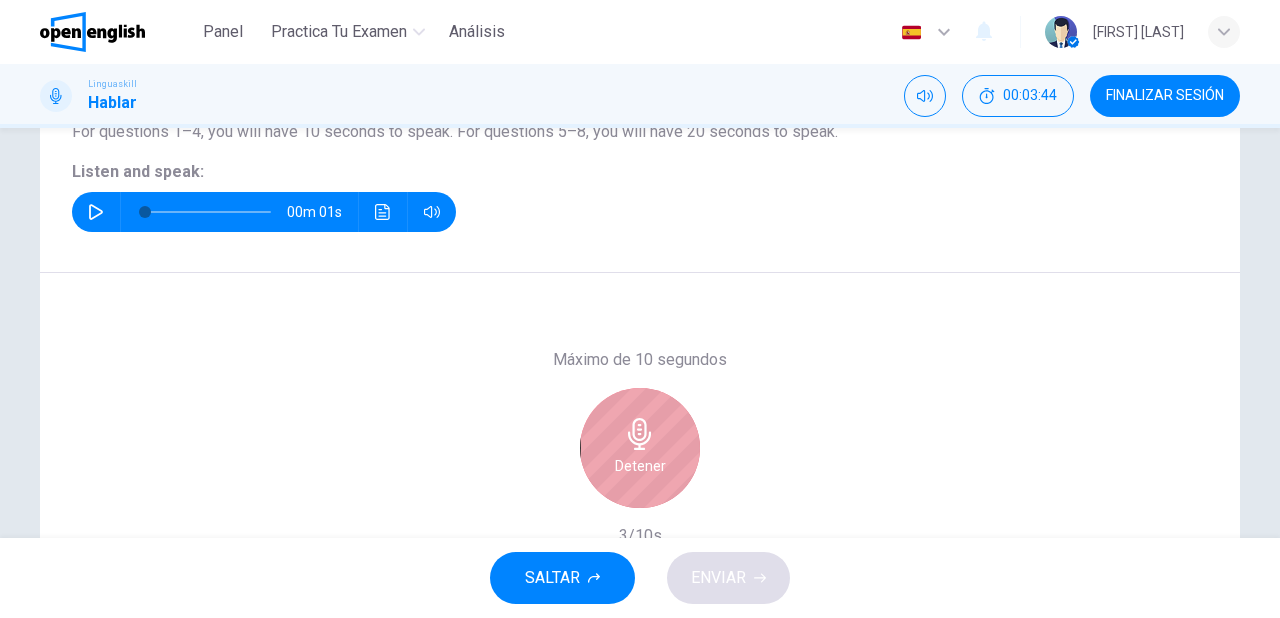 click on "Detener" at bounding box center [640, 448] 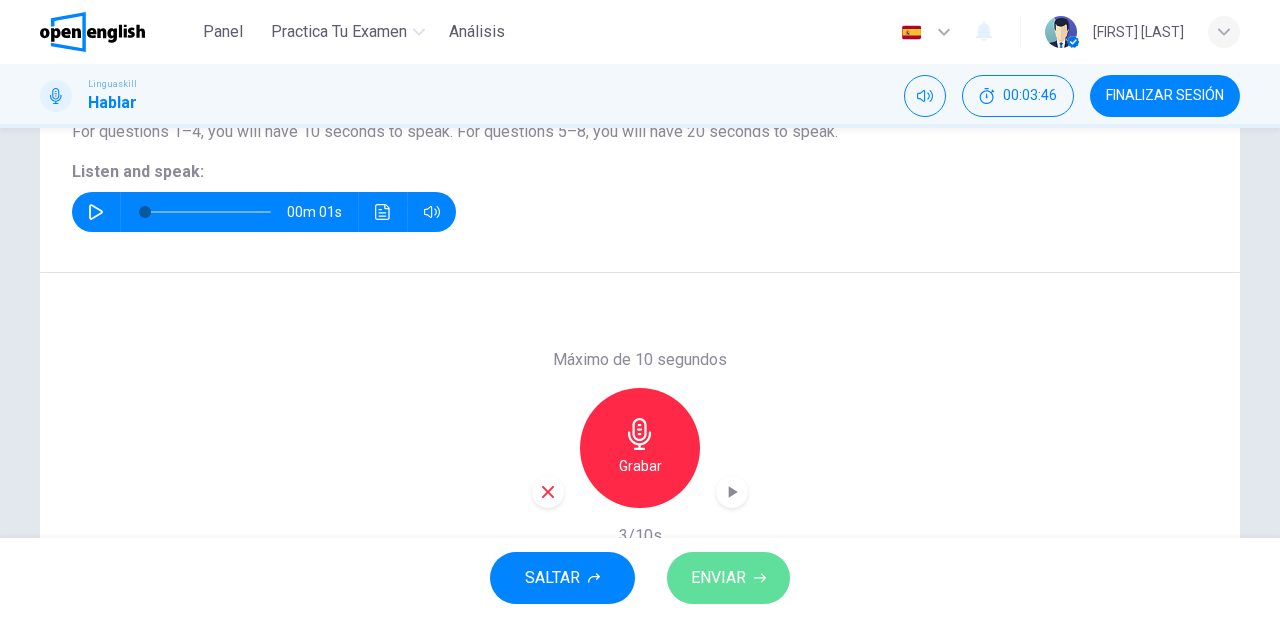 click on "ENVIAR" at bounding box center [718, 578] 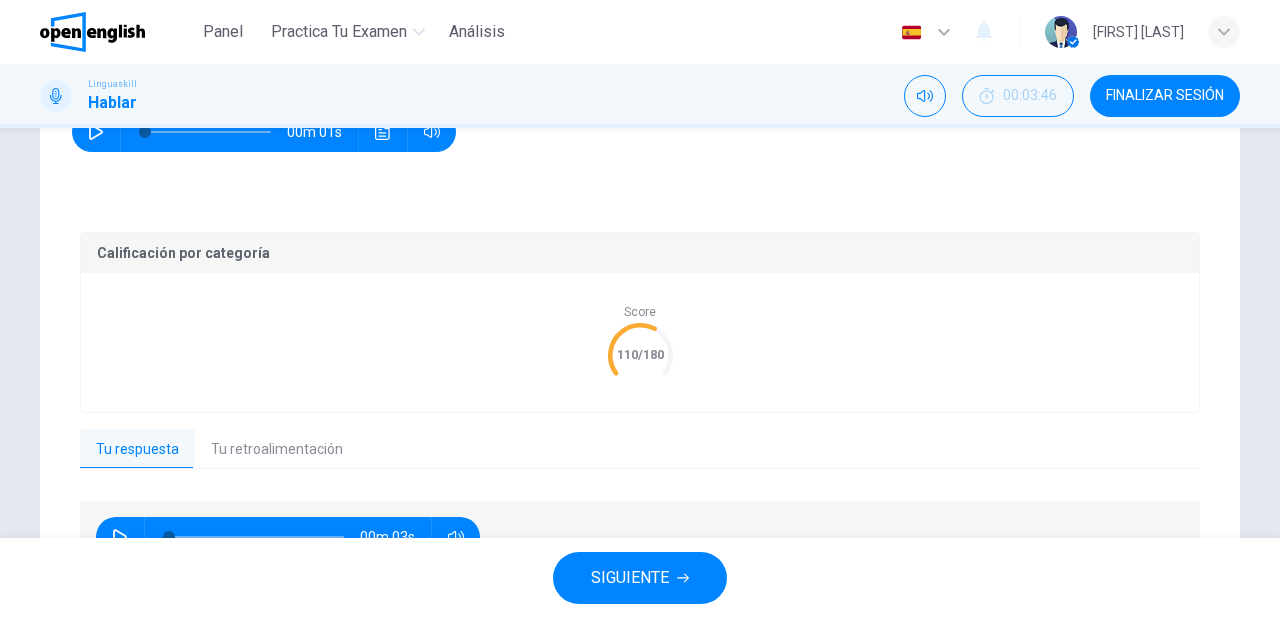 scroll, scrollTop: 400, scrollLeft: 0, axis: vertical 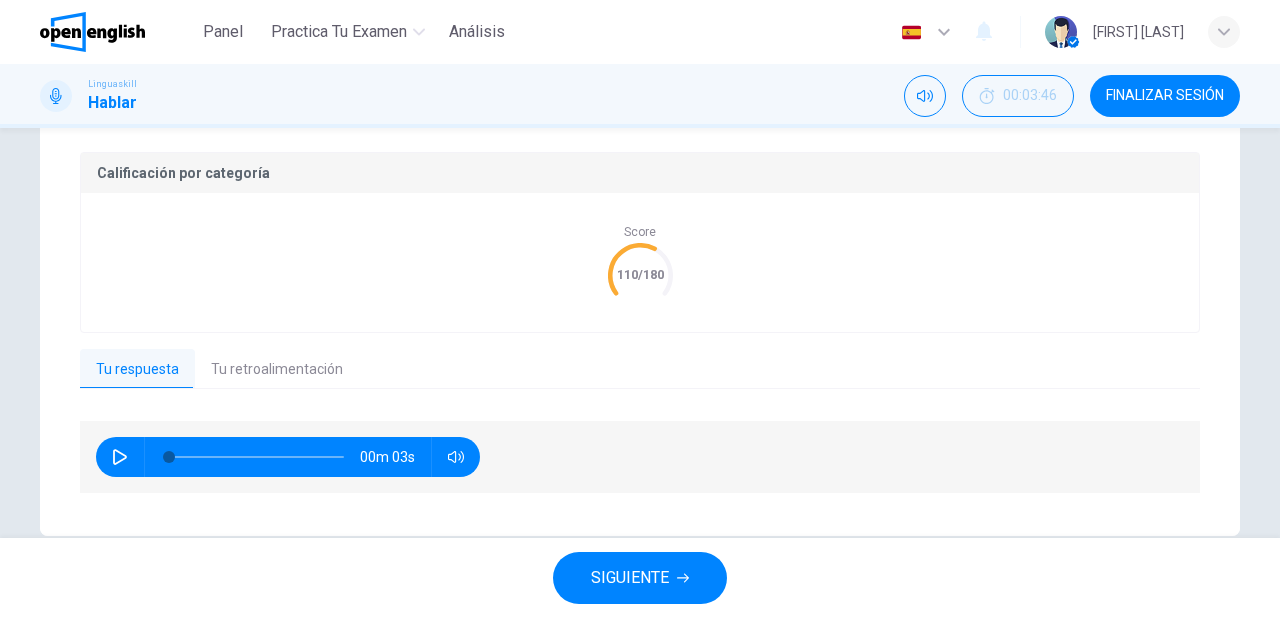 click on "Tu retroalimentación" at bounding box center [277, 370] 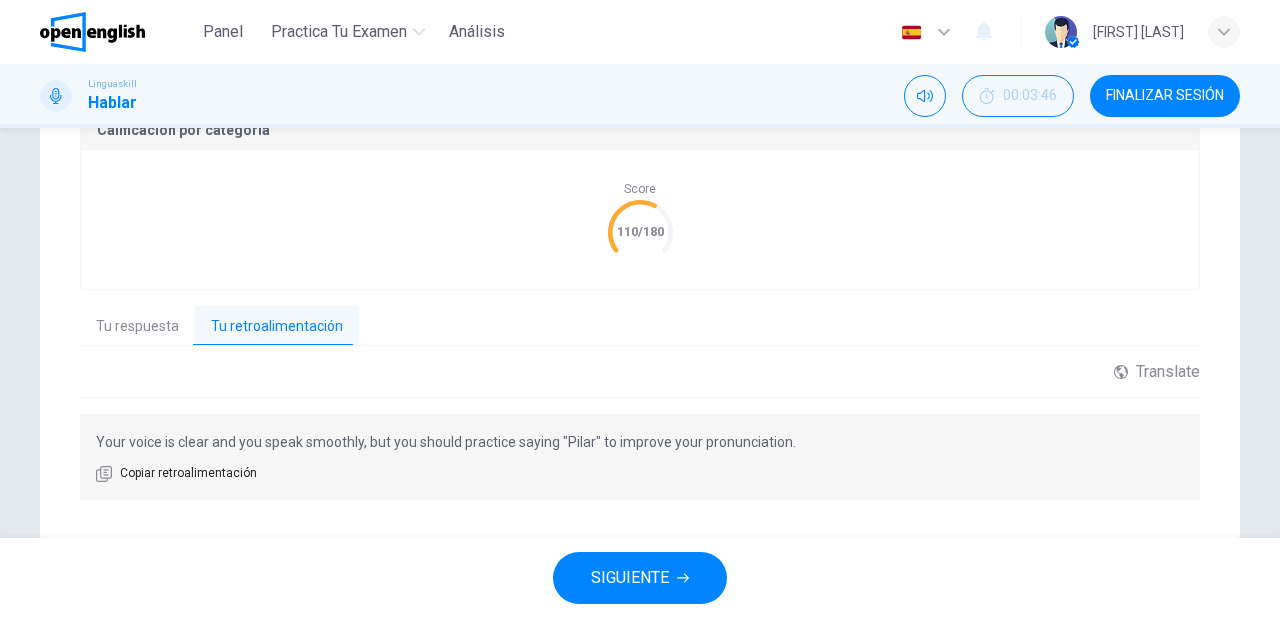 scroll, scrollTop: 480, scrollLeft: 0, axis: vertical 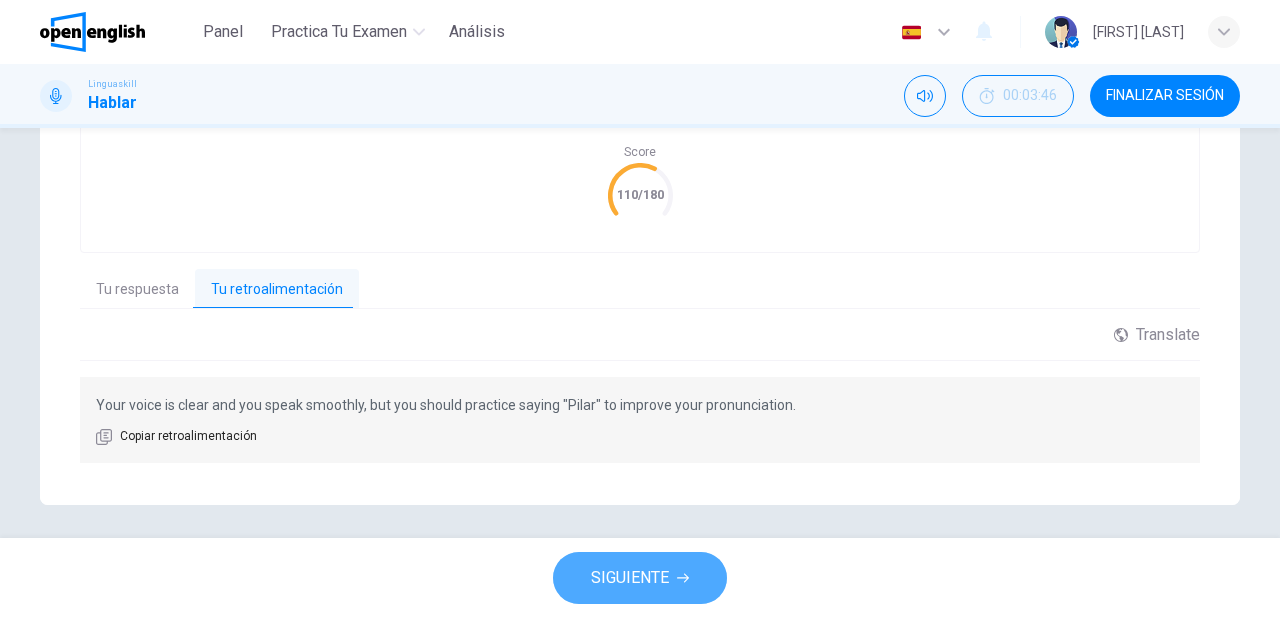 click on "SIGUIENTE" at bounding box center (630, 578) 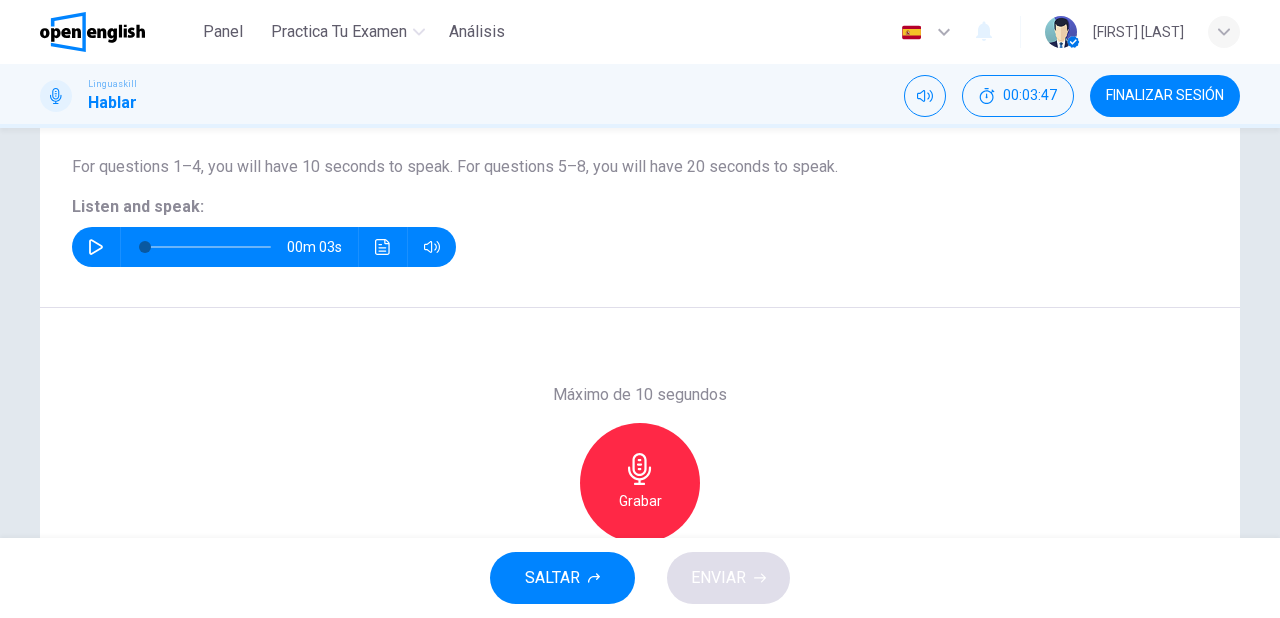 scroll, scrollTop: 204, scrollLeft: 0, axis: vertical 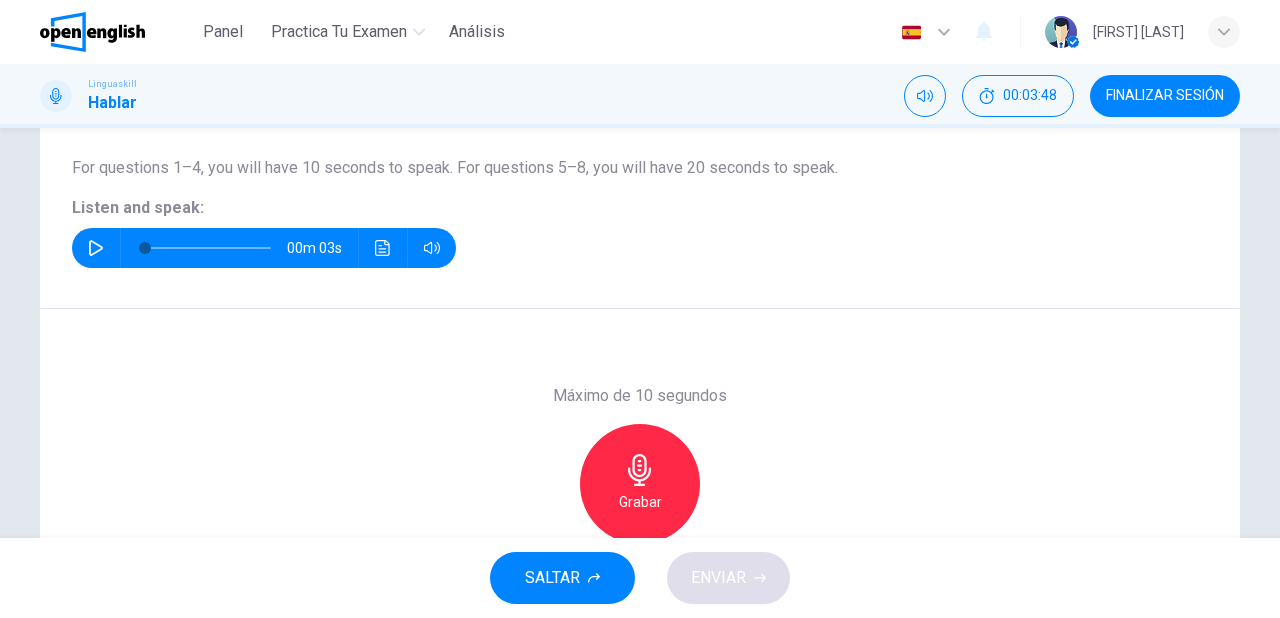 click 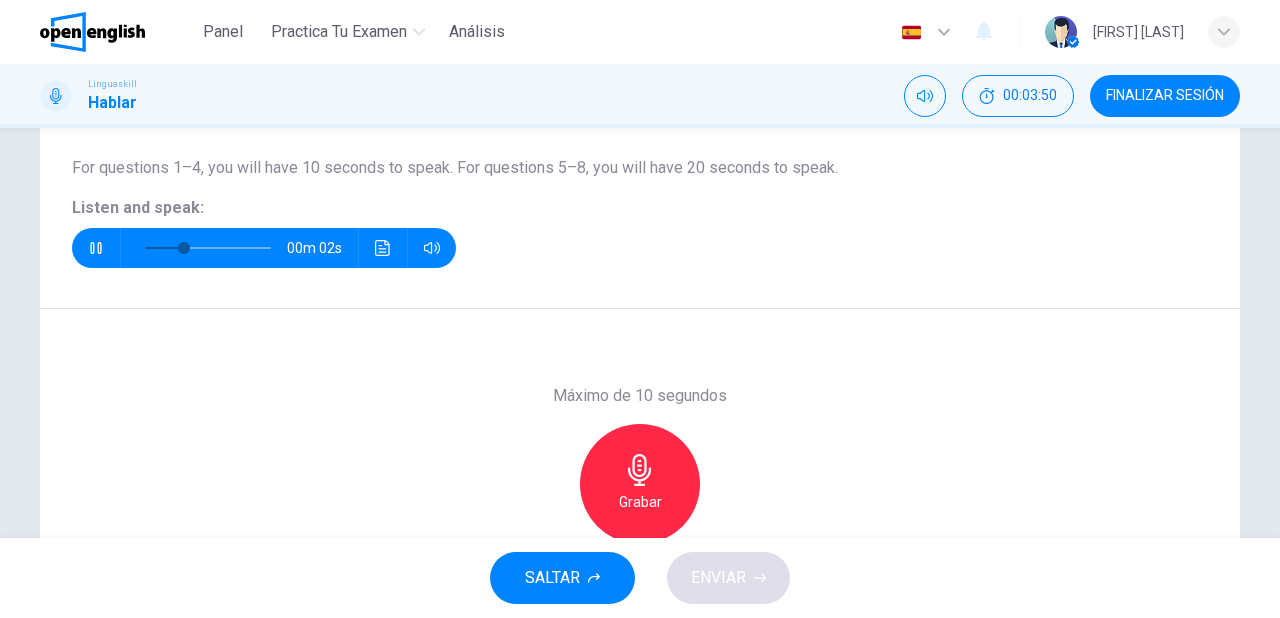scroll, scrollTop: 284, scrollLeft: 0, axis: vertical 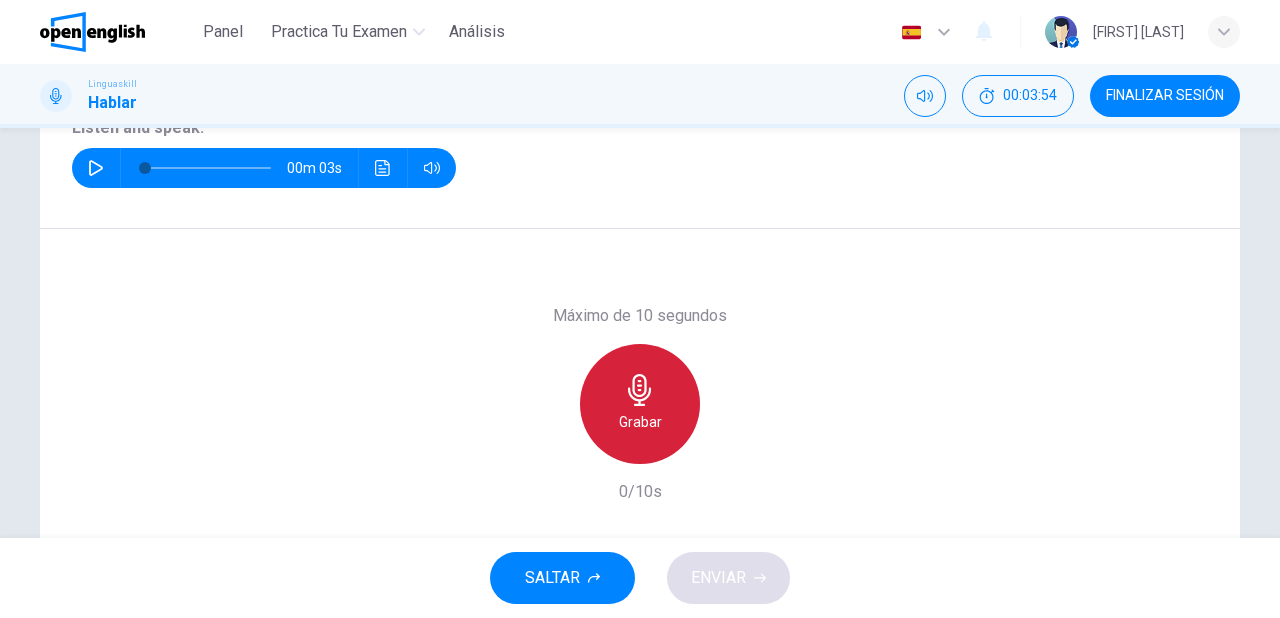 click on "Grabar" at bounding box center (640, 404) 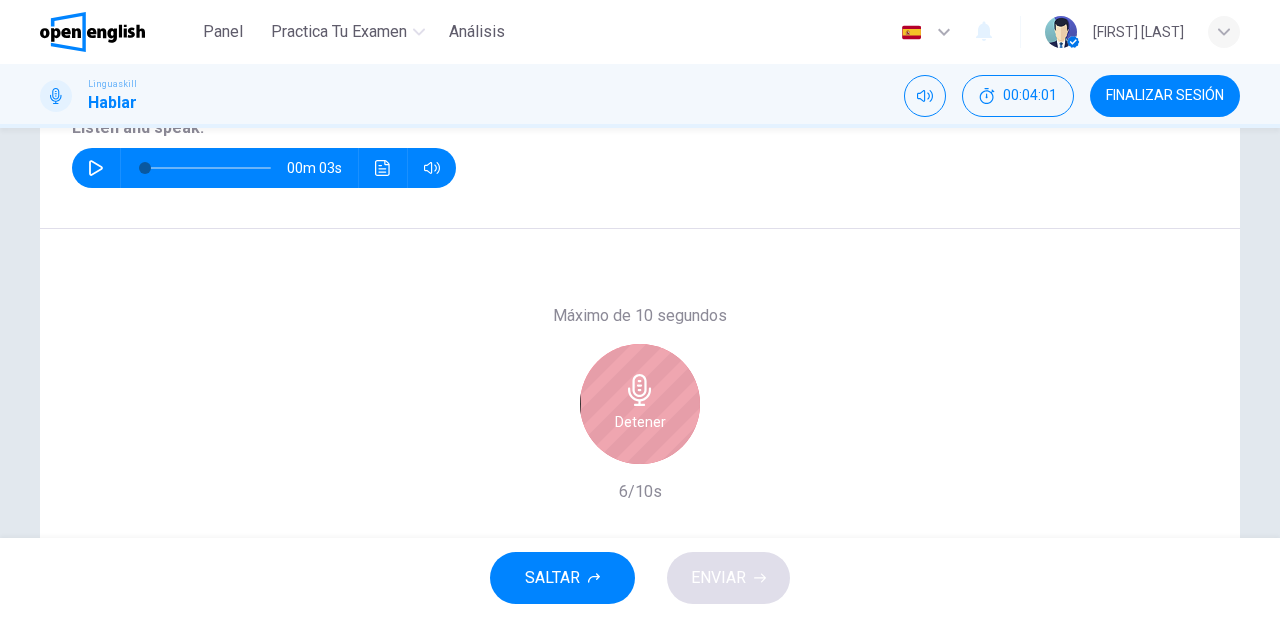 click on "Detener" at bounding box center (640, 404) 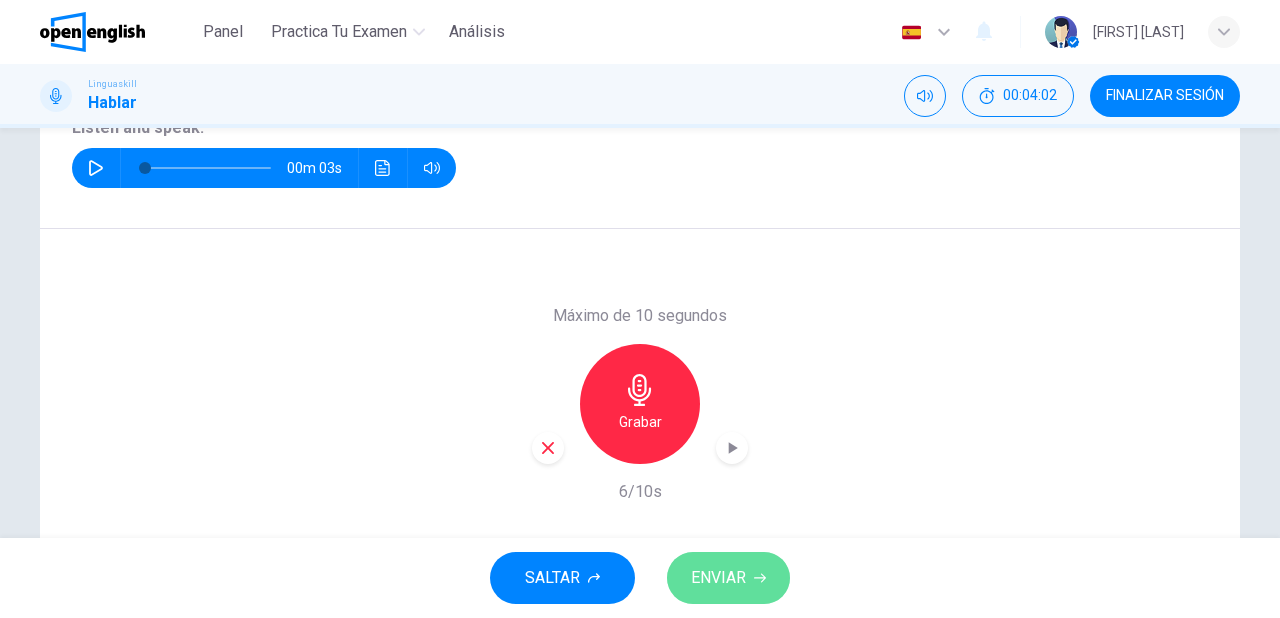 click on "ENVIAR" at bounding box center (718, 578) 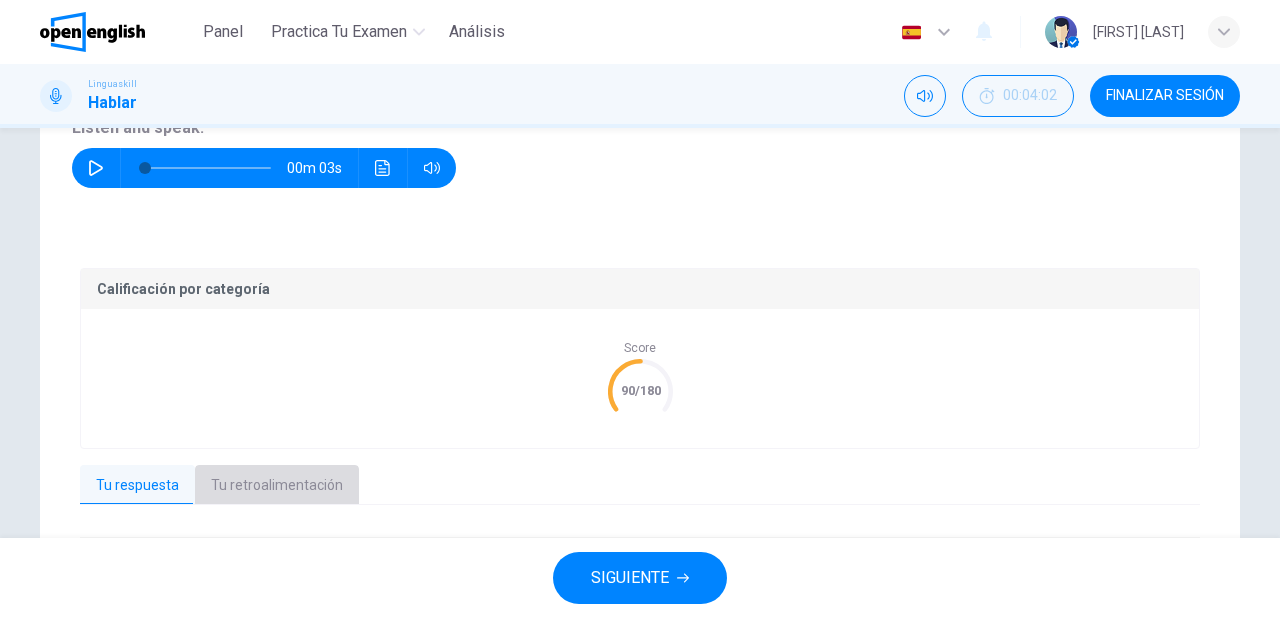 click on "Tu retroalimentación" at bounding box center [277, 486] 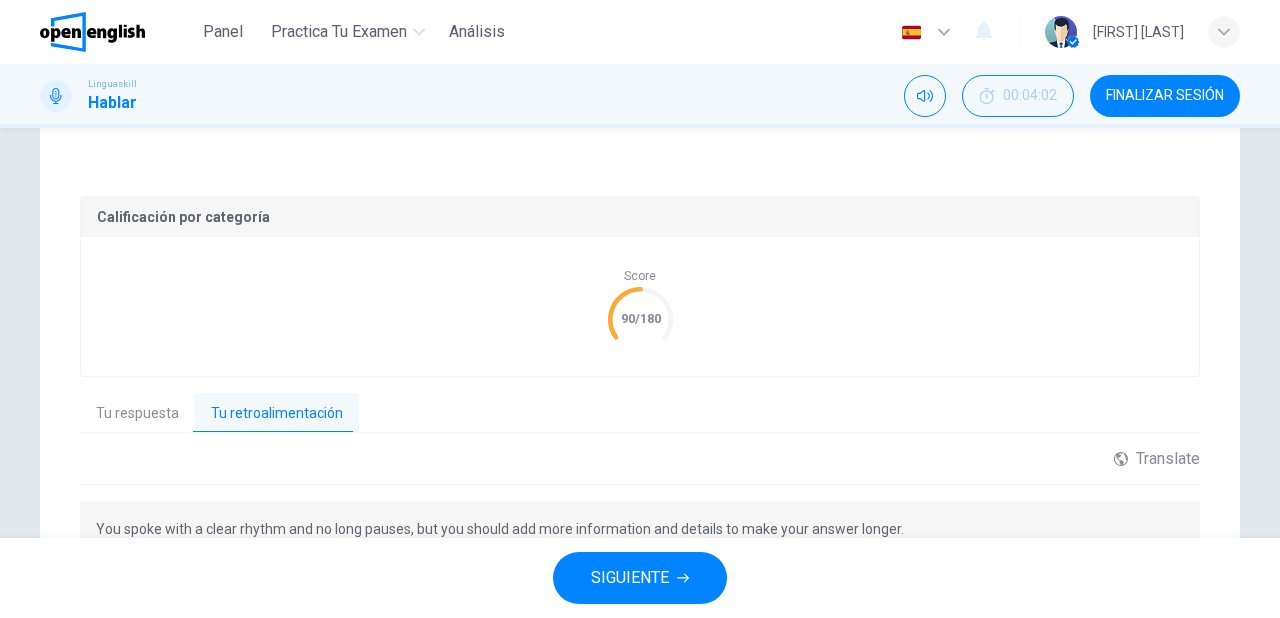scroll, scrollTop: 486, scrollLeft: 0, axis: vertical 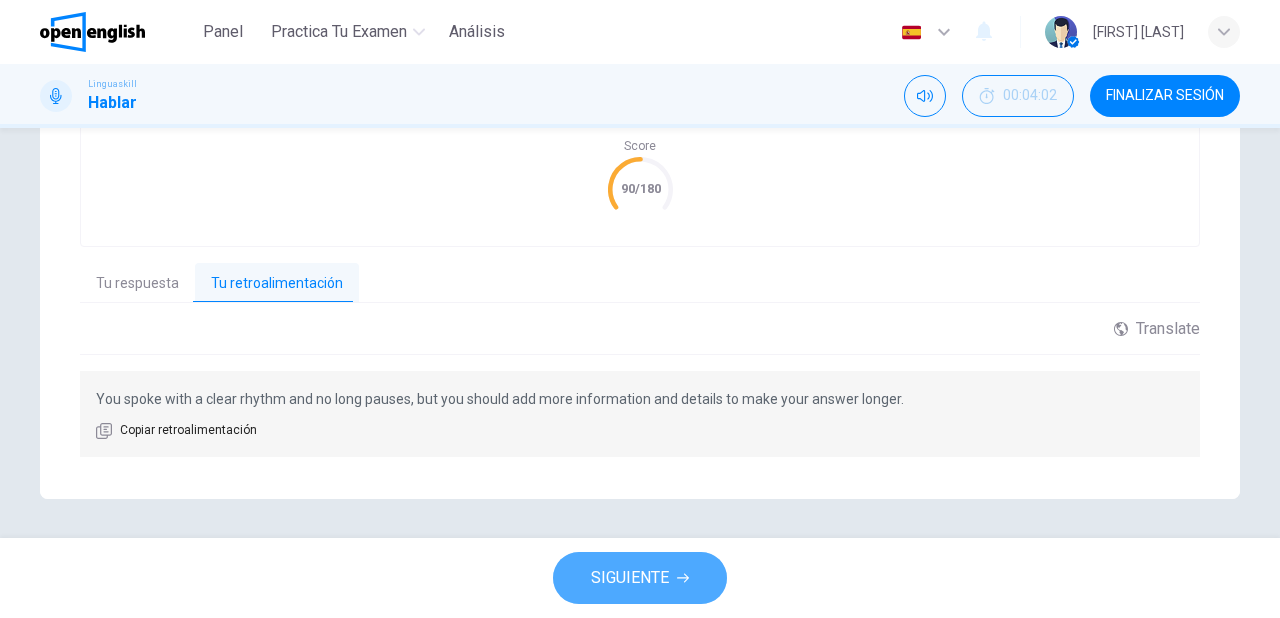 click on "SIGUIENTE" at bounding box center [630, 578] 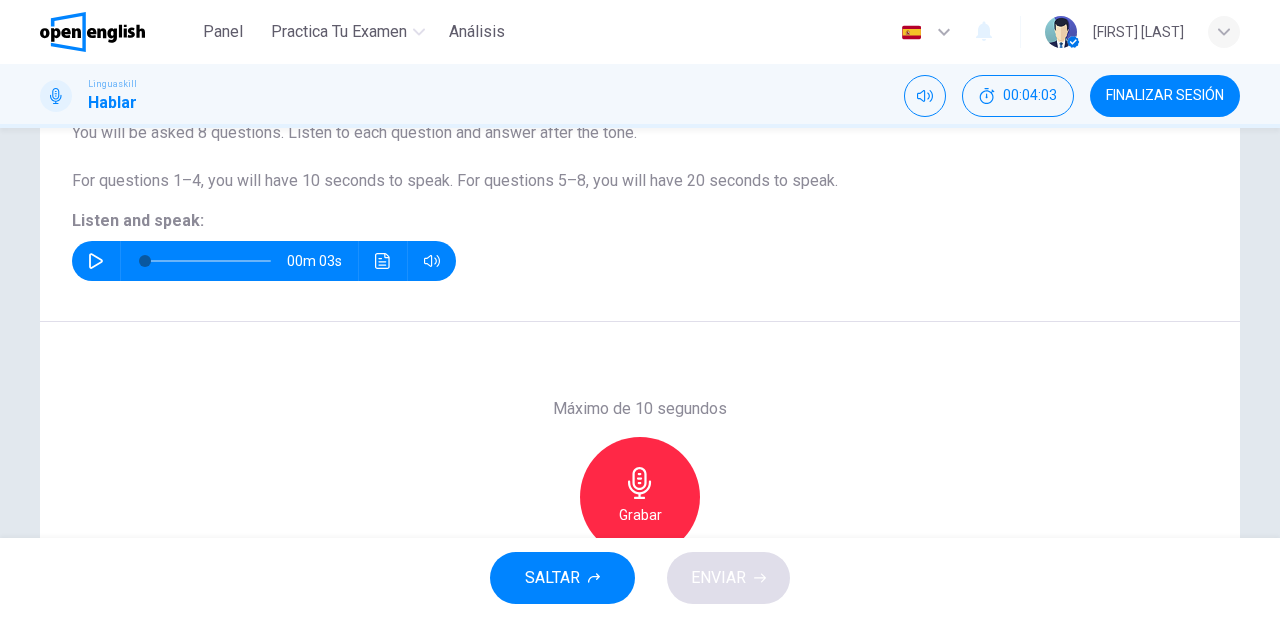 scroll, scrollTop: 124, scrollLeft: 0, axis: vertical 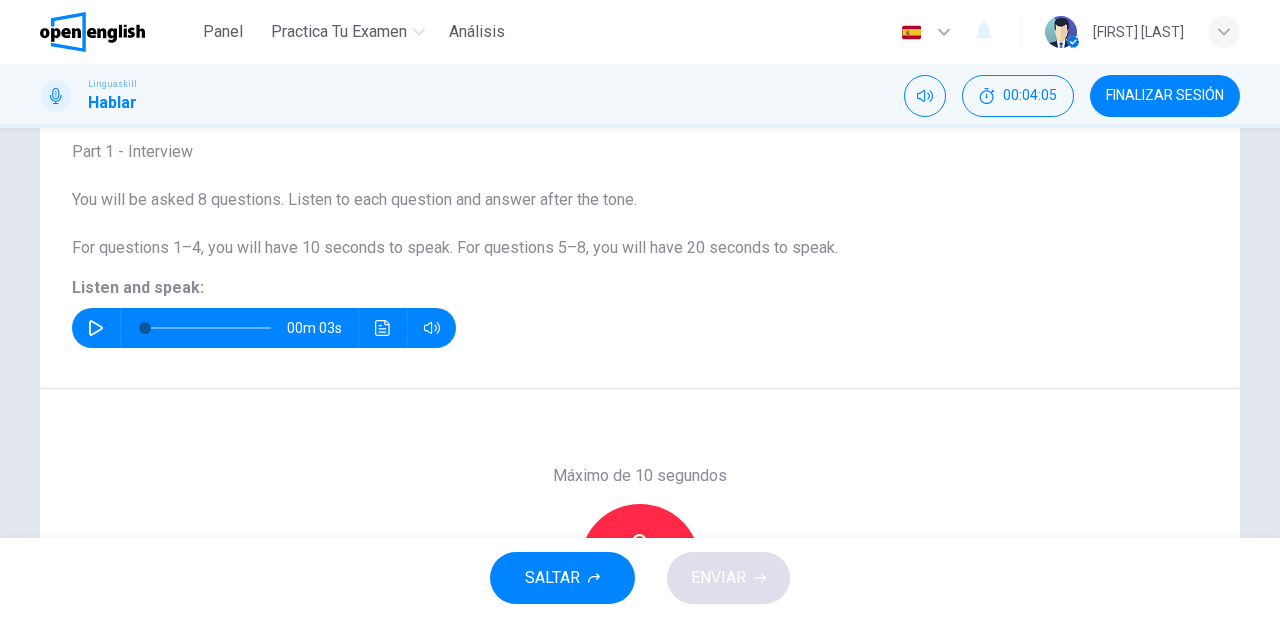 click 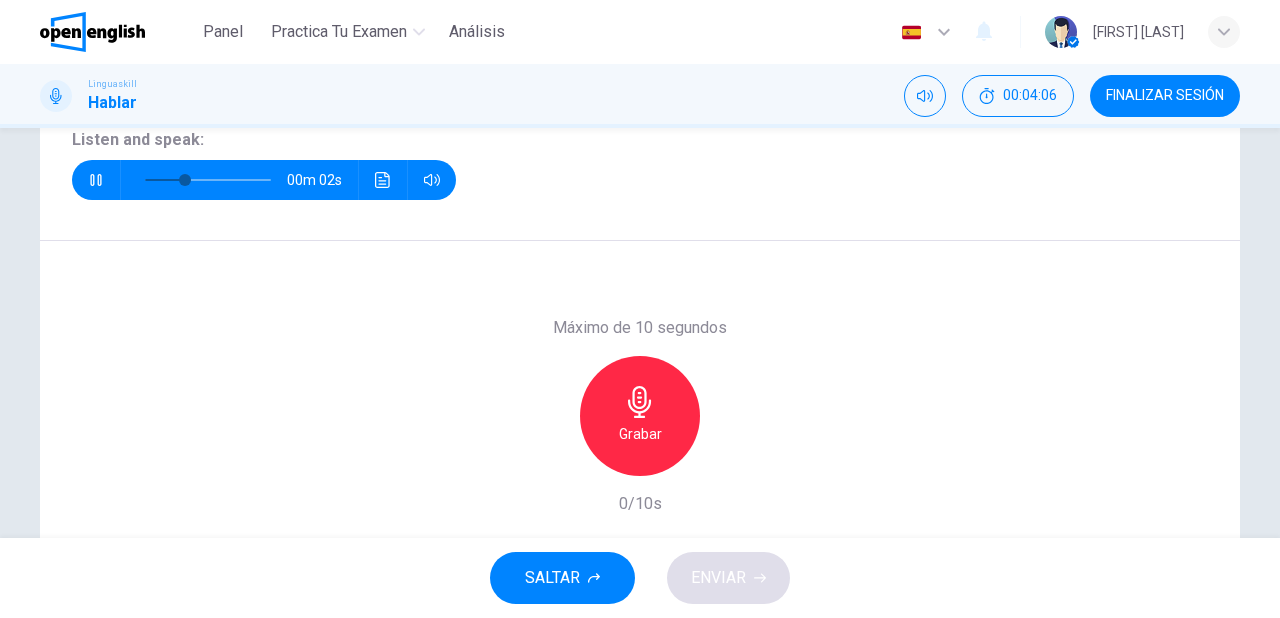 scroll, scrollTop: 284, scrollLeft: 0, axis: vertical 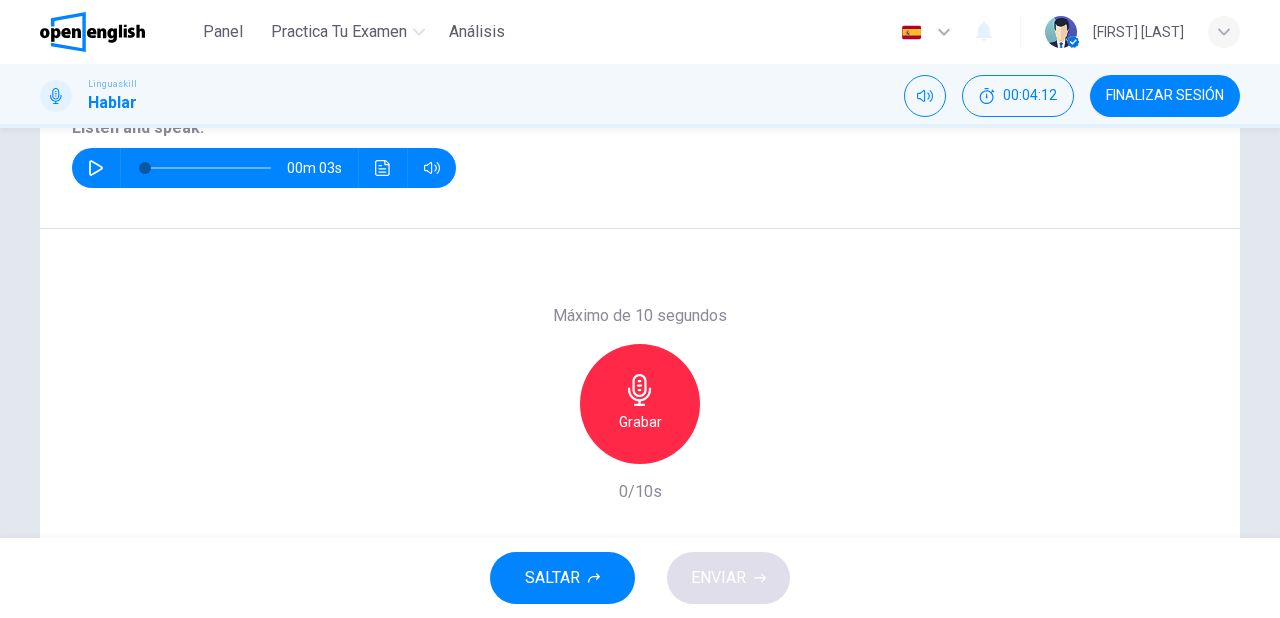 click on "Grabar" at bounding box center (640, 422) 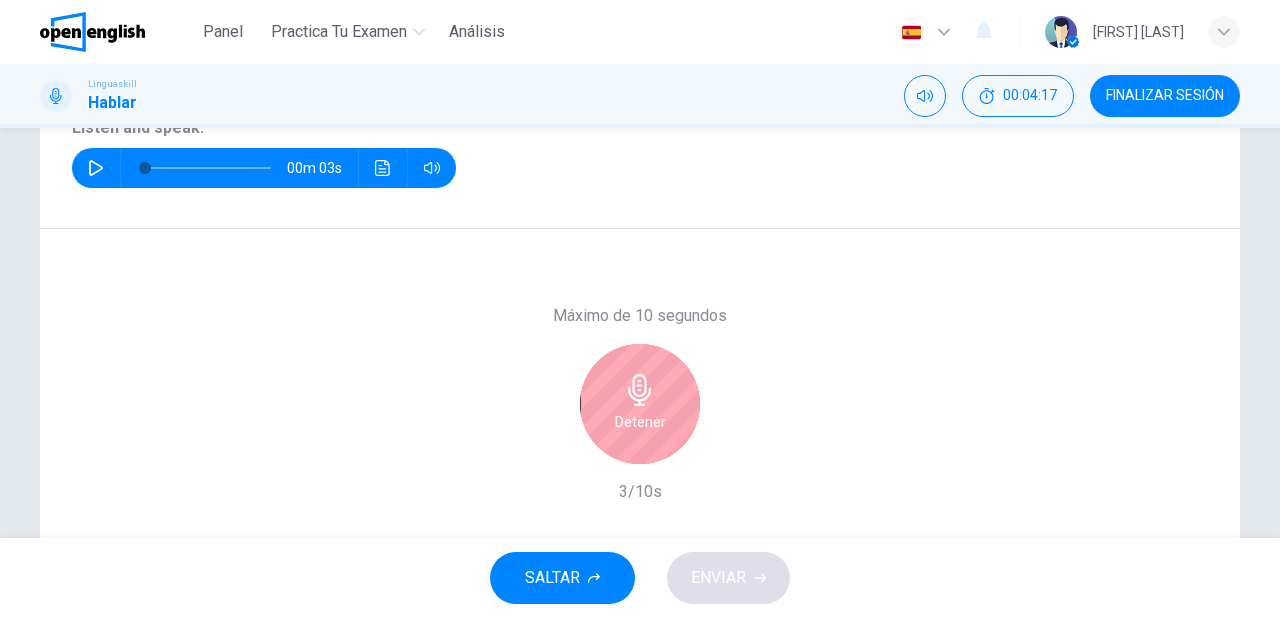 click 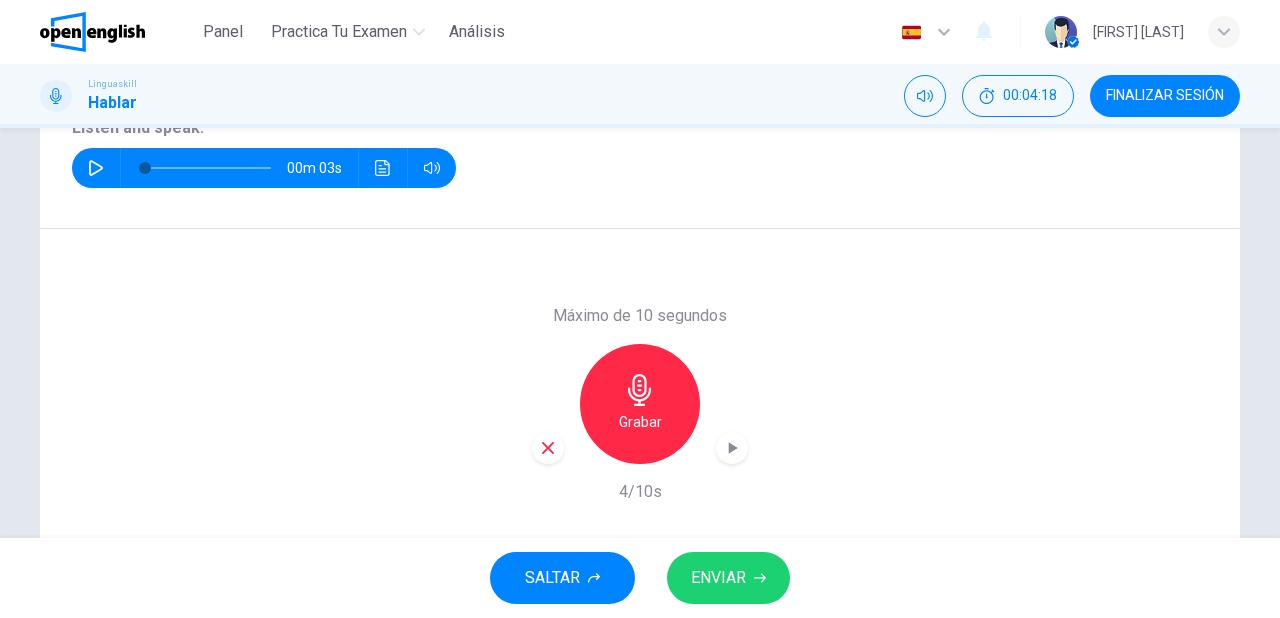 click on "ENVIAR" at bounding box center [718, 578] 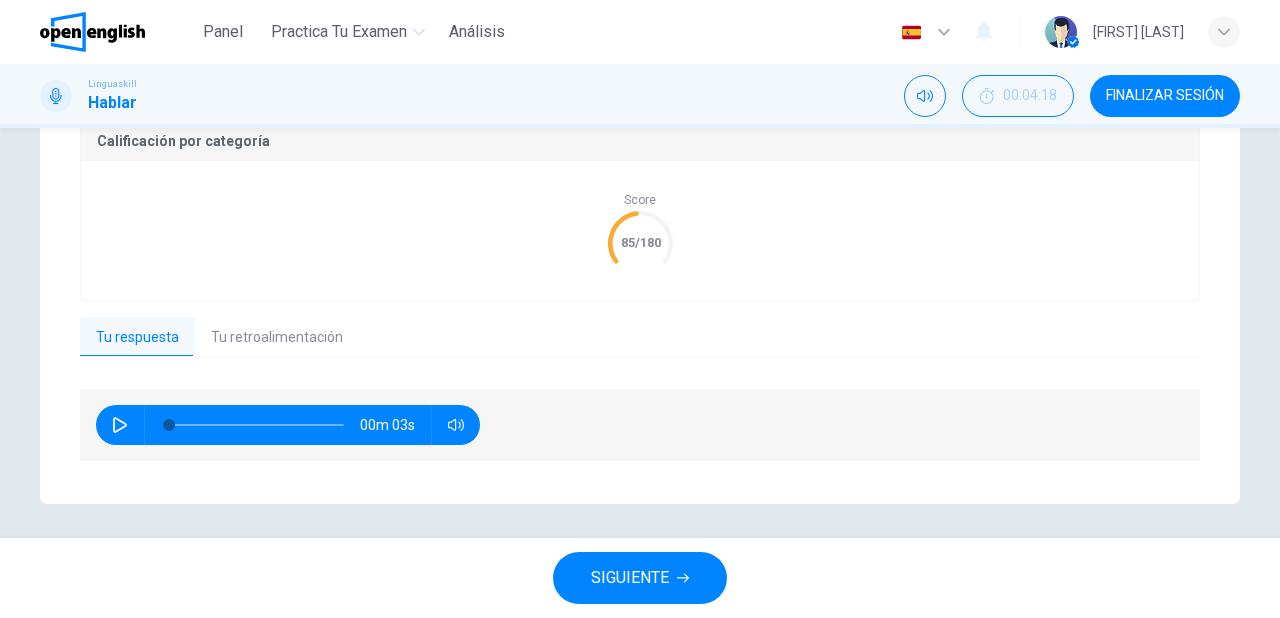 scroll, scrollTop: 436, scrollLeft: 0, axis: vertical 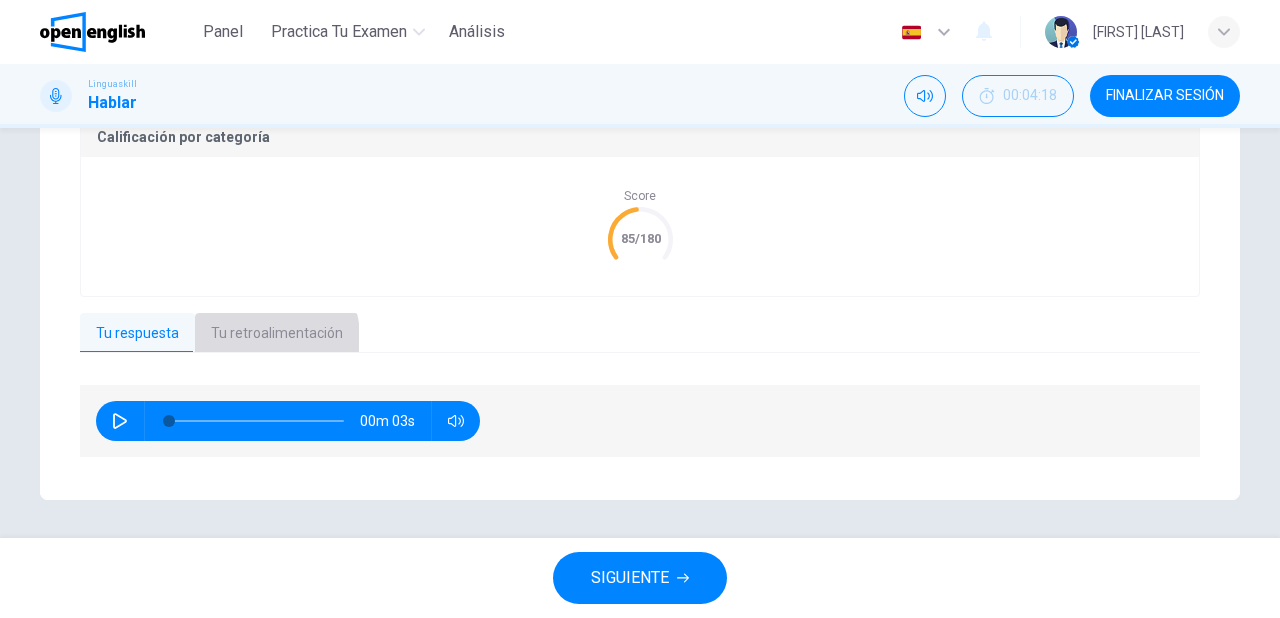 click on "Tu retroalimentación" at bounding box center (277, 334) 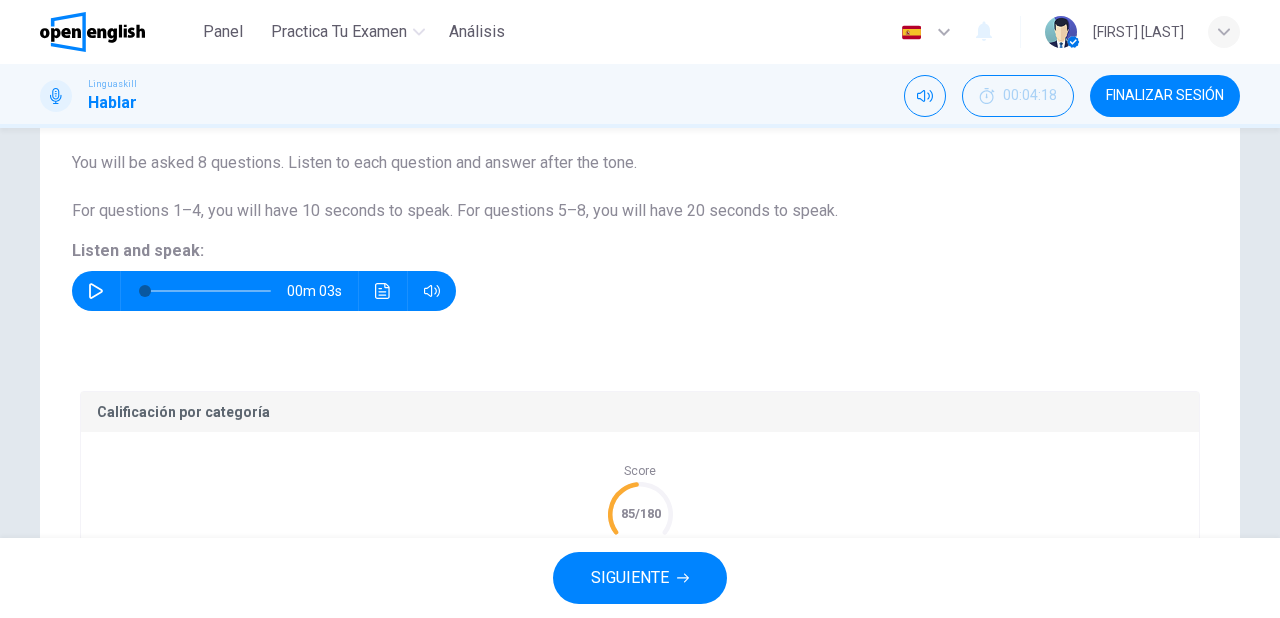 scroll, scrollTop: 196, scrollLeft: 0, axis: vertical 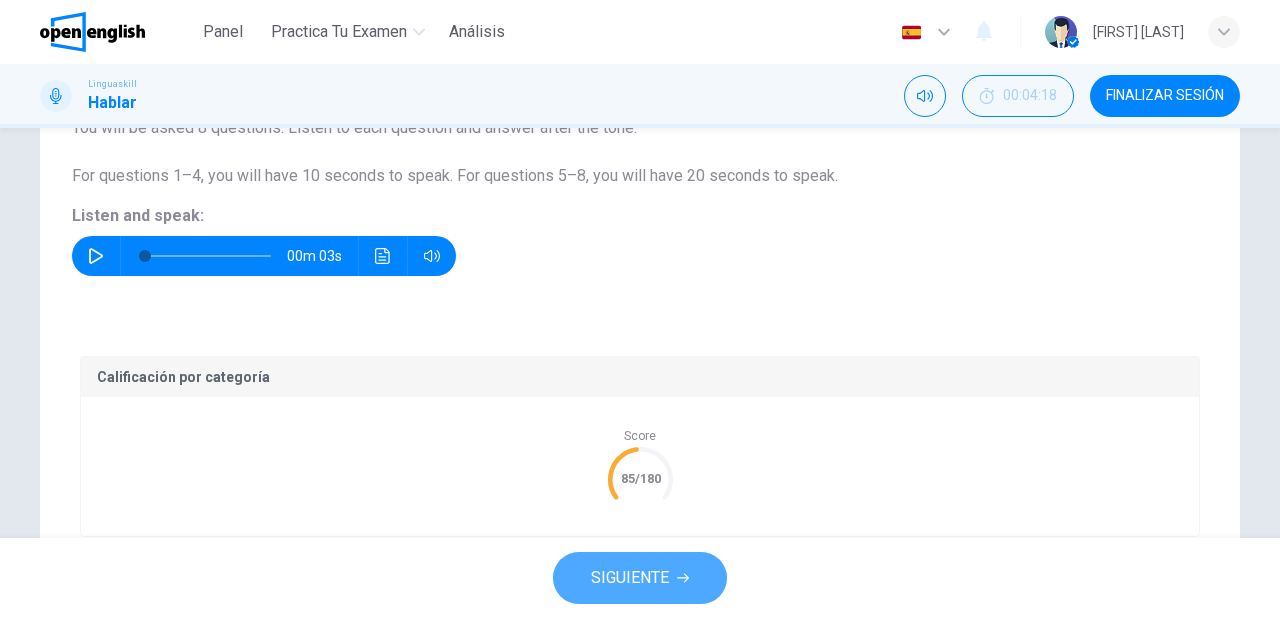 click on "SIGUIENTE" at bounding box center [630, 578] 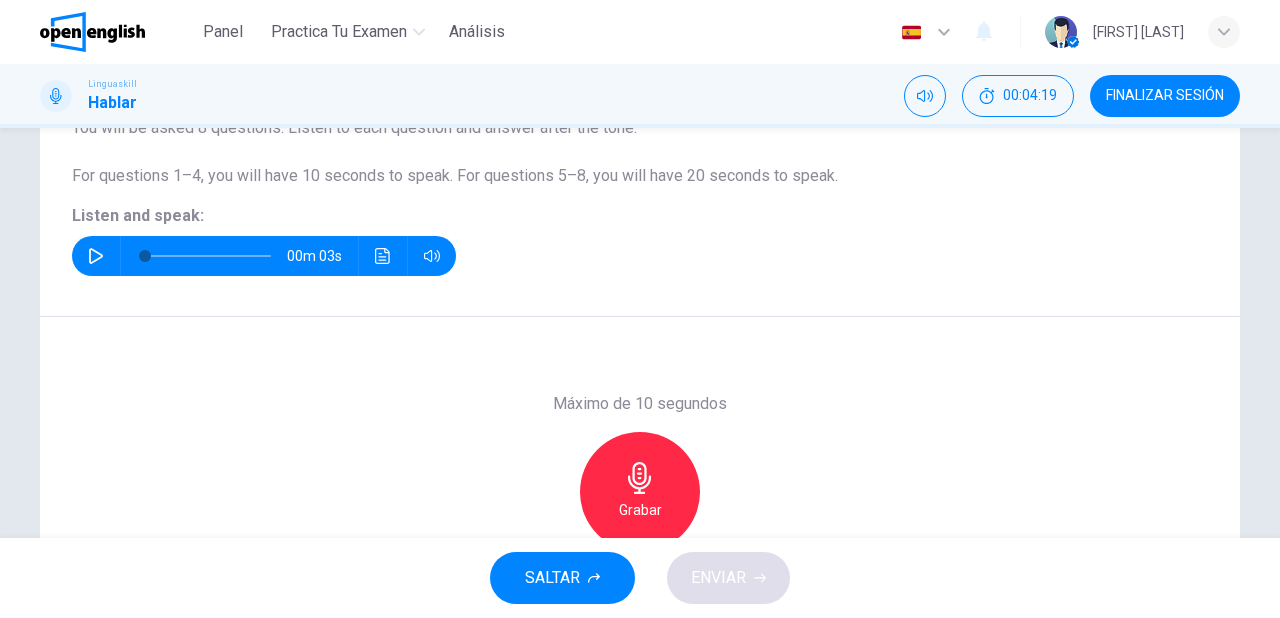 click 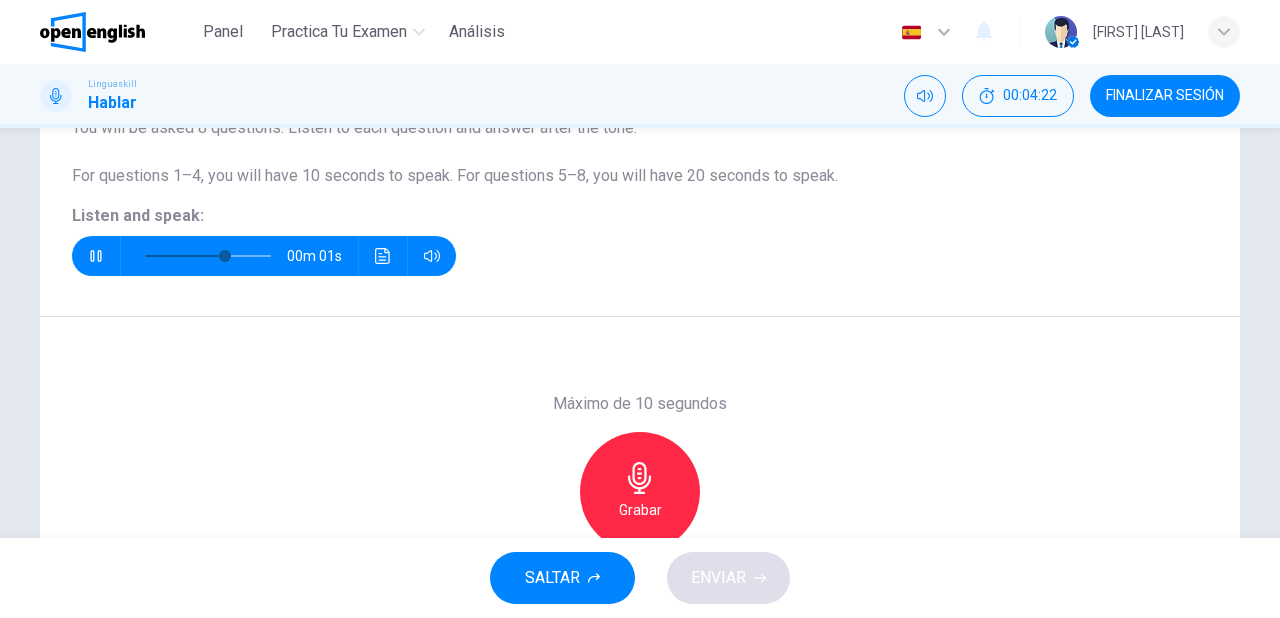 scroll, scrollTop: 276, scrollLeft: 0, axis: vertical 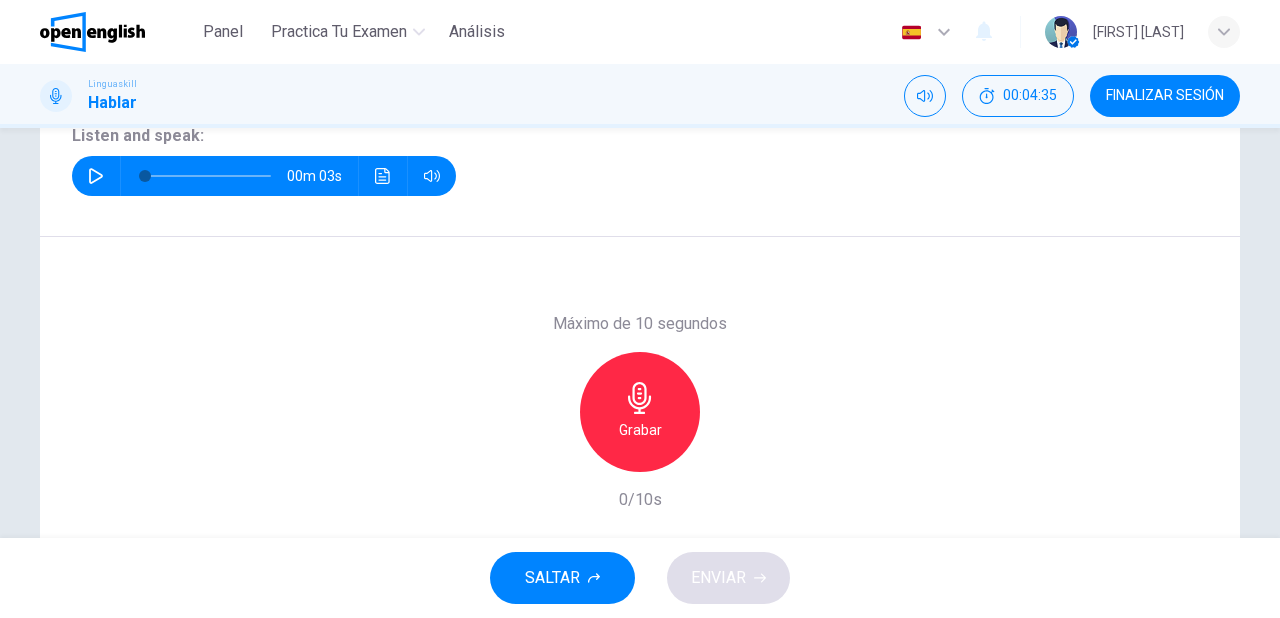 click 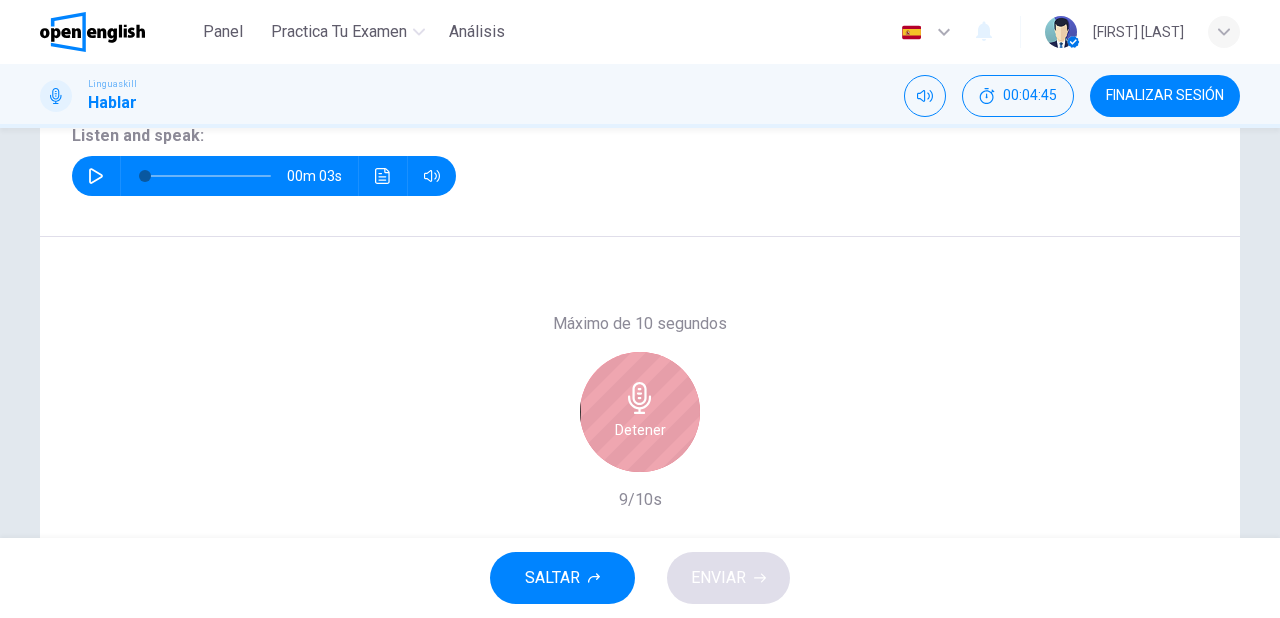click on "Detener" at bounding box center (640, 412) 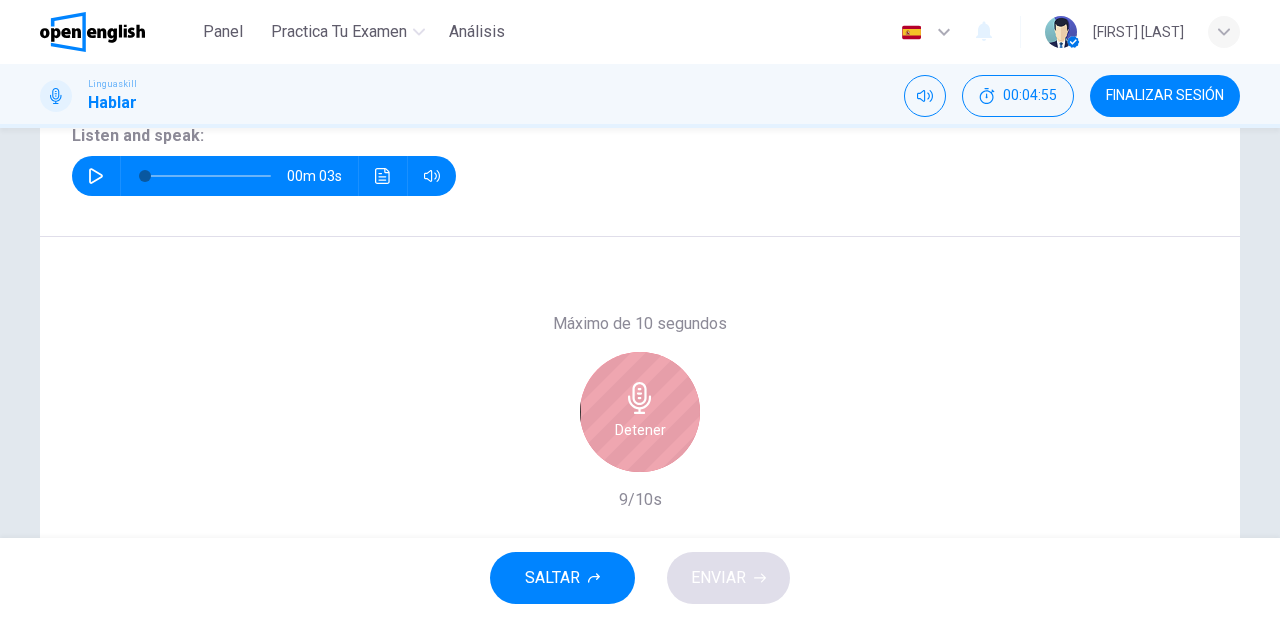 click on "Detener" at bounding box center (640, 412) 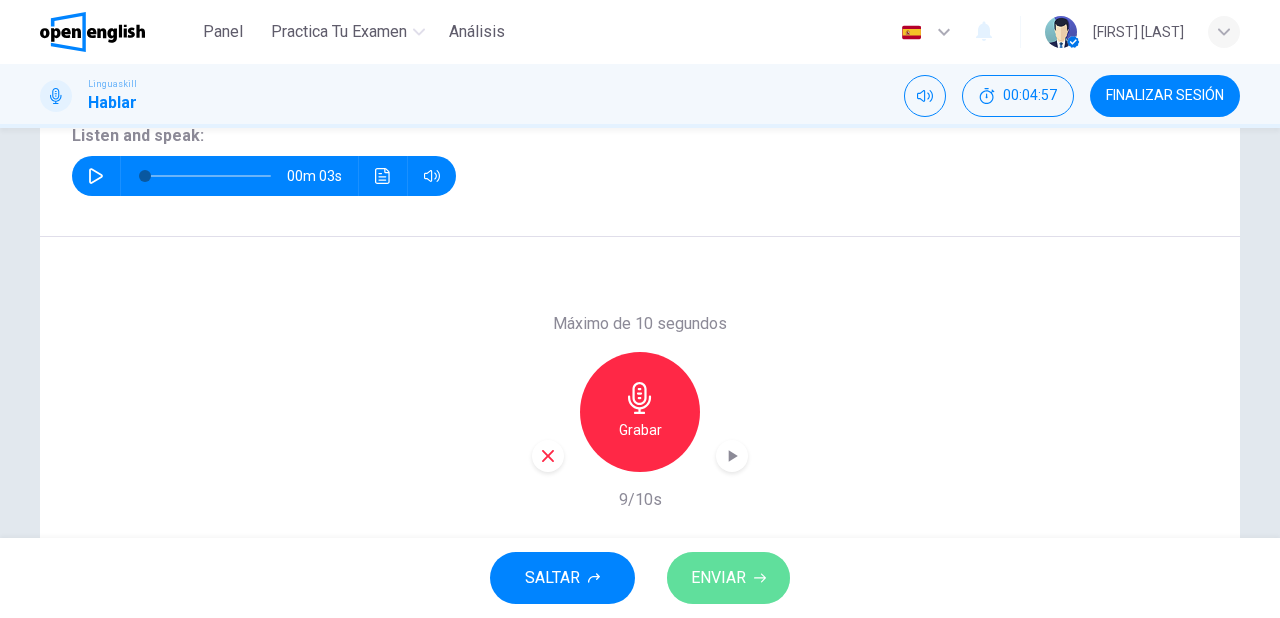 click on "ENVIAR" at bounding box center (718, 578) 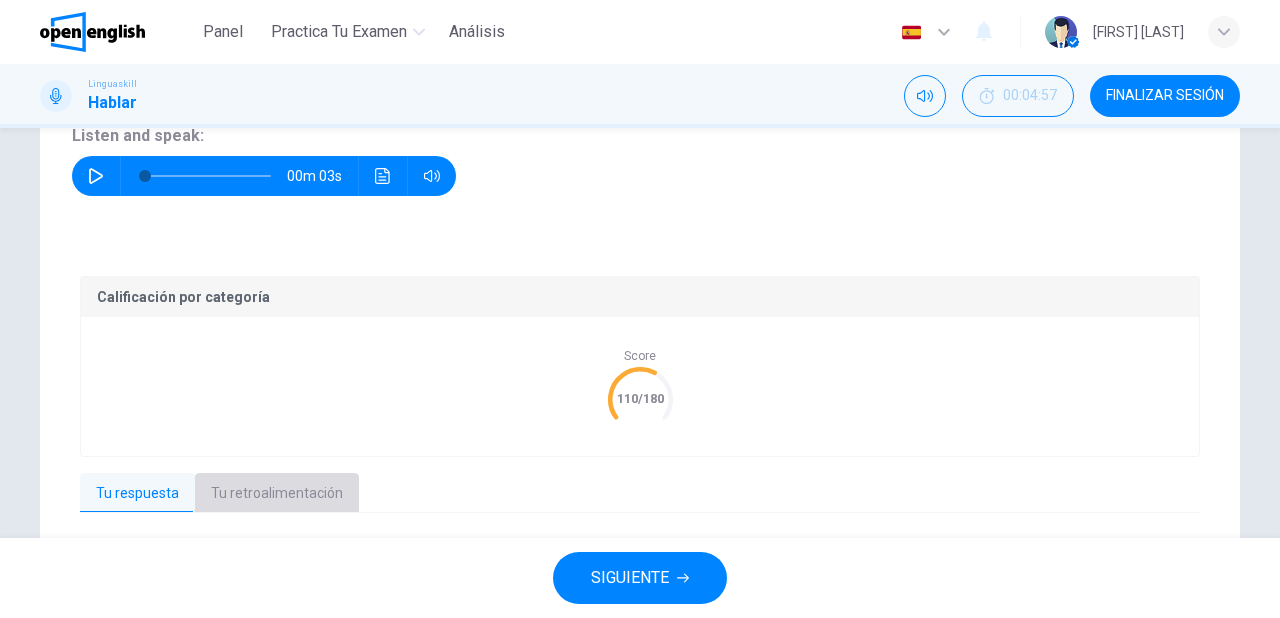 click on "Tu retroalimentación" at bounding box center (277, 494) 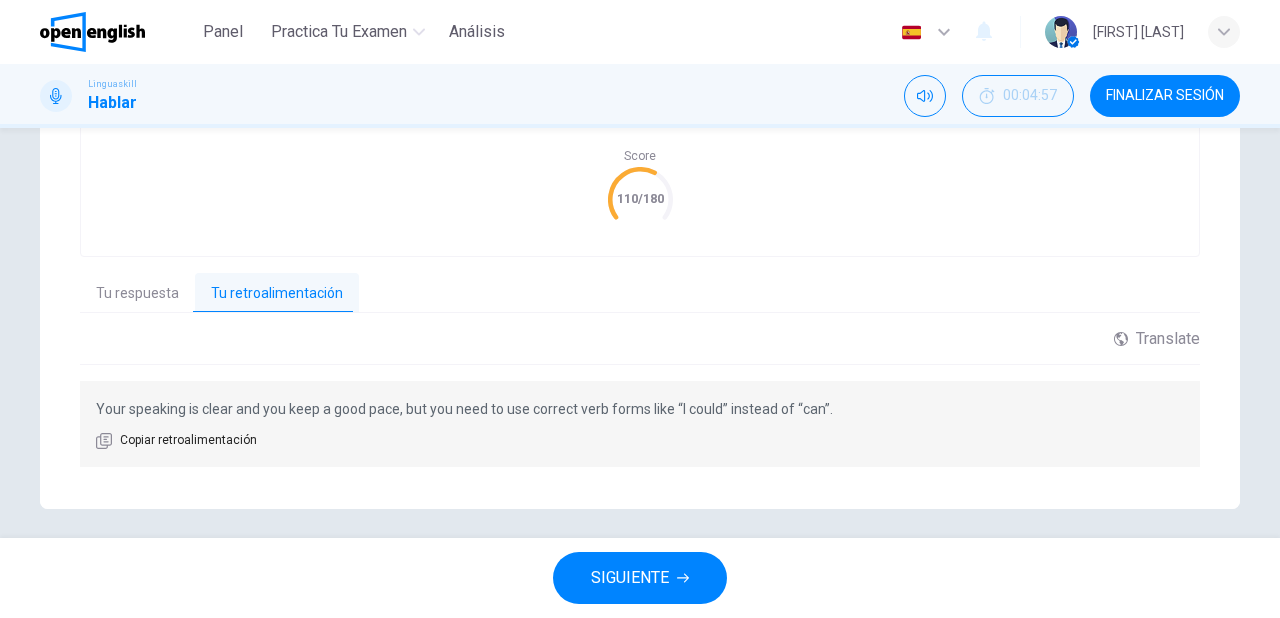 scroll, scrollTop: 486, scrollLeft: 0, axis: vertical 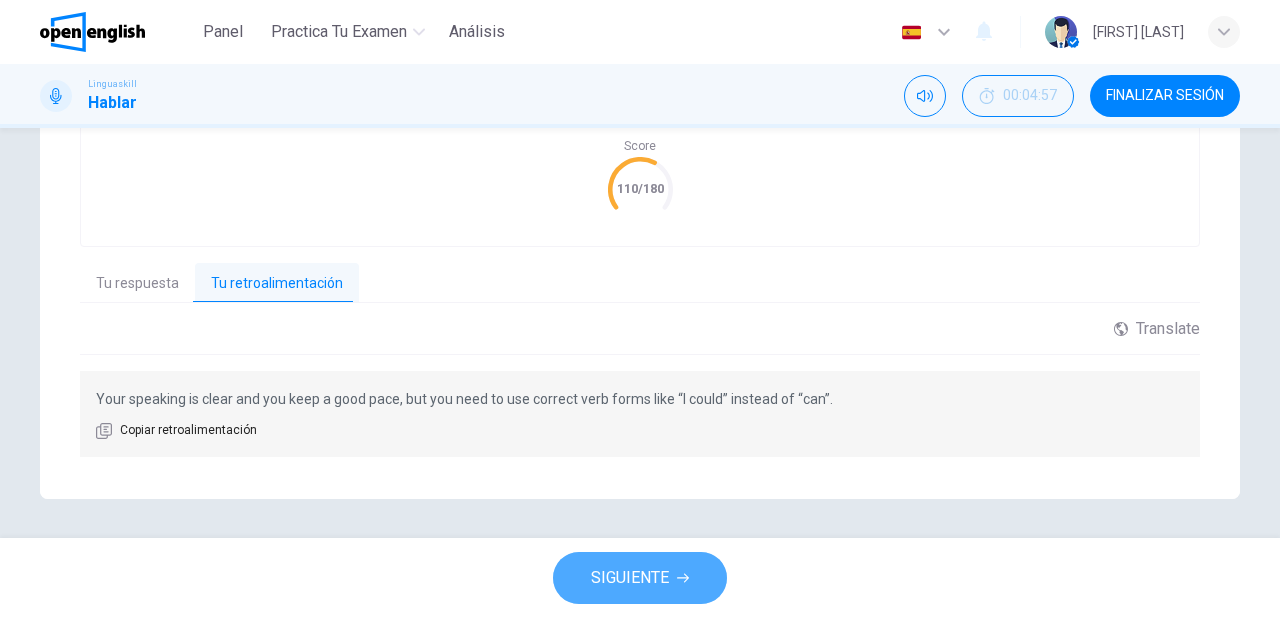 click on "SIGUIENTE" at bounding box center [630, 578] 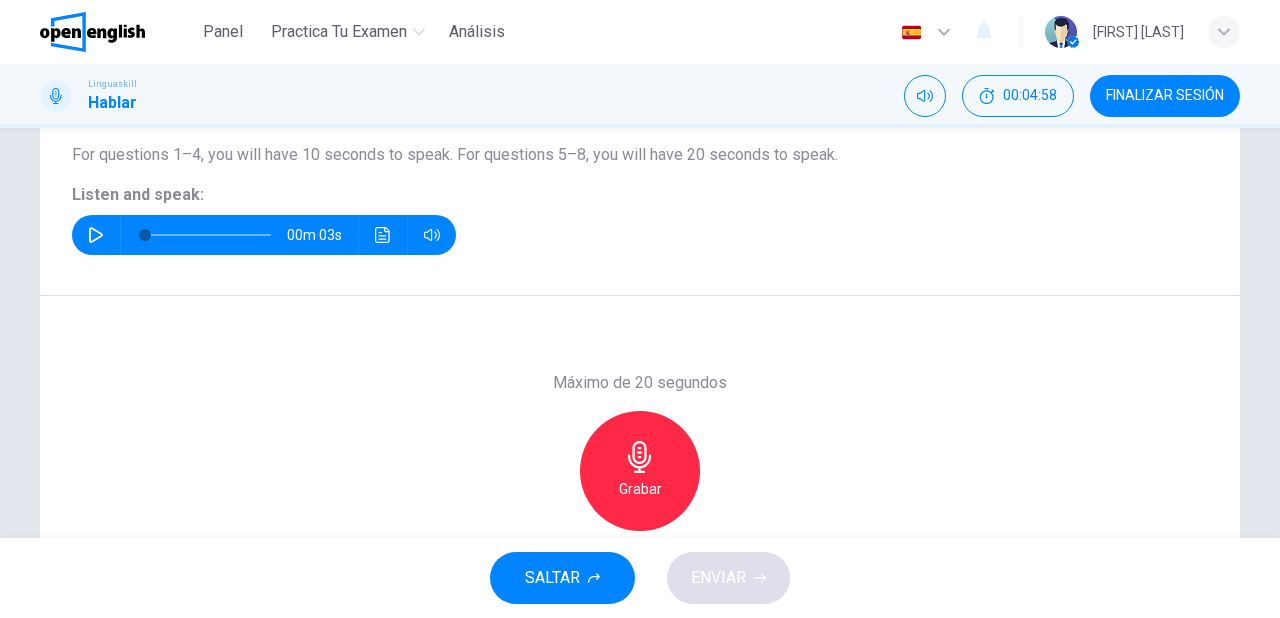 scroll, scrollTop: 124, scrollLeft: 0, axis: vertical 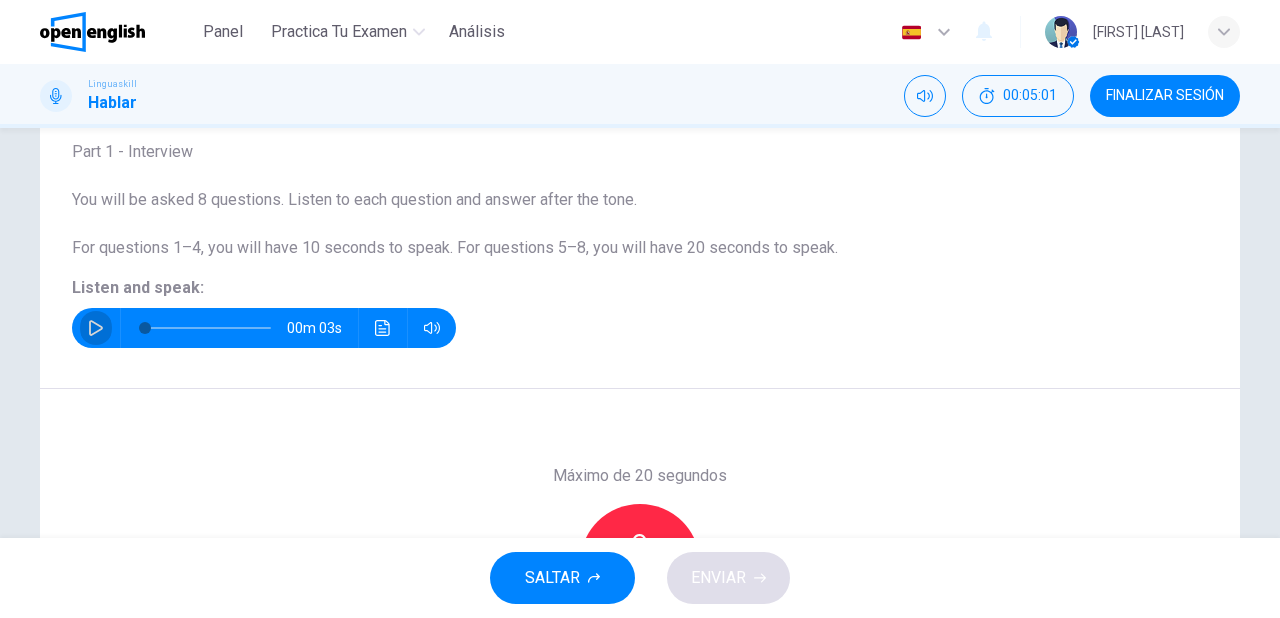 click 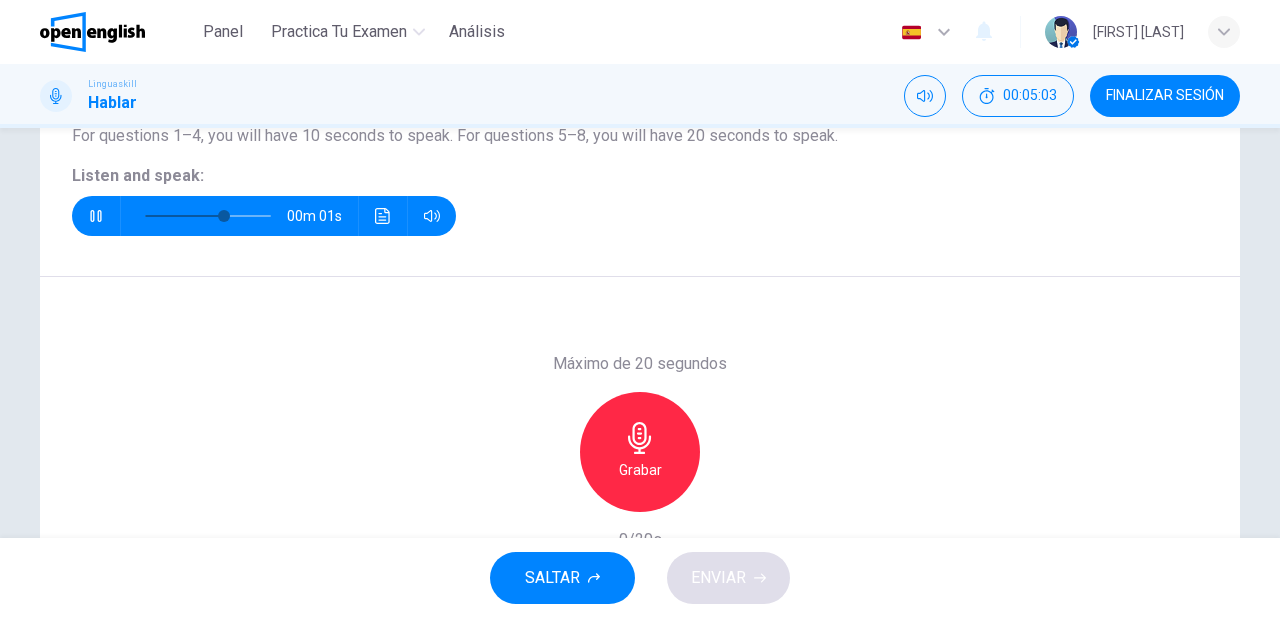 scroll, scrollTop: 284, scrollLeft: 0, axis: vertical 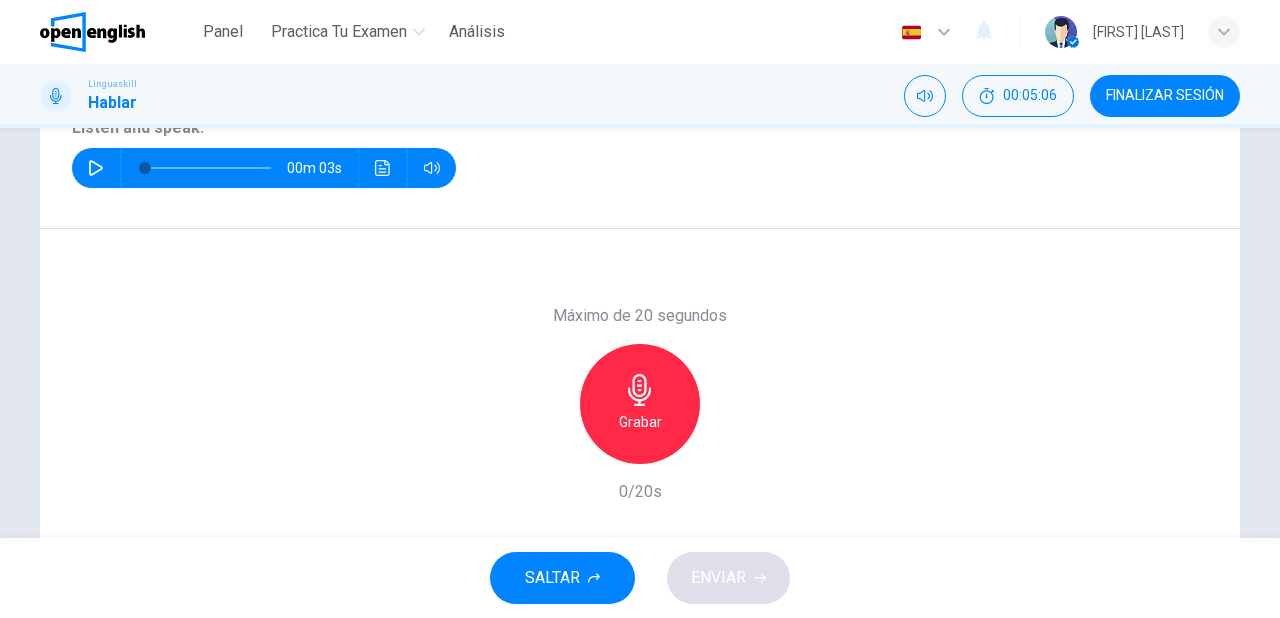 click on "Grabar" at bounding box center (640, 422) 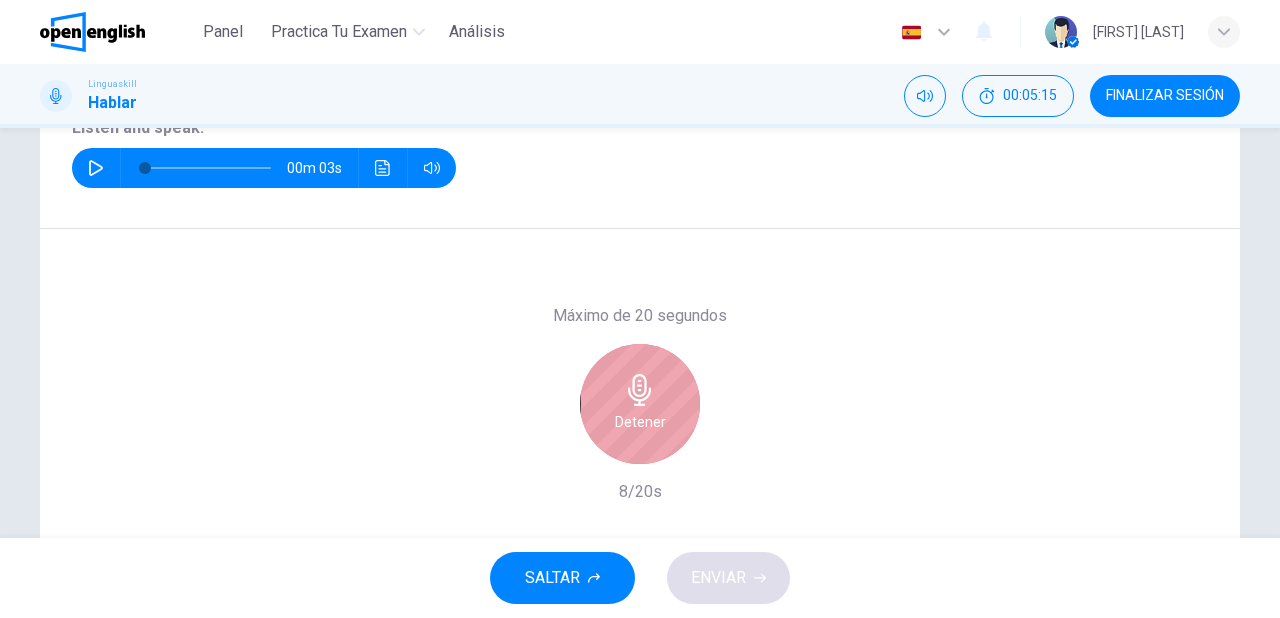 click on "Detener" at bounding box center (640, 404) 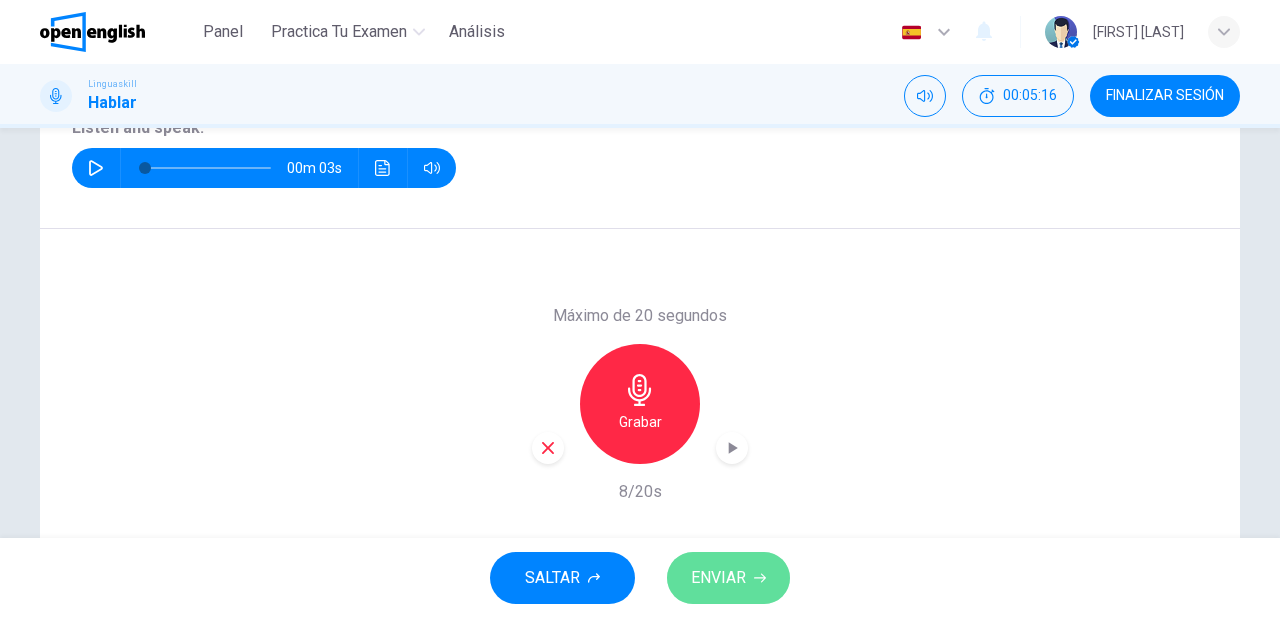 click on "ENVIAR" at bounding box center [718, 578] 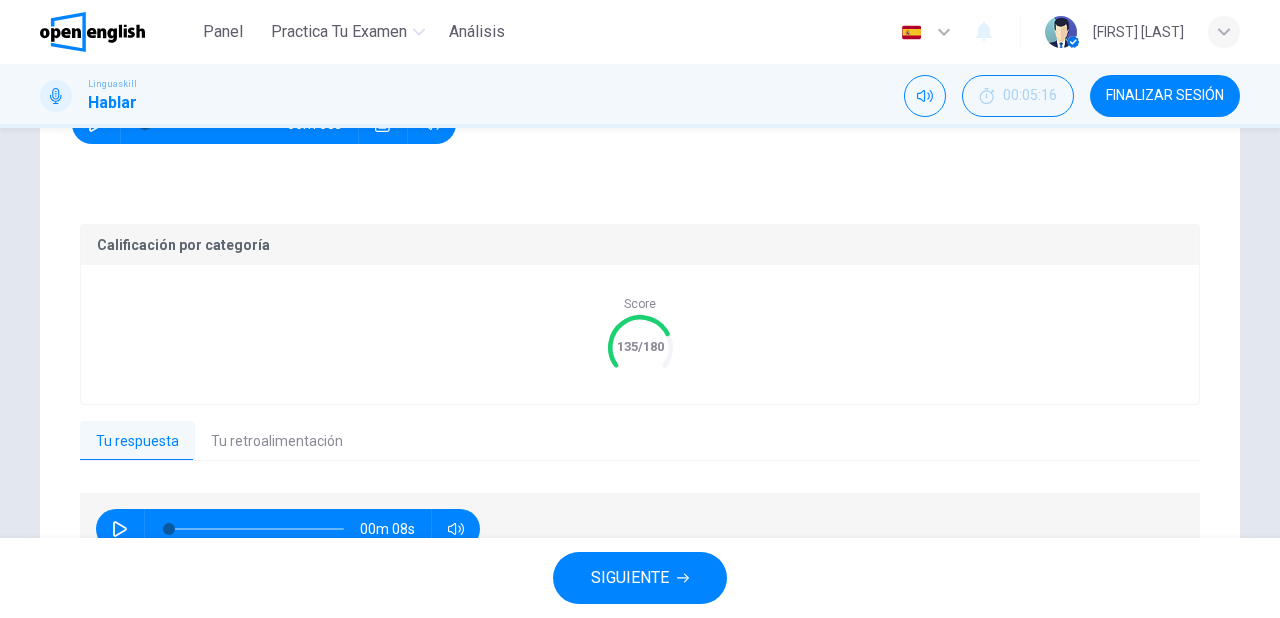 scroll, scrollTop: 364, scrollLeft: 0, axis: vertical 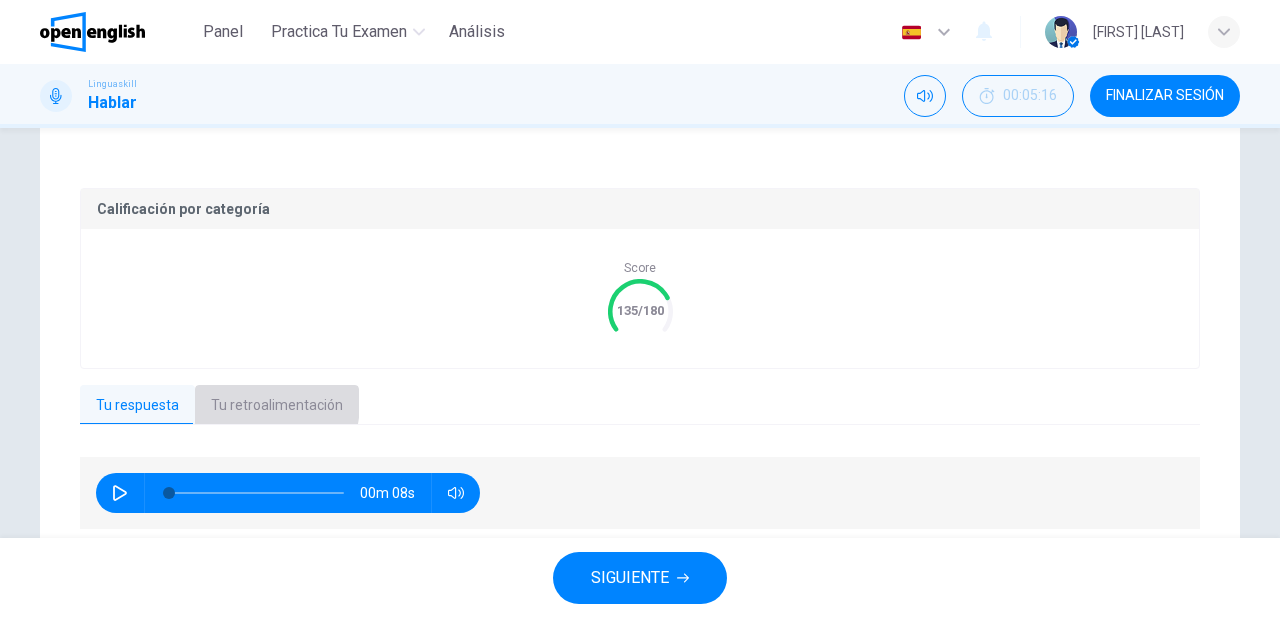click on "Tu retroalimentación" at bounding box center (277, 406) 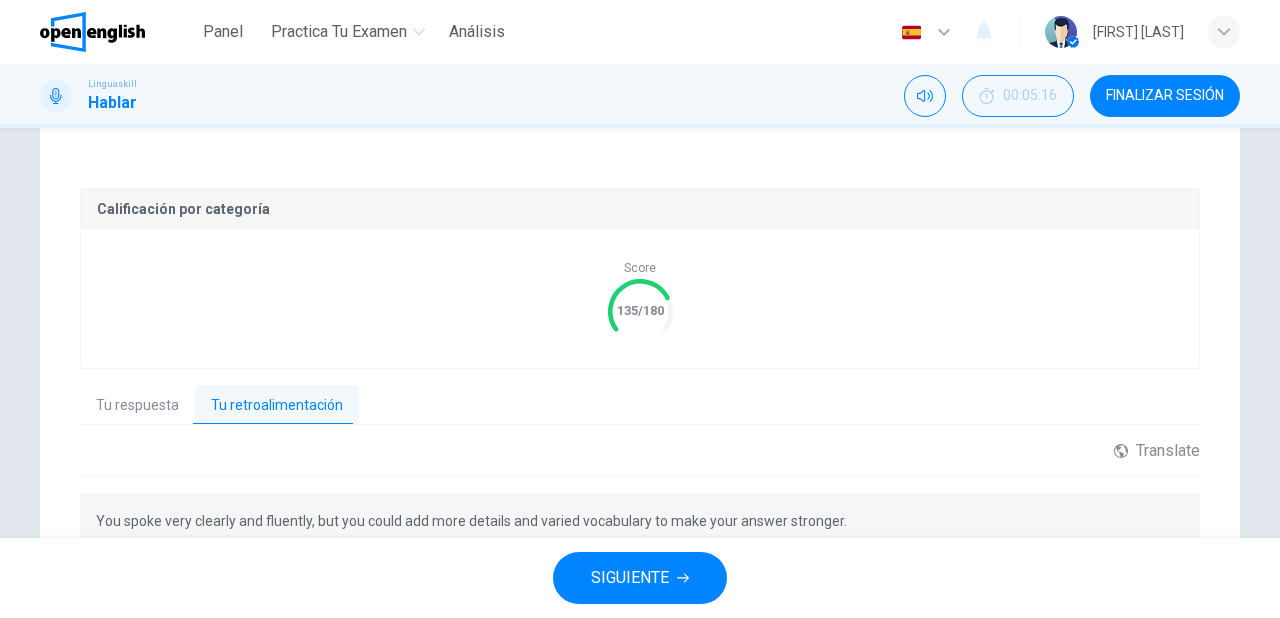 scroll, scrollTop: 444, scrollLeft: 0, axis: vertical 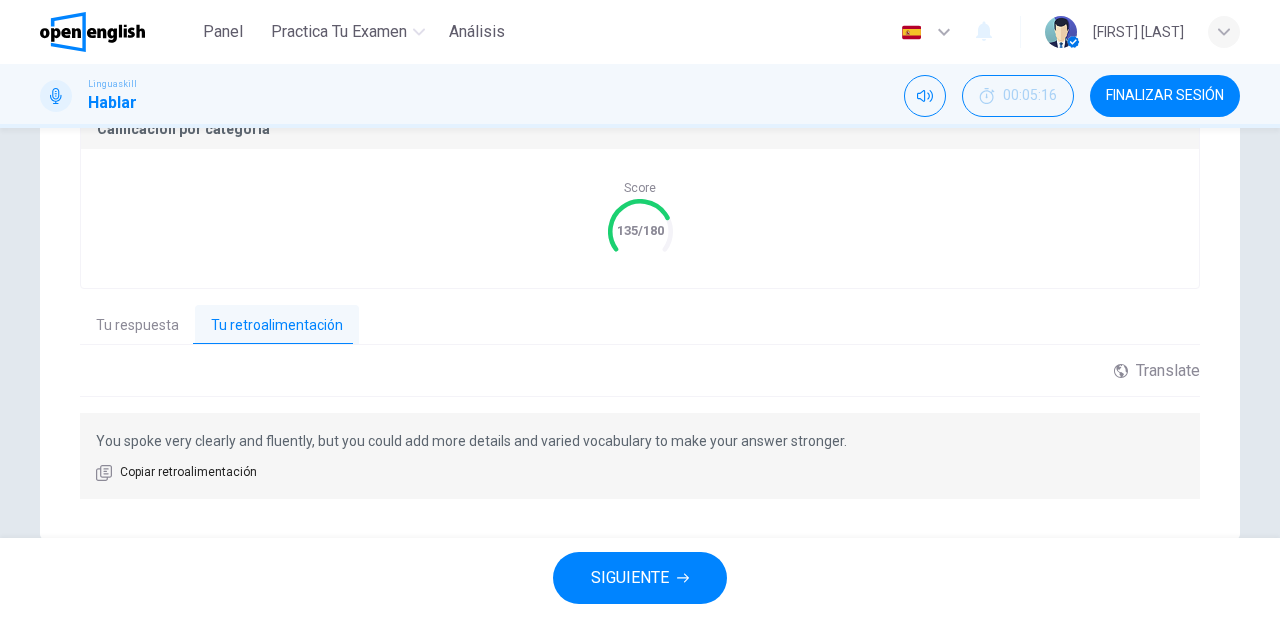 click on "SIGUIENTE" at bounding box center (630, 578) 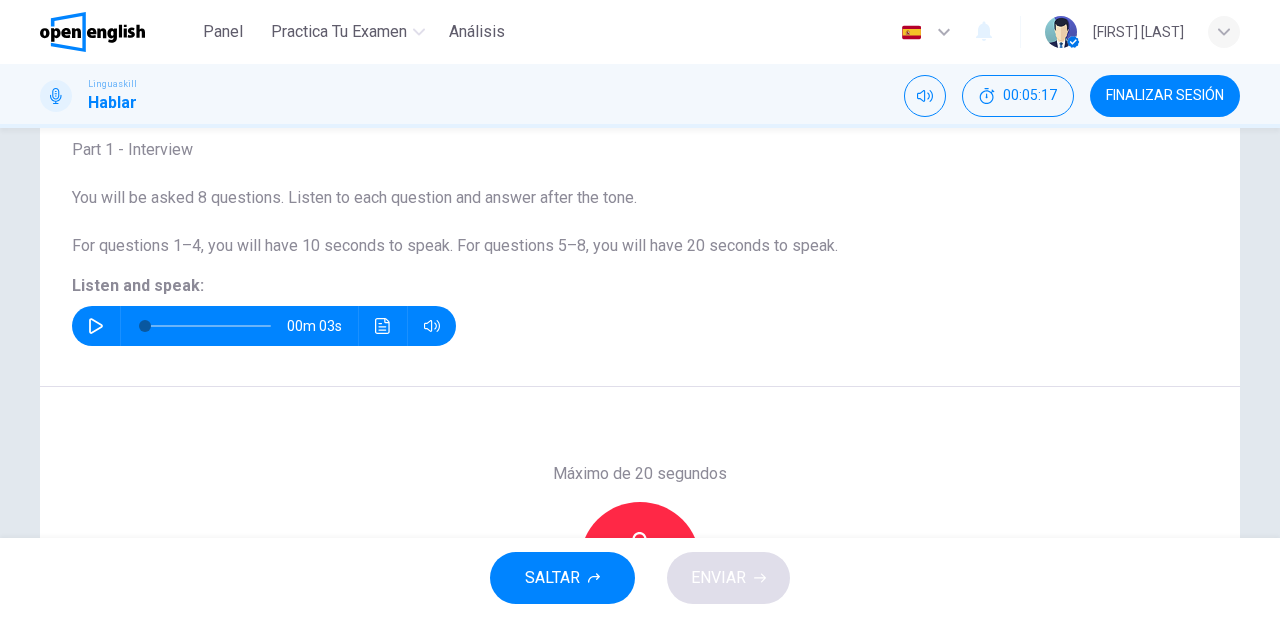 scroll, scrollTop: 124, scrollLeft: 0, axis: vertical 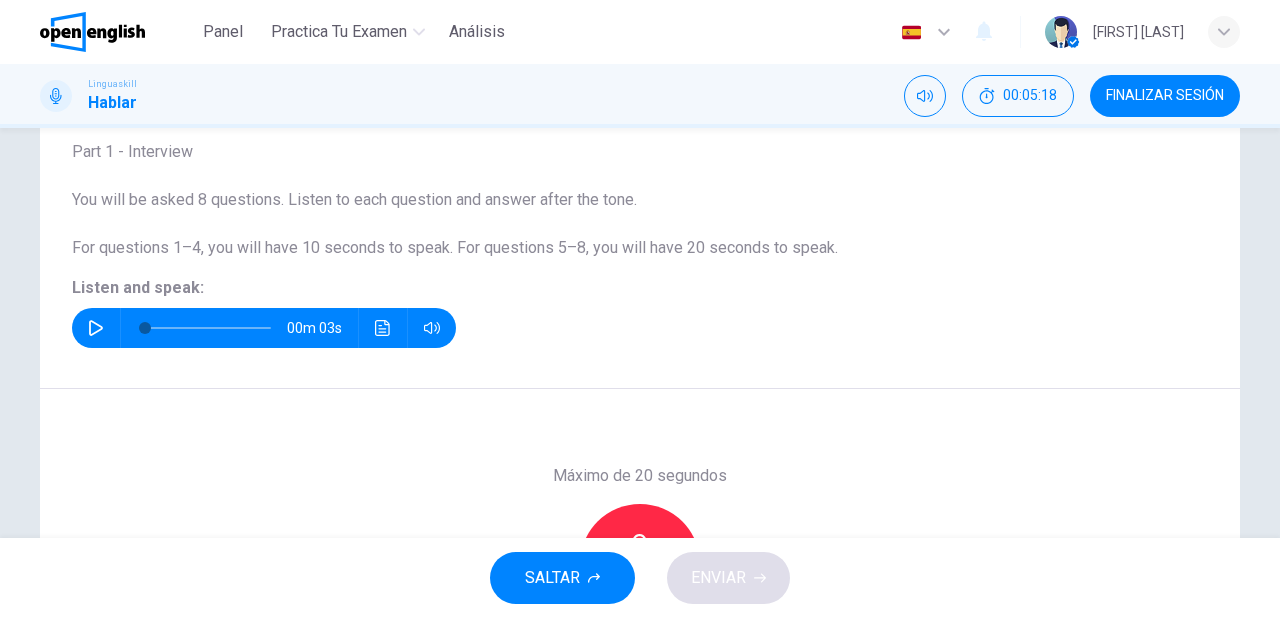 click 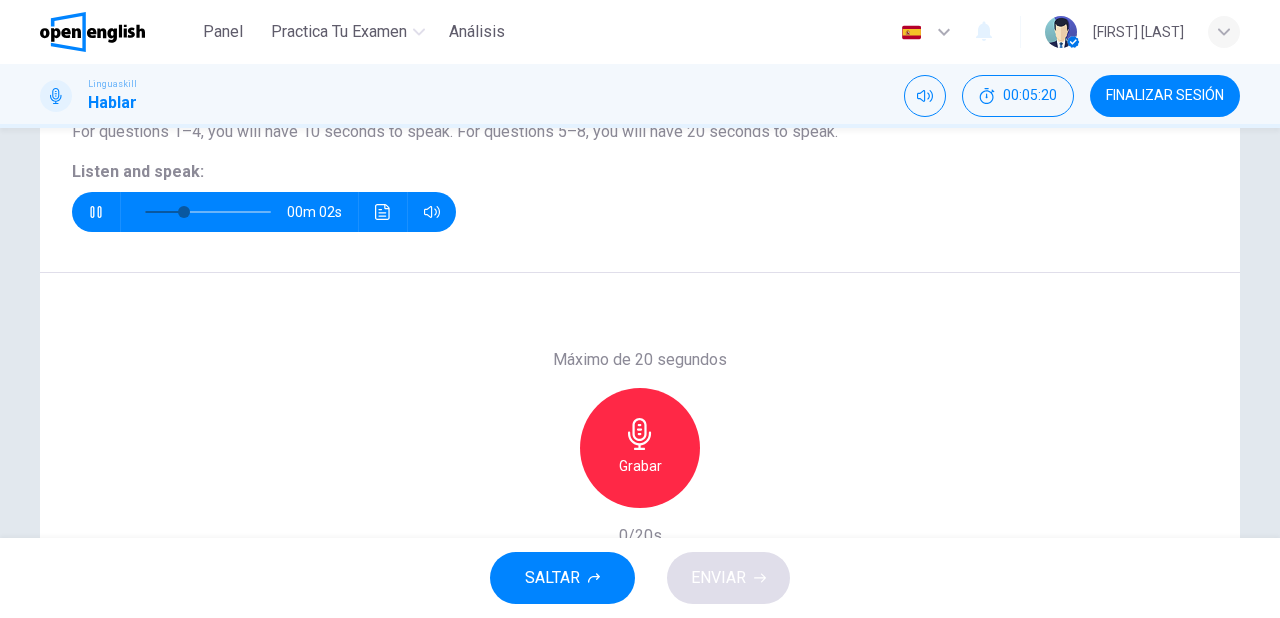 scroll, scrollTop: 284, scrollLeft: 0, axis: vertical 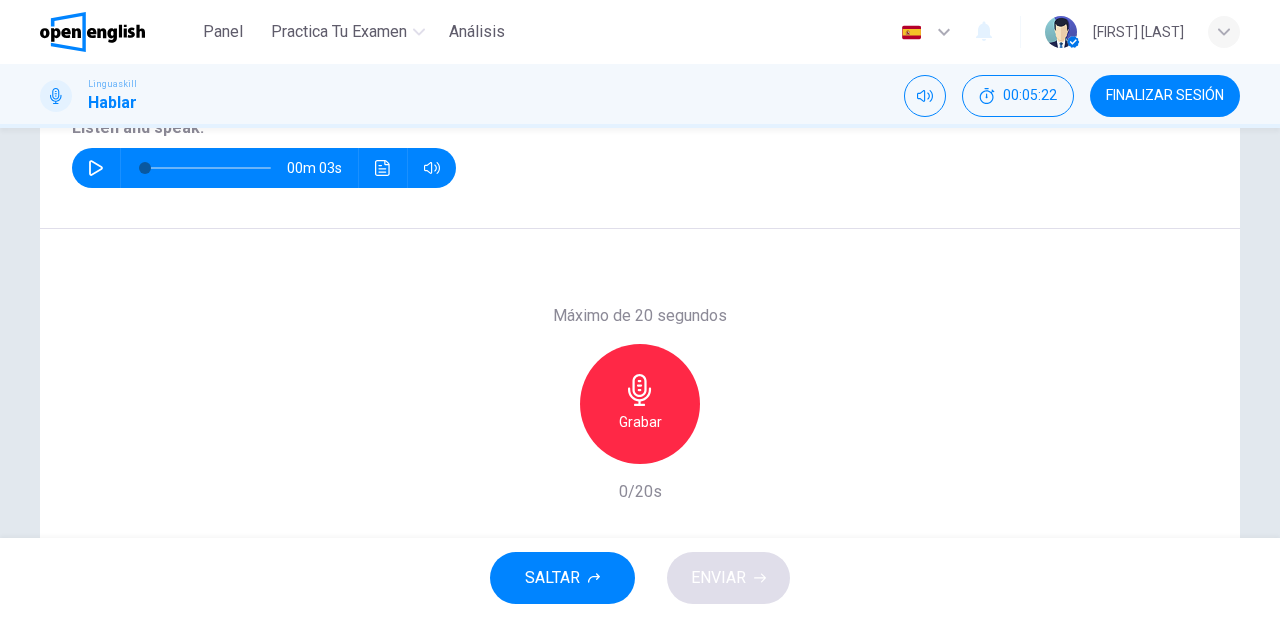 click 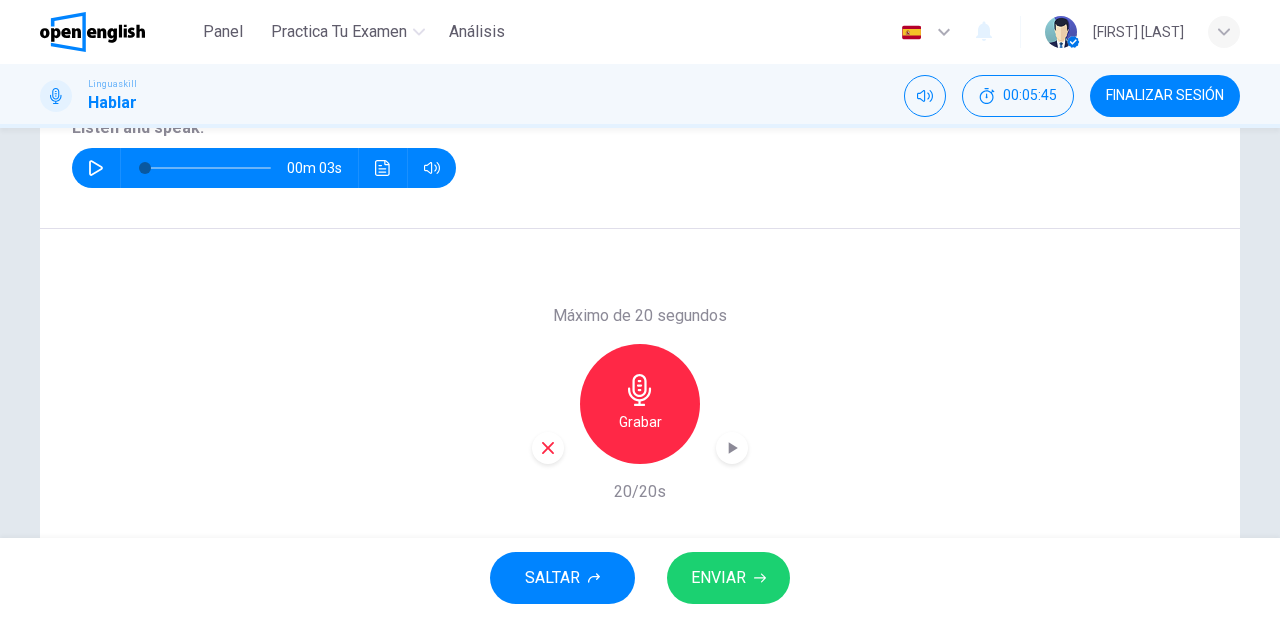 click on "ENVIAR" at bounding box center [718, 578] 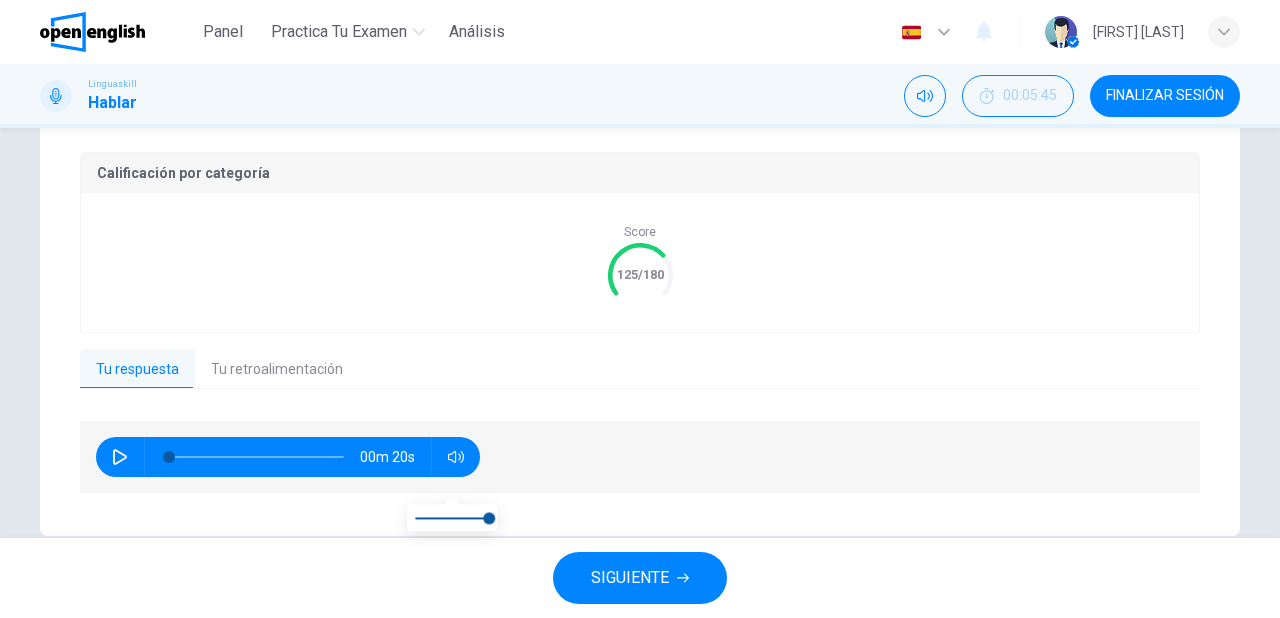 scroll, scrollTop: 436, scrollLeft: 0, axis: vertical 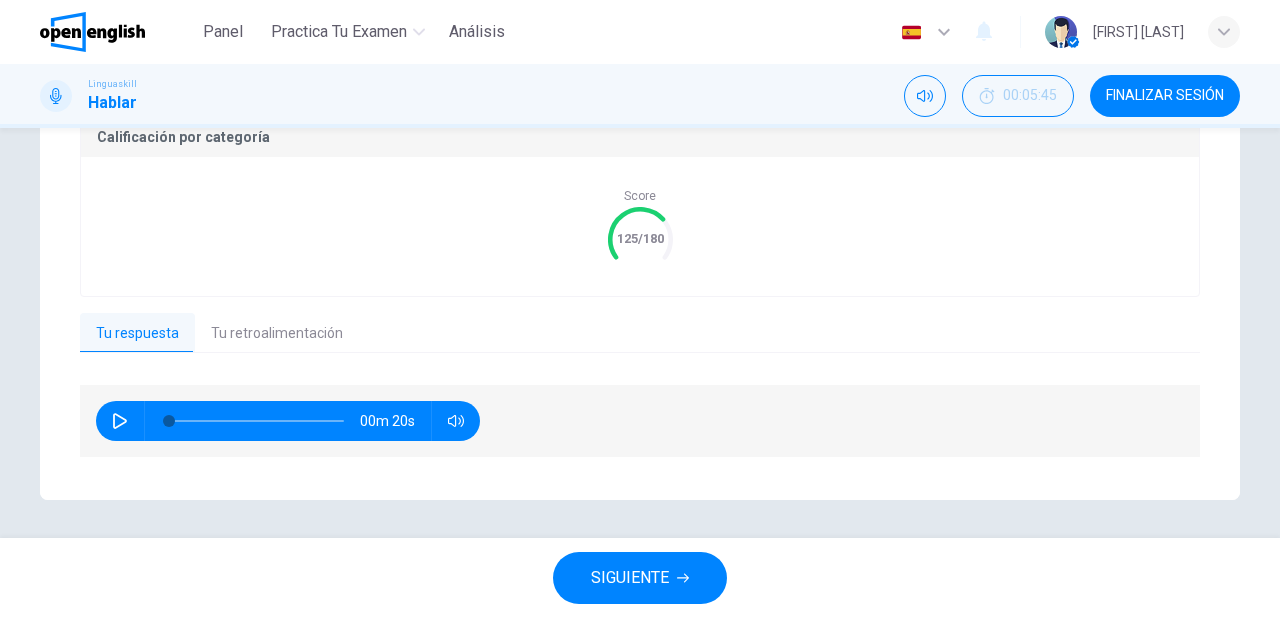 click on "Tu retroalimentación" at bounding box center (277, 334) 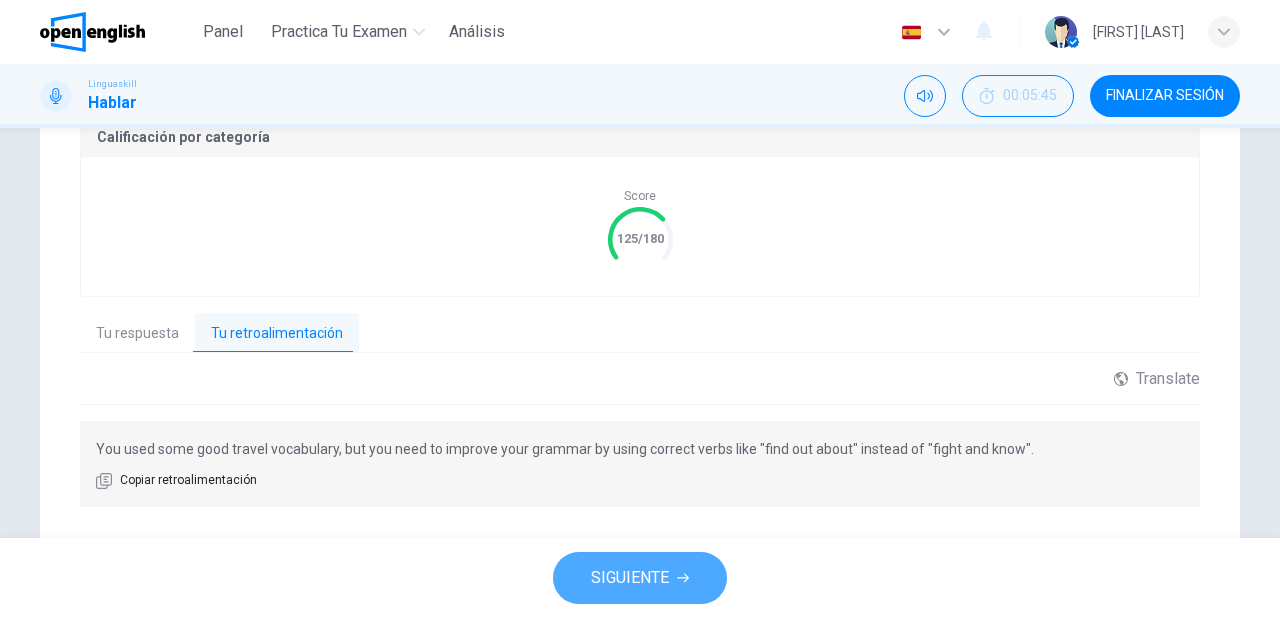 click on "SIGUIENTE" at bounding box center (630, 578) 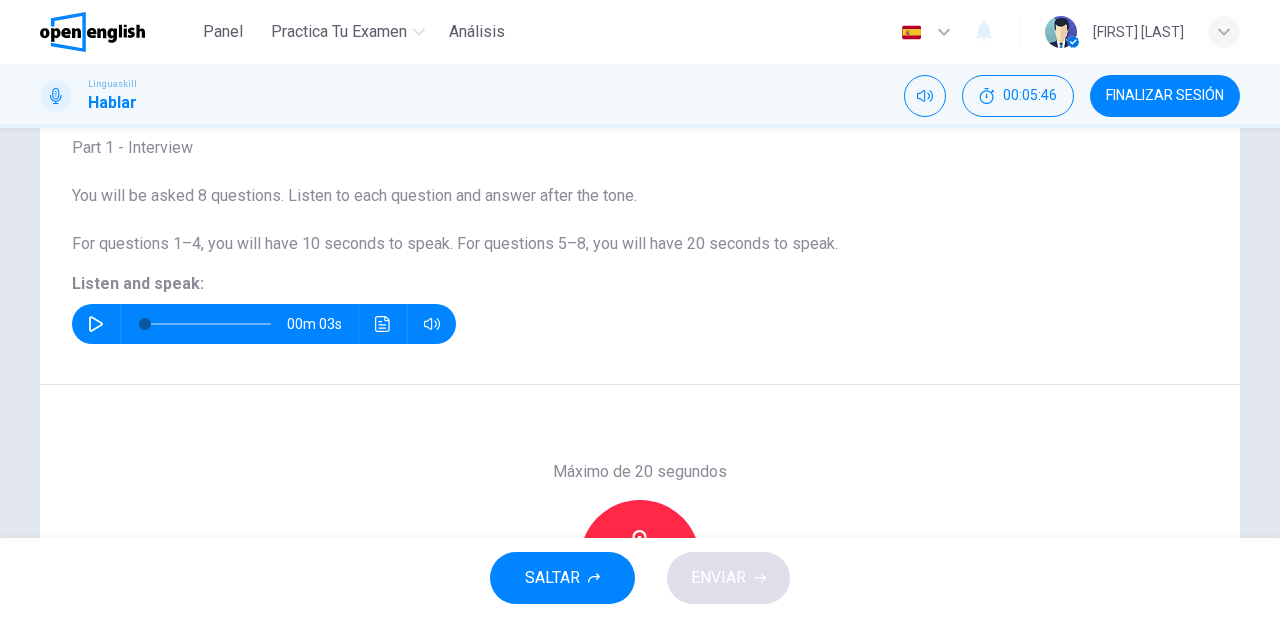 scroll, scrollTop: 124, scrollLeft: 0, axis: vertical 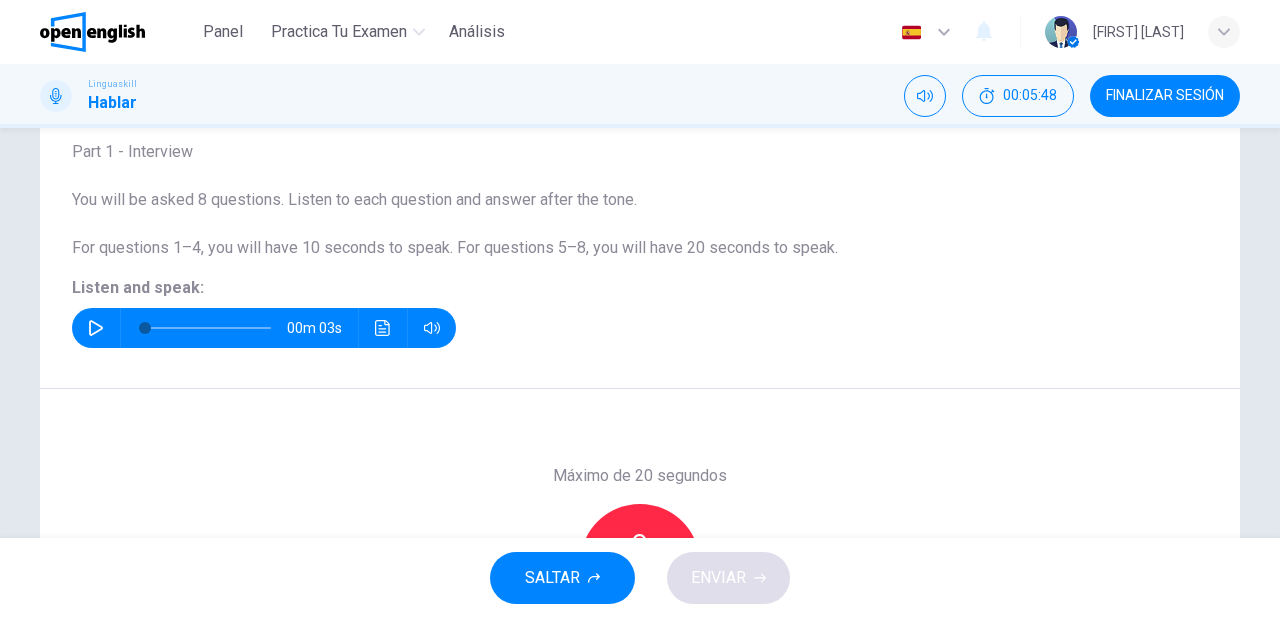 click 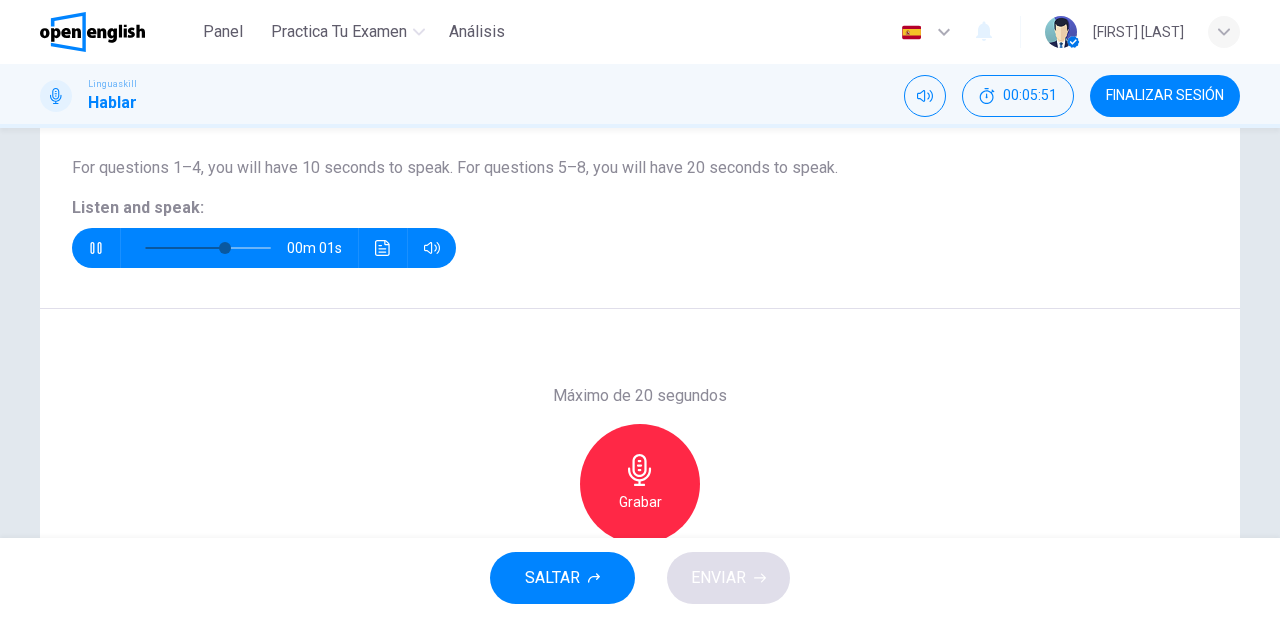 scroll, scrollTop: 284, scrollLeft: 0, axis: vertical 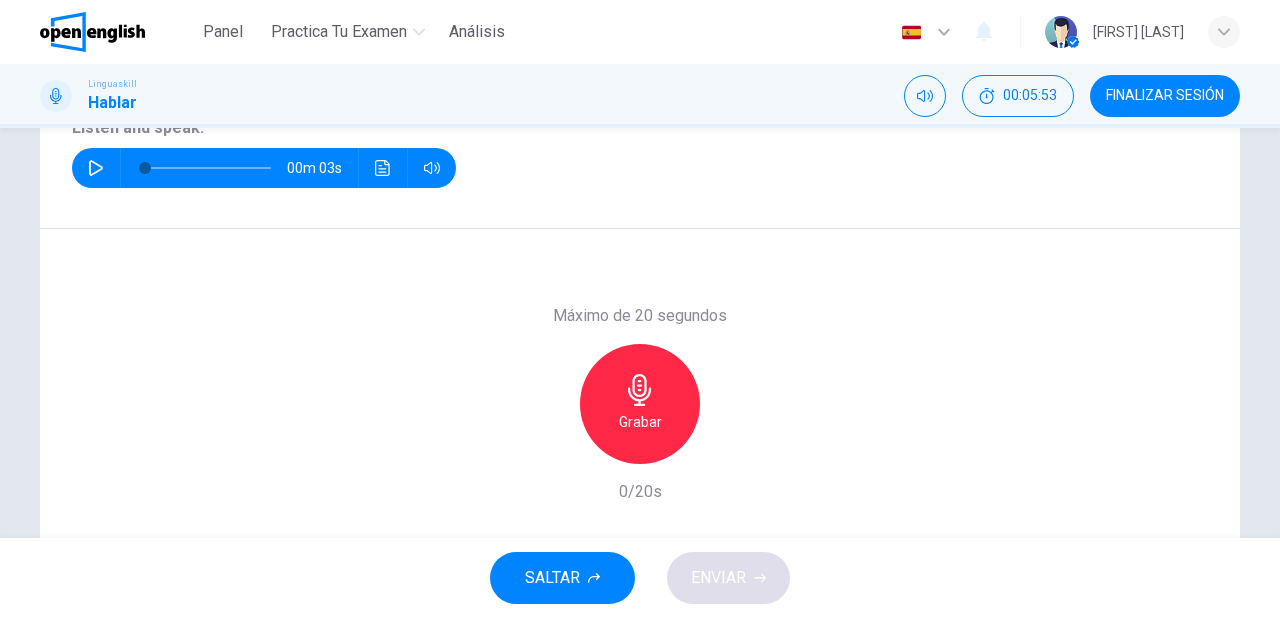 click 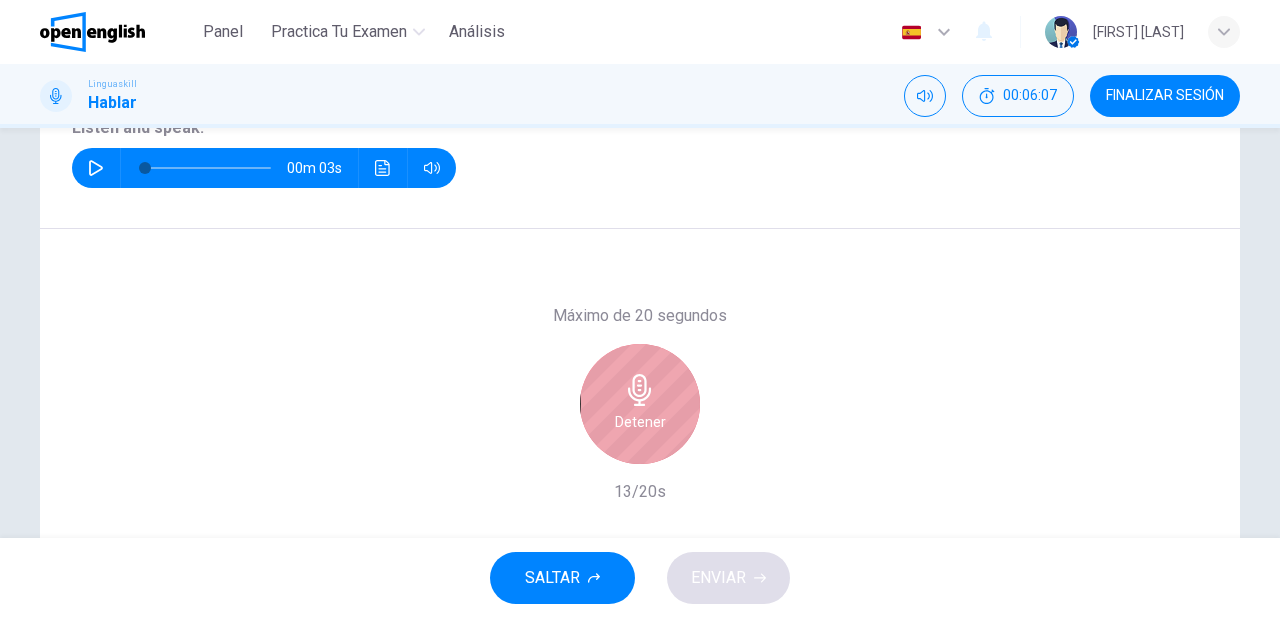 click on "Detener" at bounding box center (640, 404) 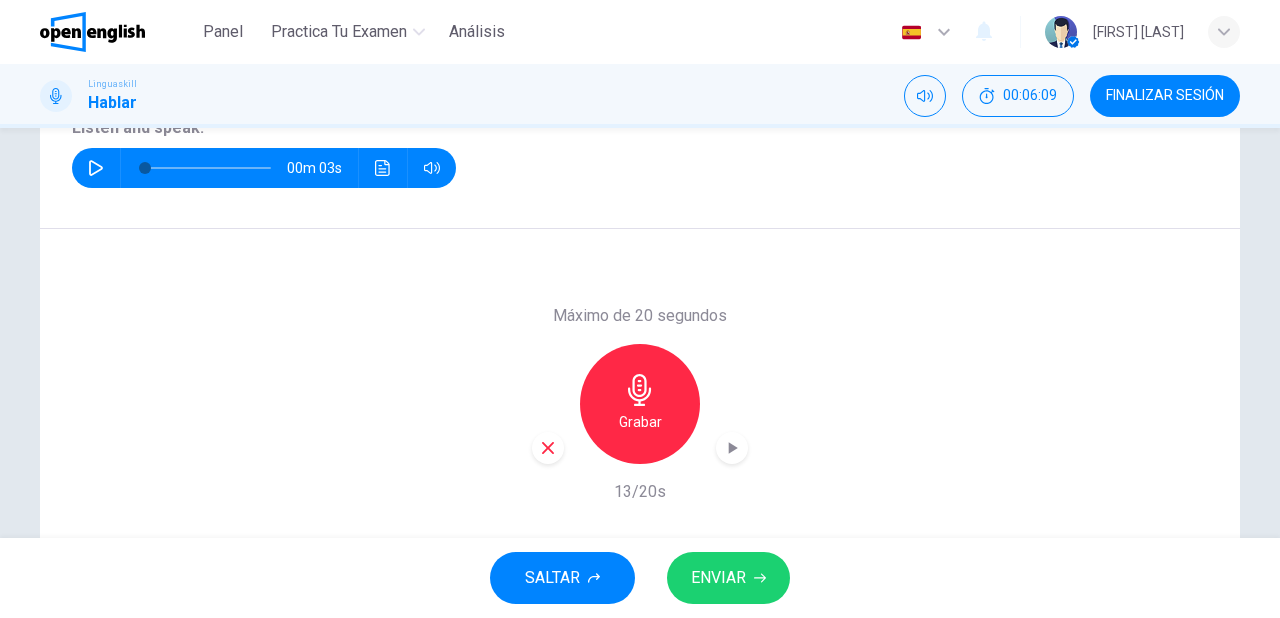 click at bounding box center [548, 448] 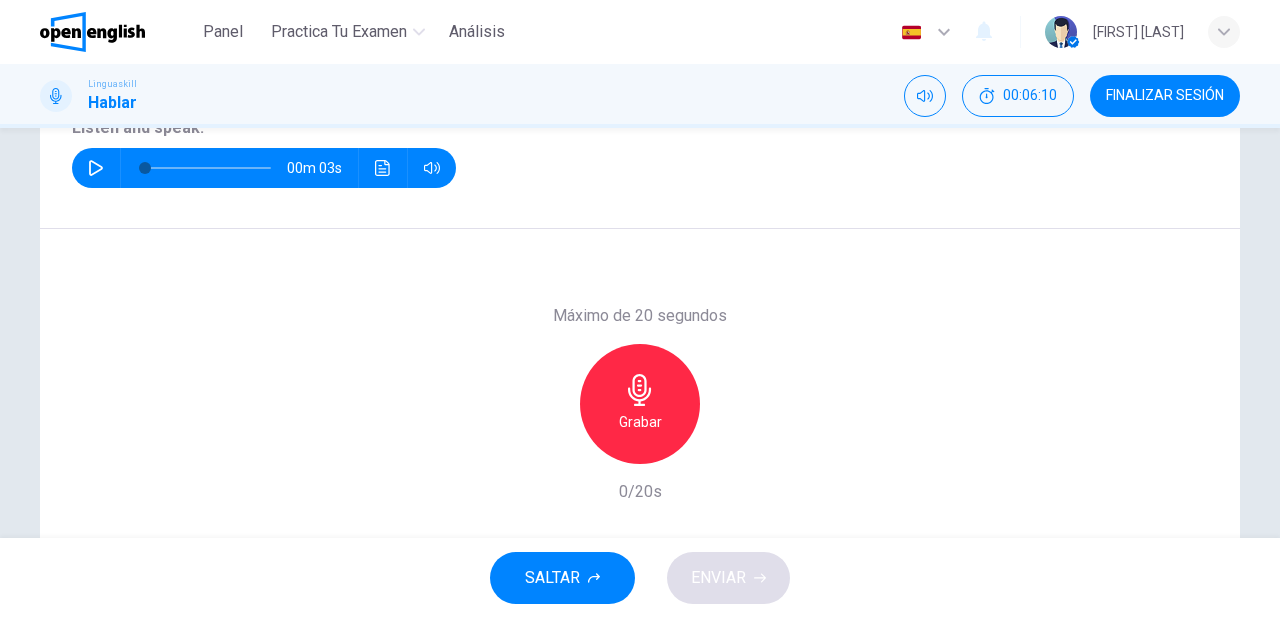 click on "Grabar" at bounding box center (640, 422) 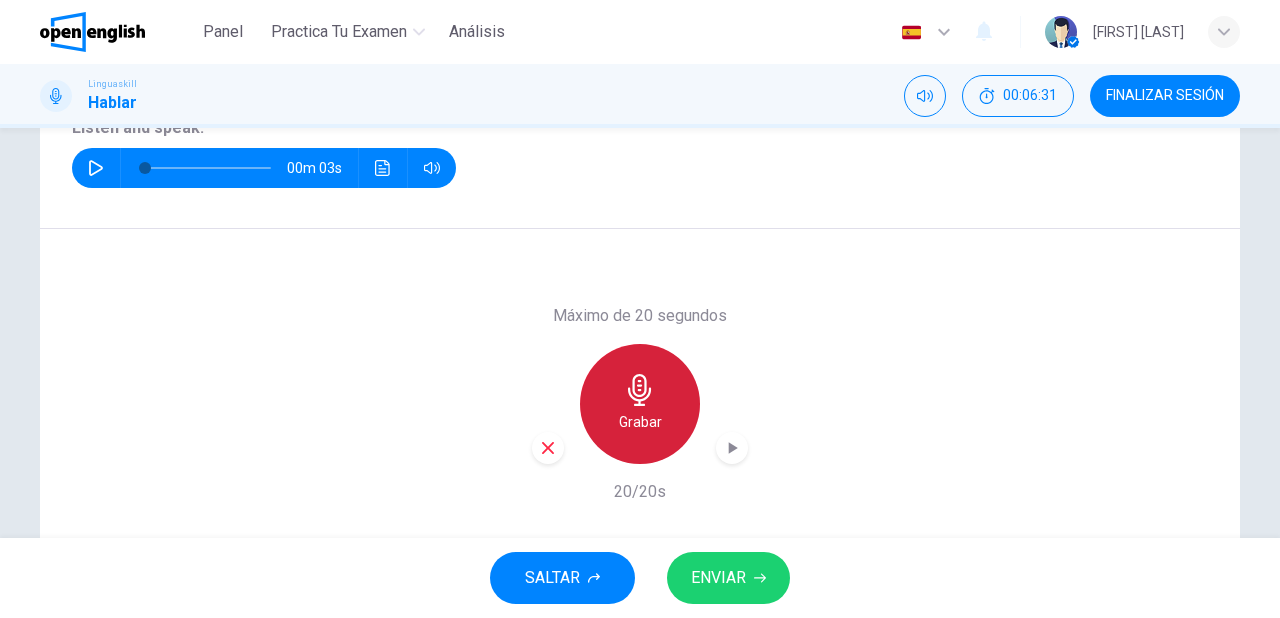 click on "Grabar" at bounding box center [640, 422] 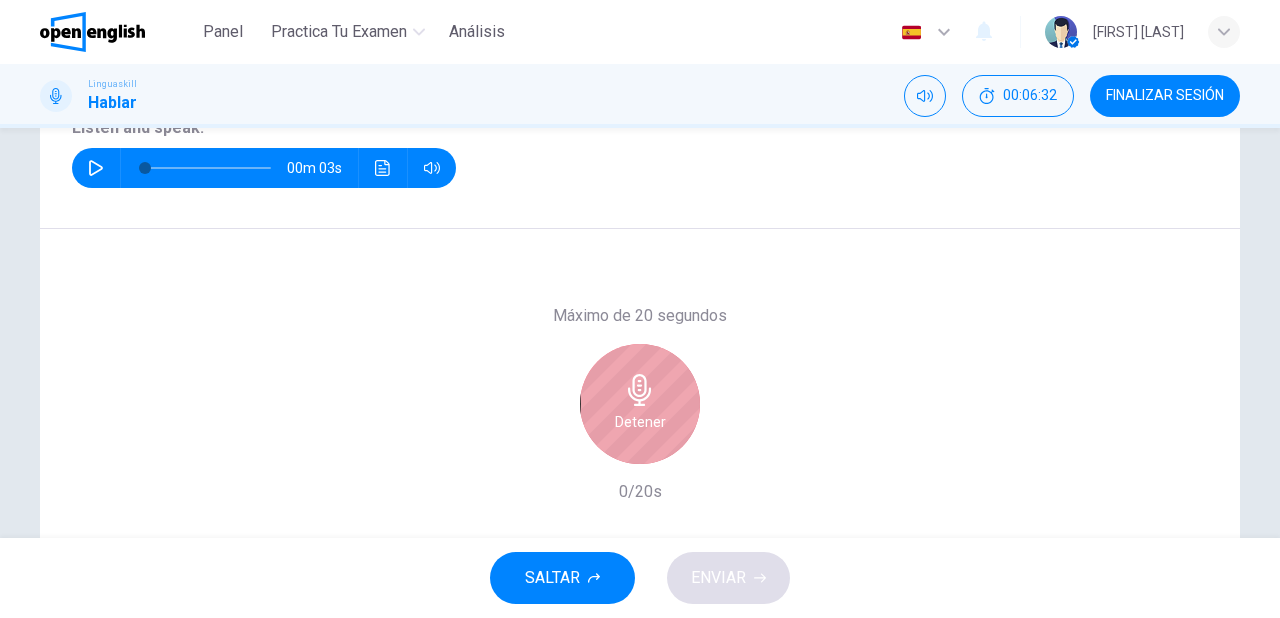 click on "Detener" at bounding box center [640, 404] 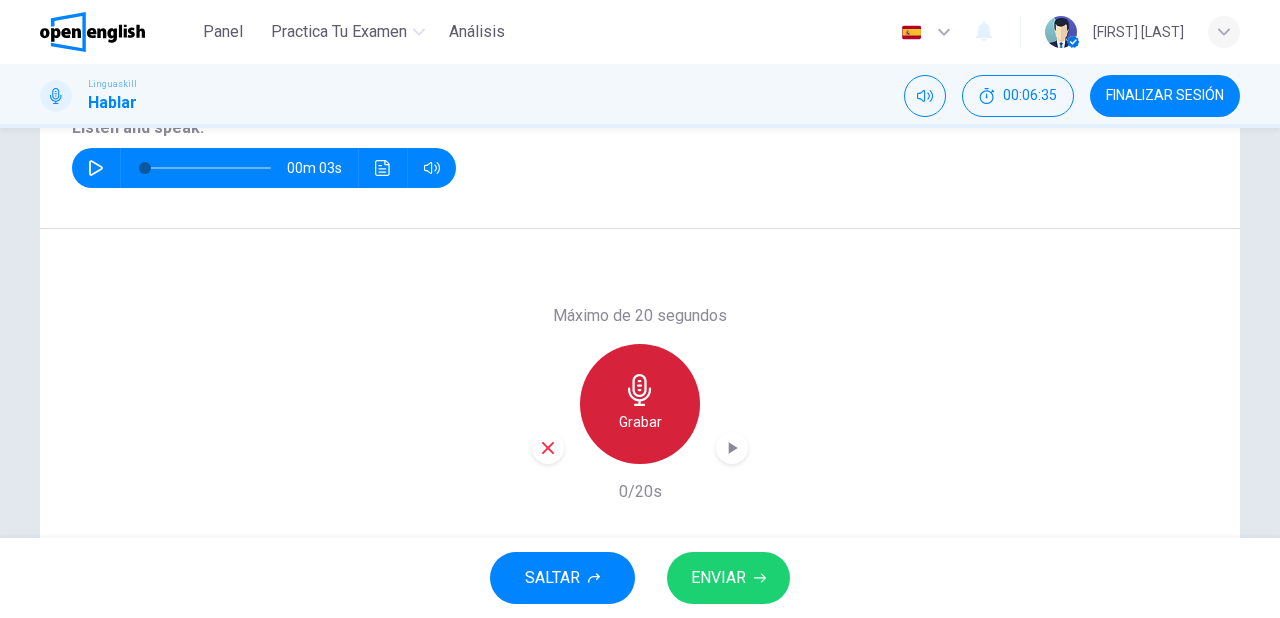 click on "Grabar" at bounding box center (640, 422) 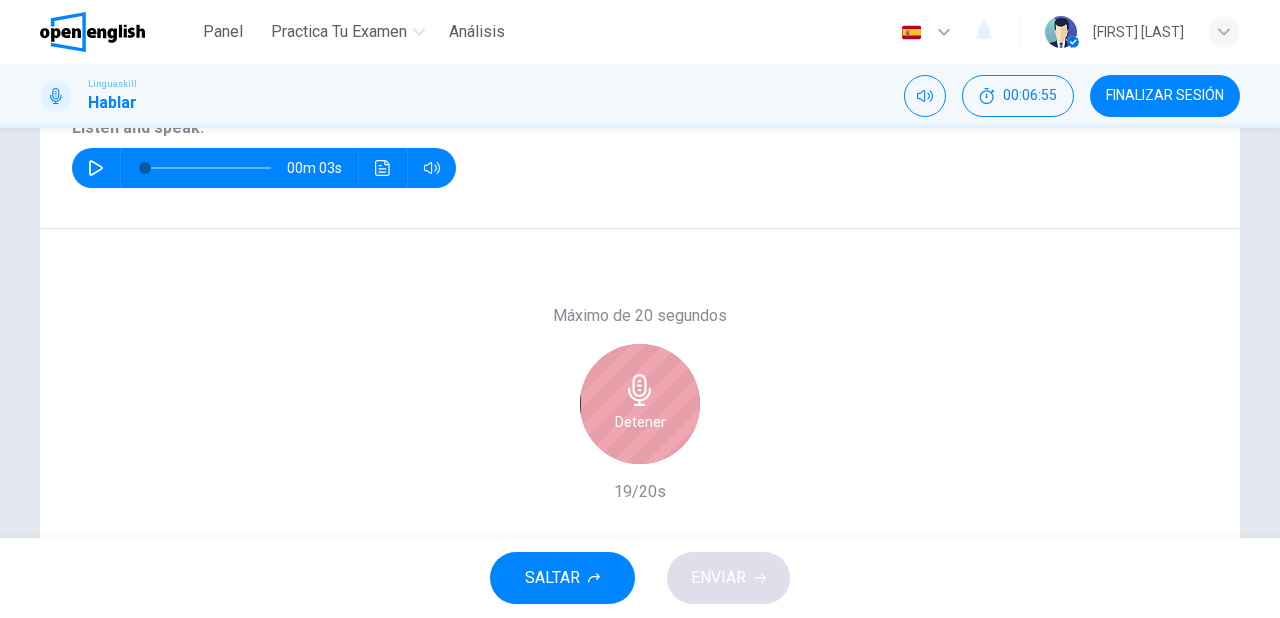 click on "Detener" at bounding box center [640, 404] 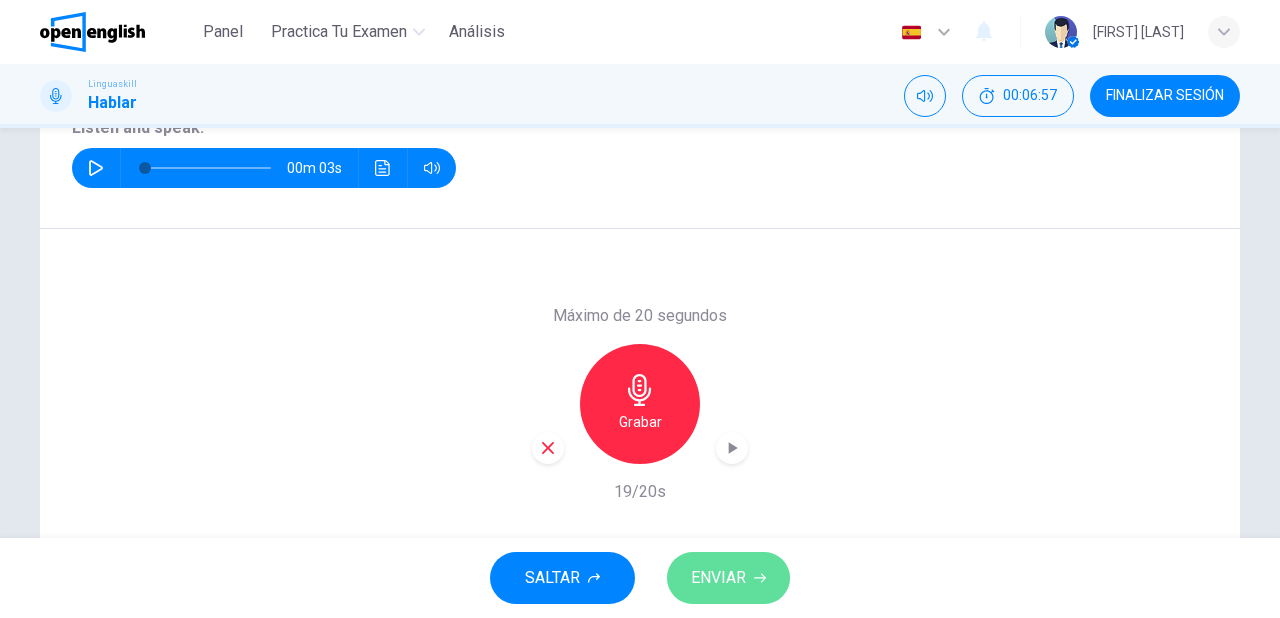 click on "ENVIAR" at bounding box center [718, 578] 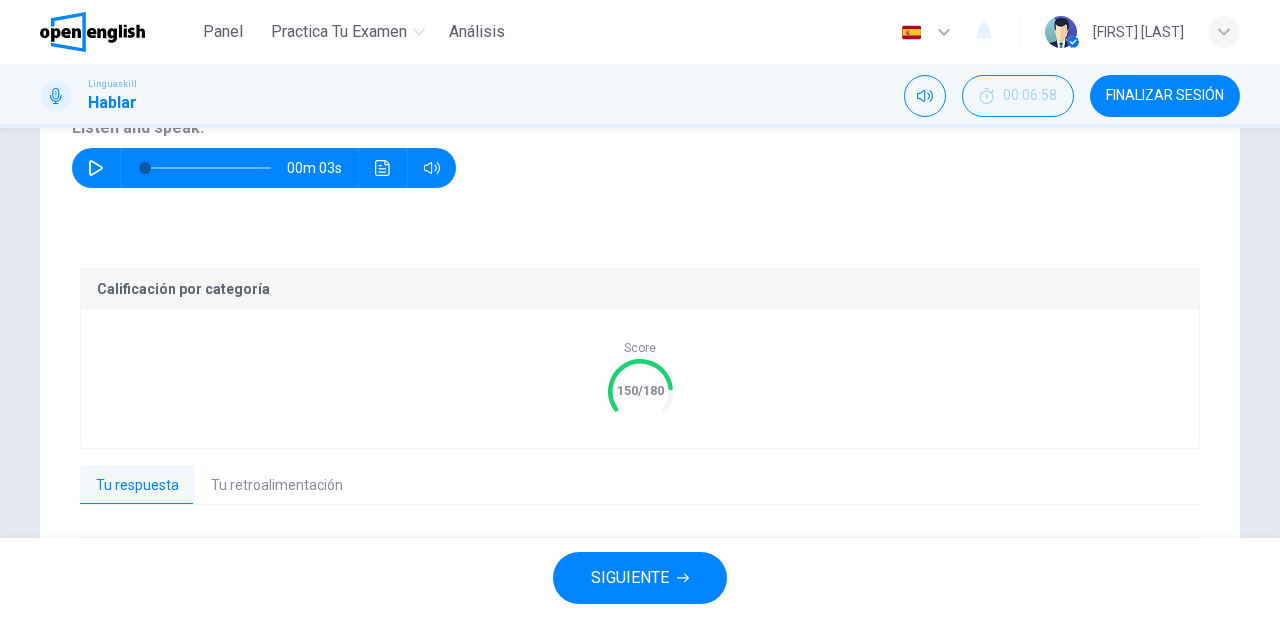 scroll, scrollTop: 364, scrollLeft: 0, axis: vertical 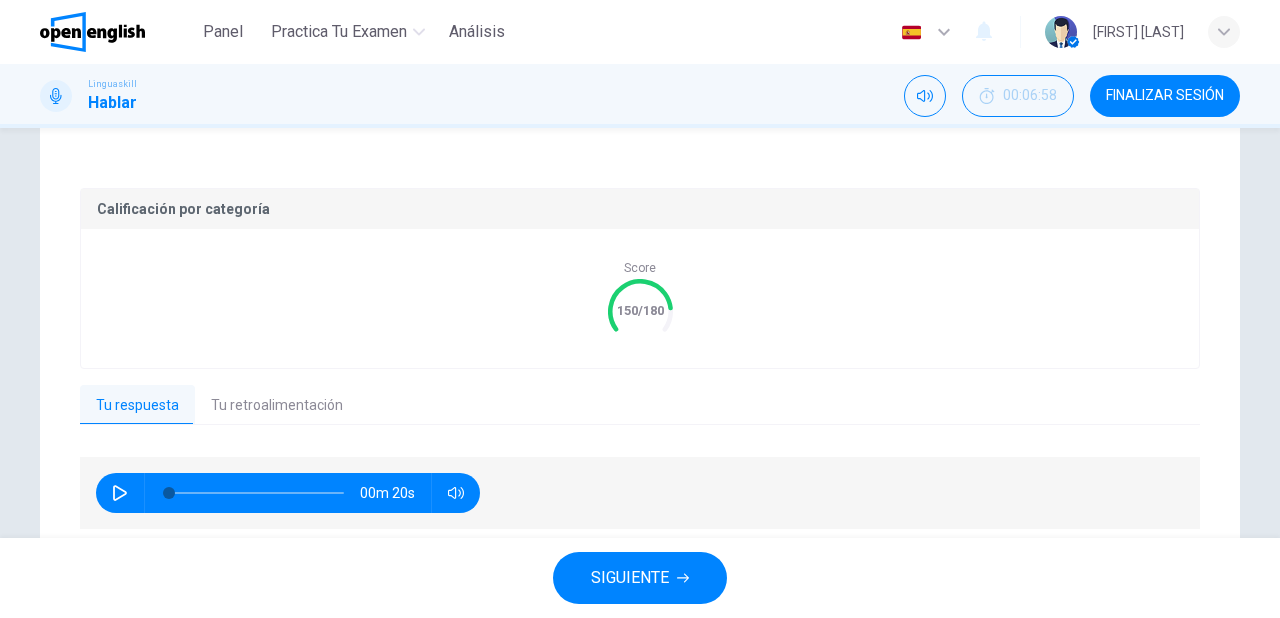 click on "Tu retroalimentación" at bounding box center (277, 406) 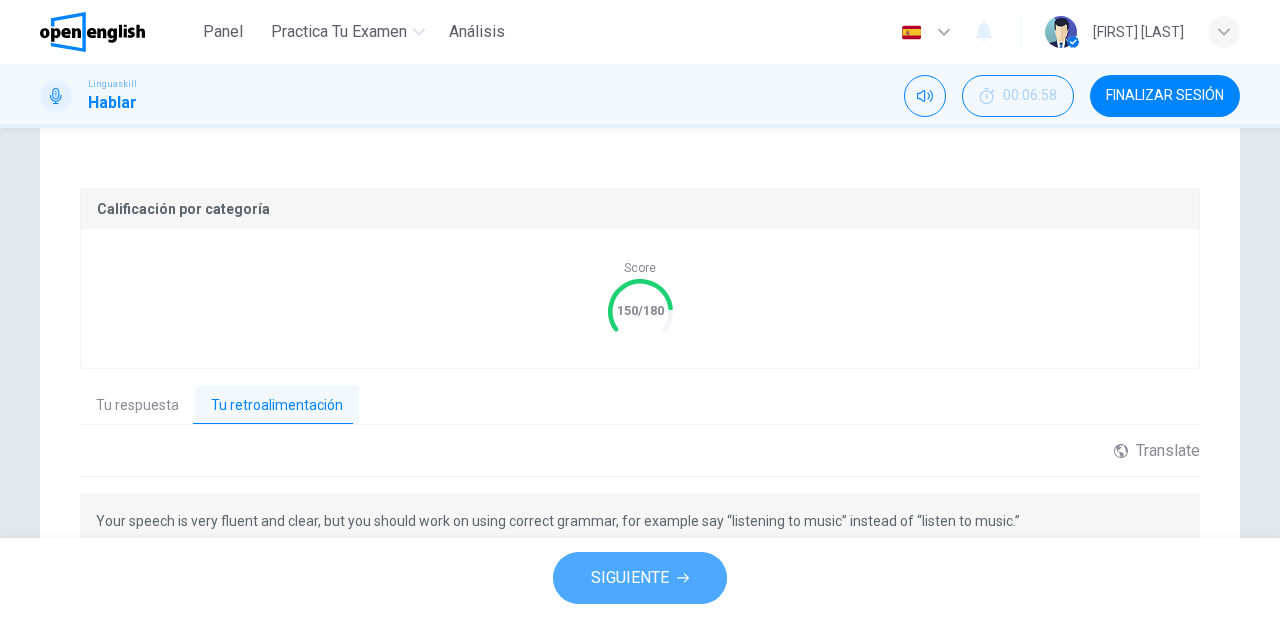 click on "SIGUIENTE" at bounding box center (630, 578) 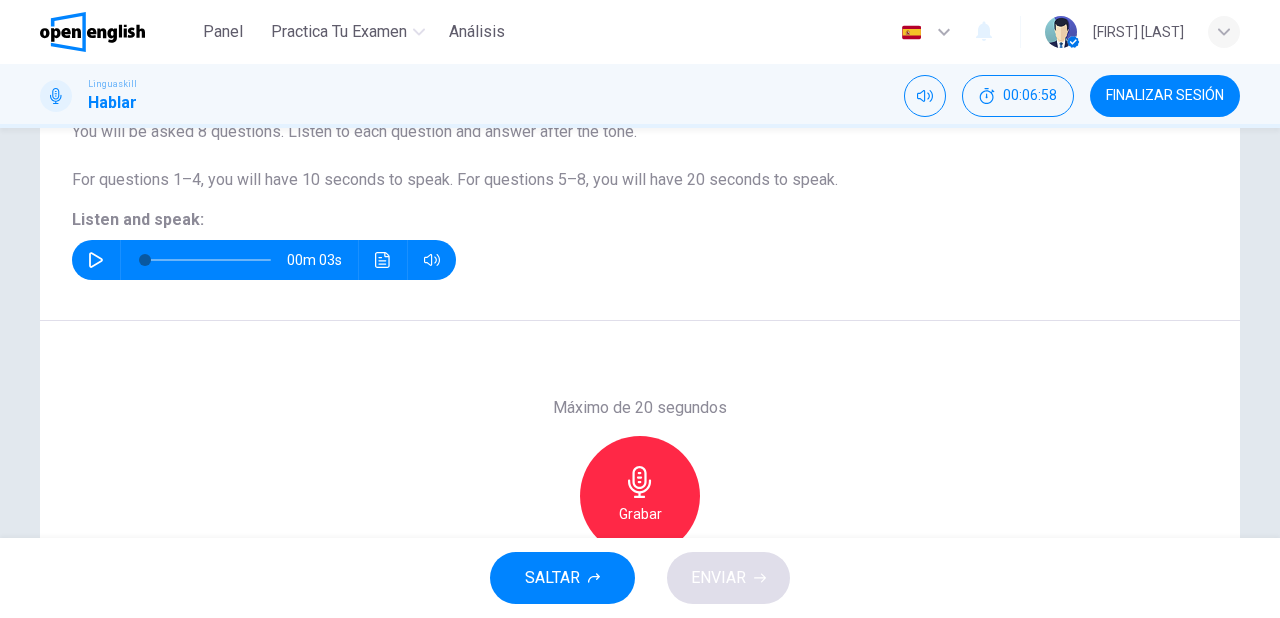 scroll, scrollTop: 124, scrollLeft: 0, axis: vertical 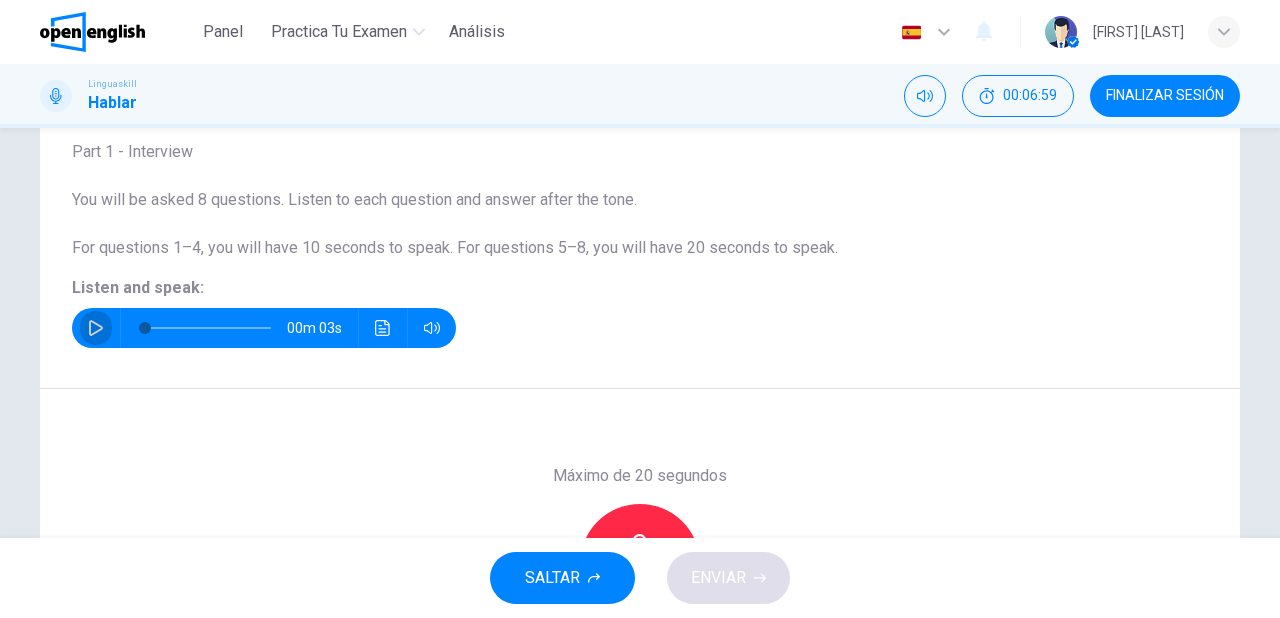 click 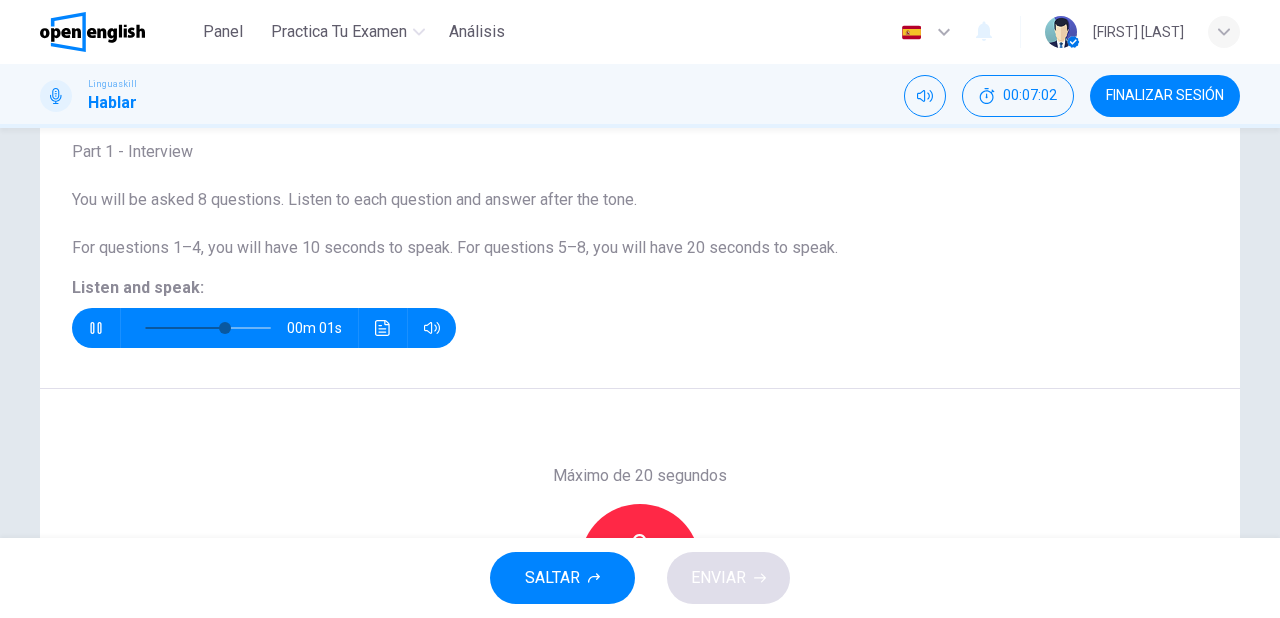 type on "*" 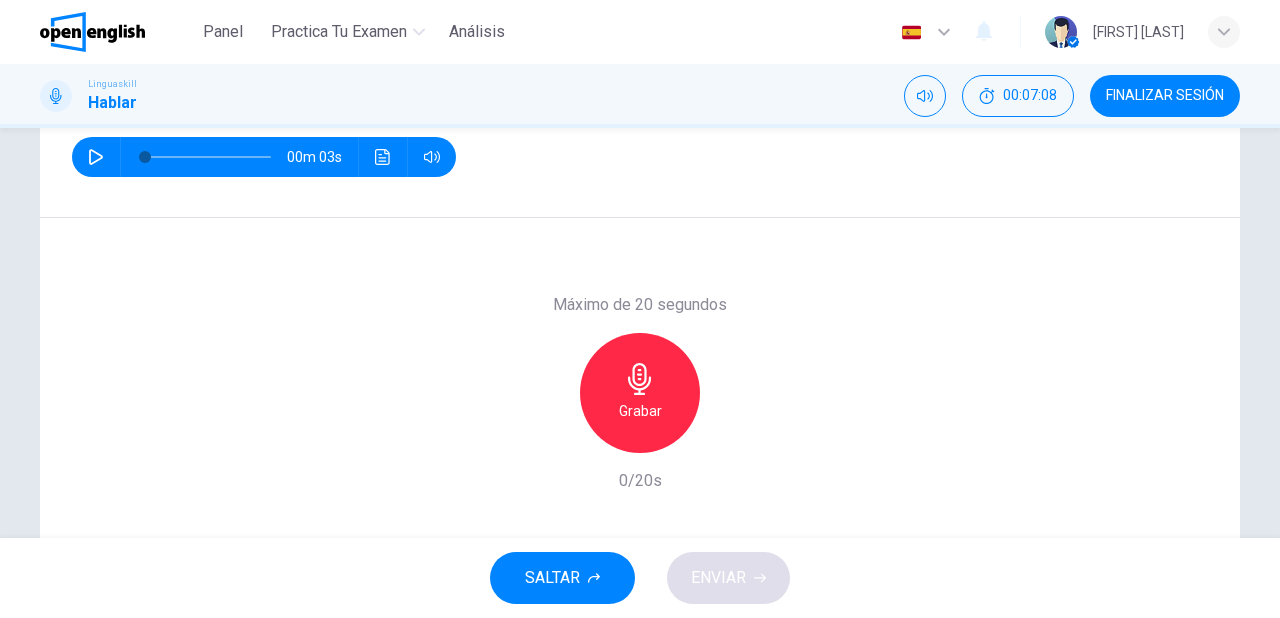 scroll, scrollTop: 364, scrollLeft: 0, axis: vertical 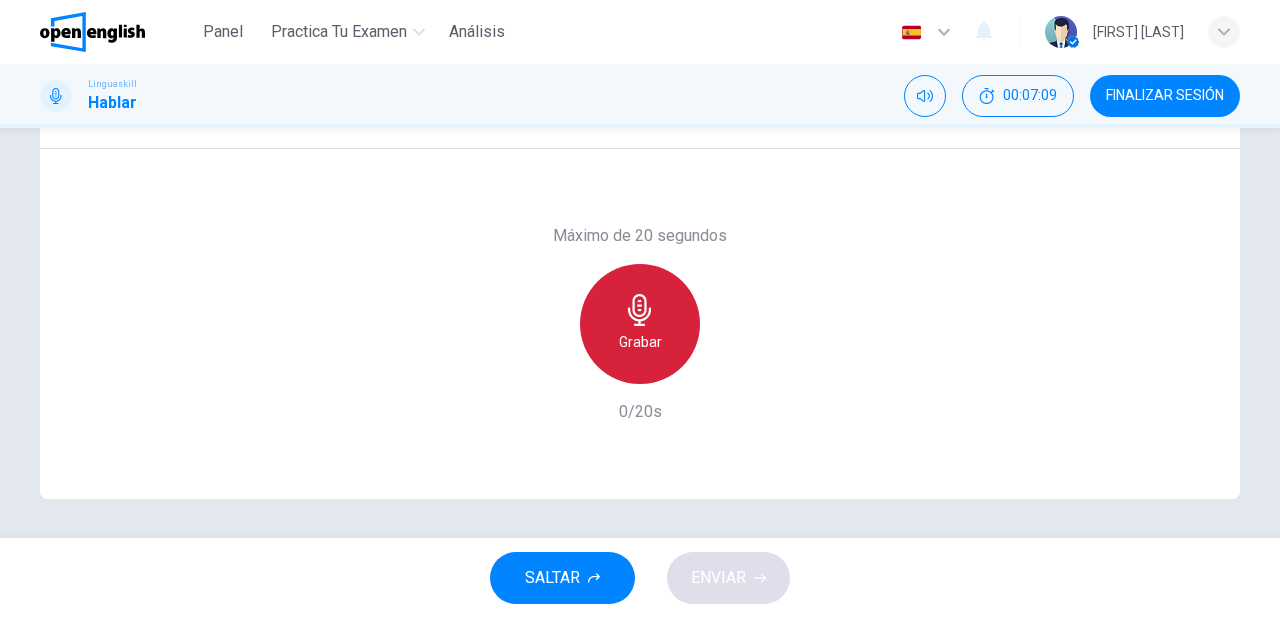 click on "Grabar" at bounding box center (640, 324) 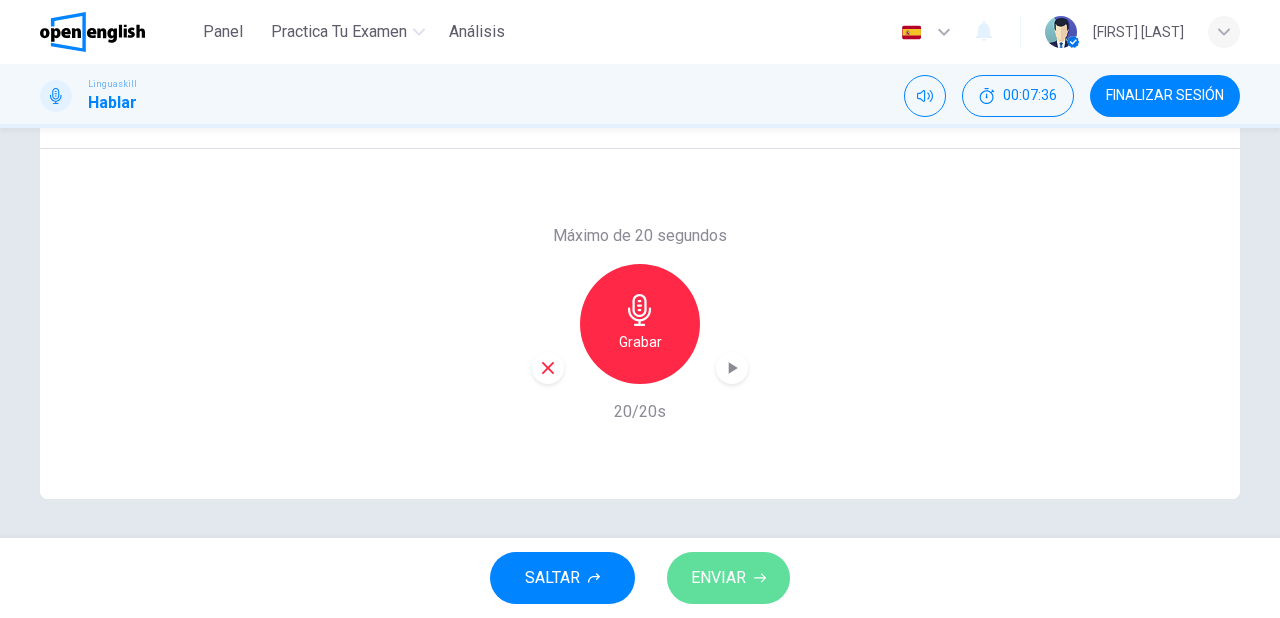 click on "ENVIAR" at bounding box center (718, 578) 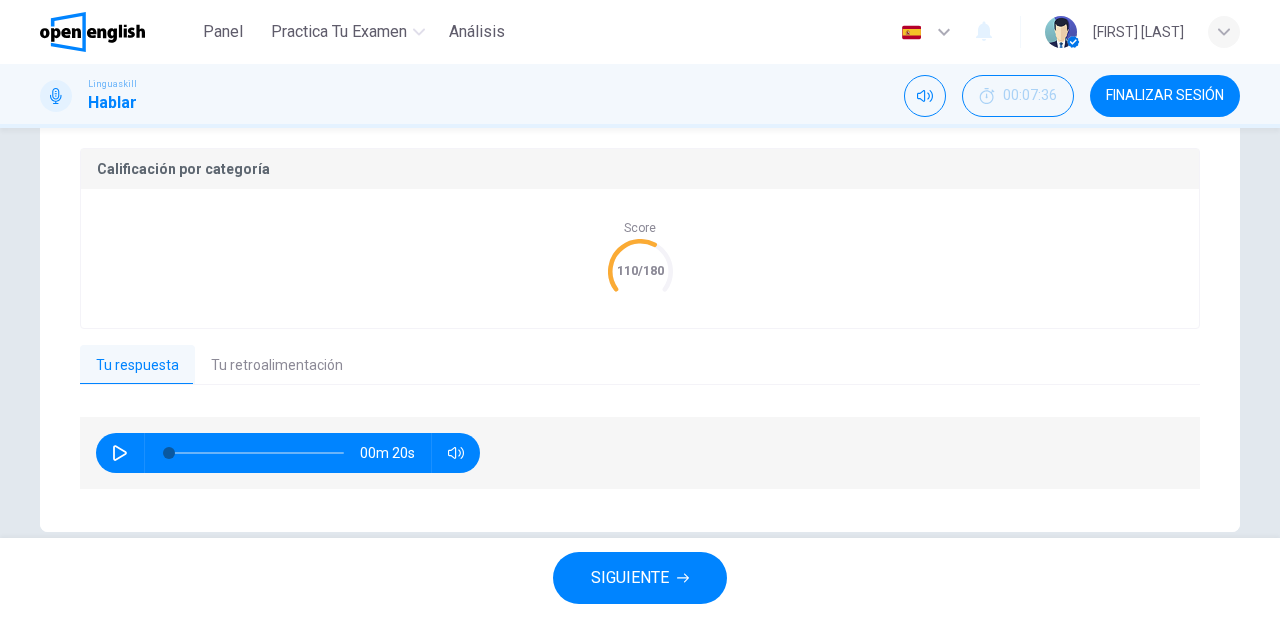 scroll, scrollTop: 436, scrollLeft: 0, axis: vertical 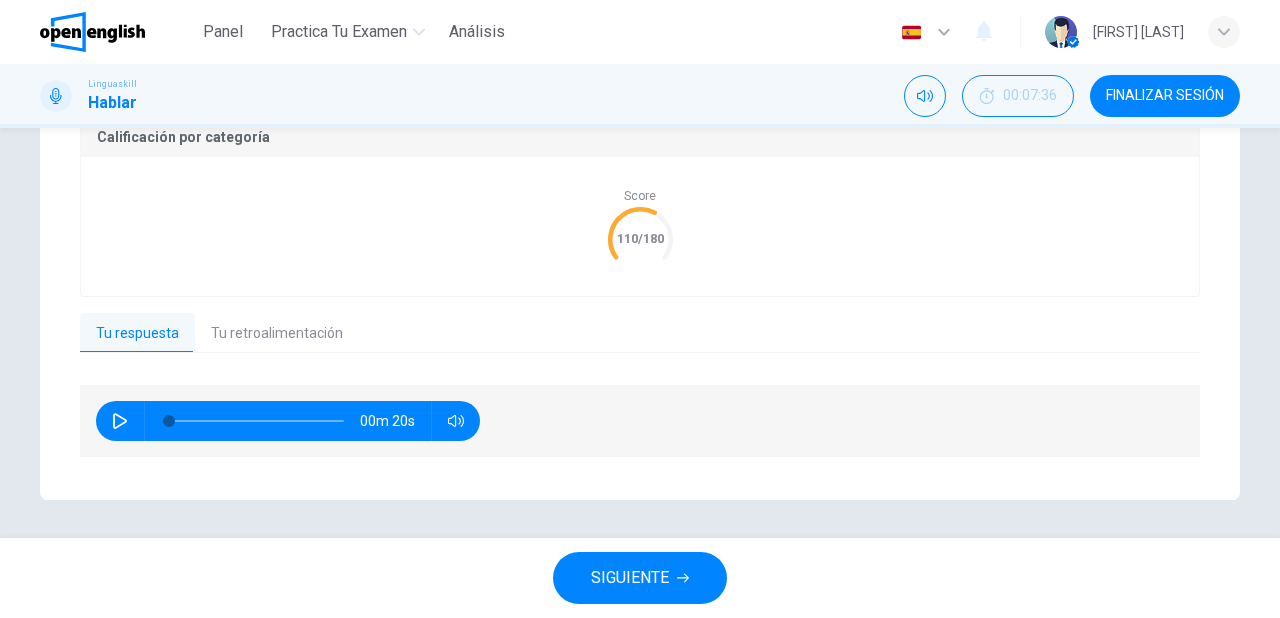 click on "Tu retroalimentación" at bounding box center [277, 334] 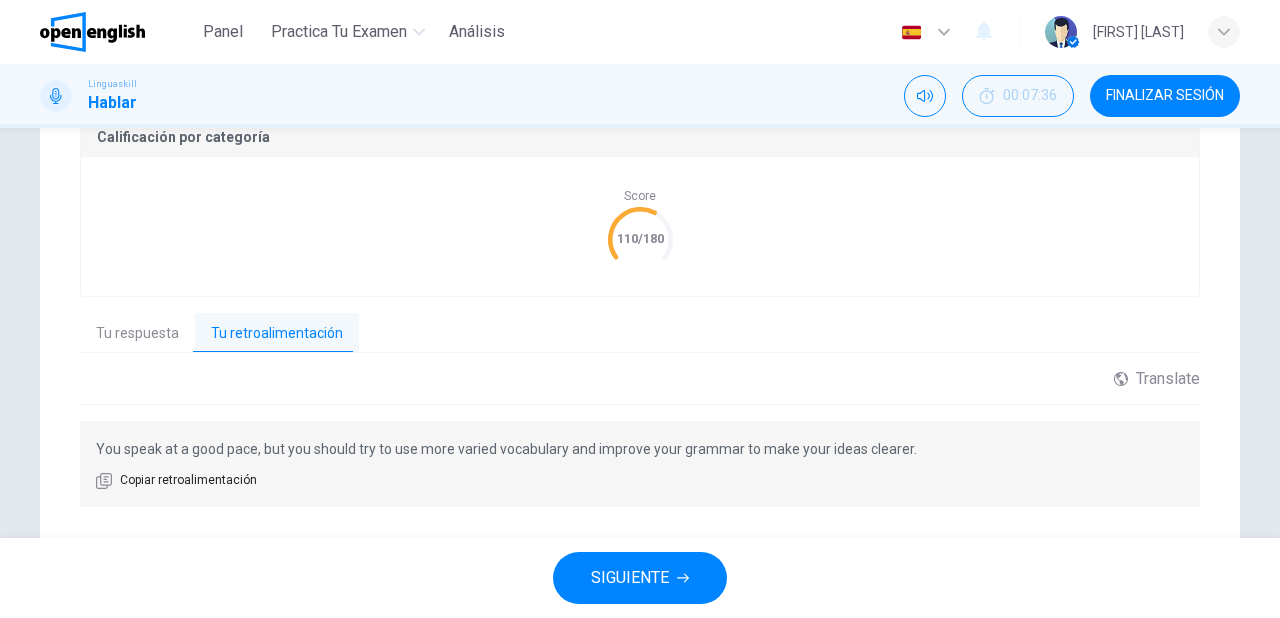 click on "SIGUIENTE" at bounding box center [640, 578] 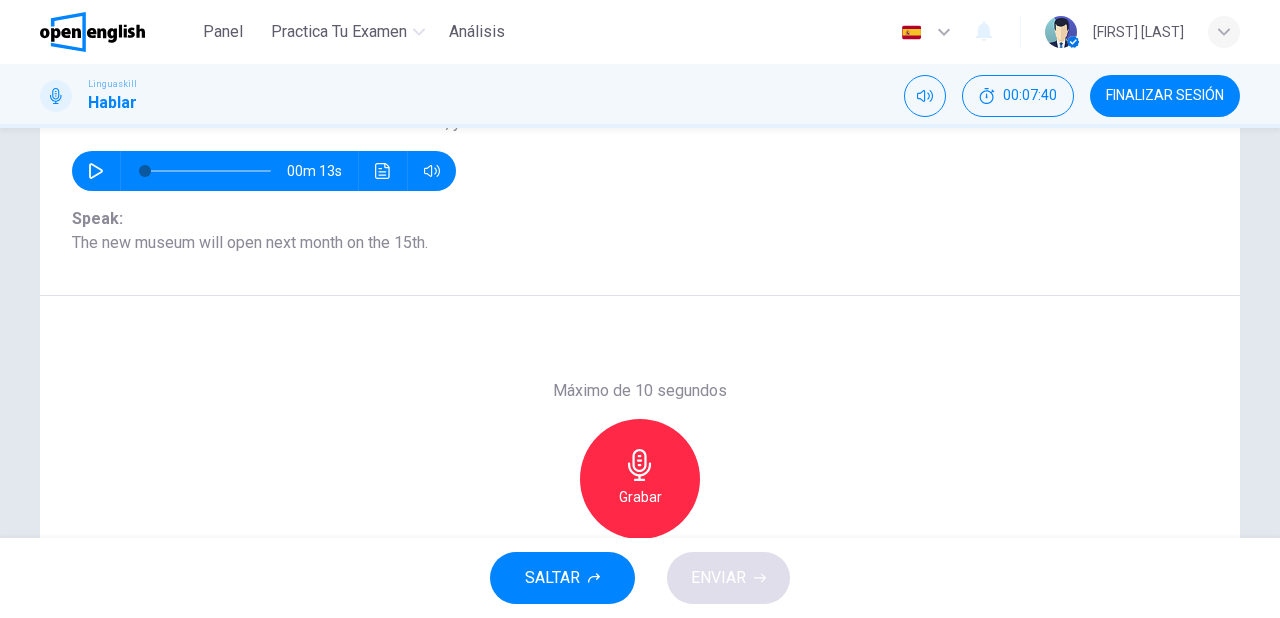 scroll, scrollTop: 240, scrollLeft: 0, axis: vertical 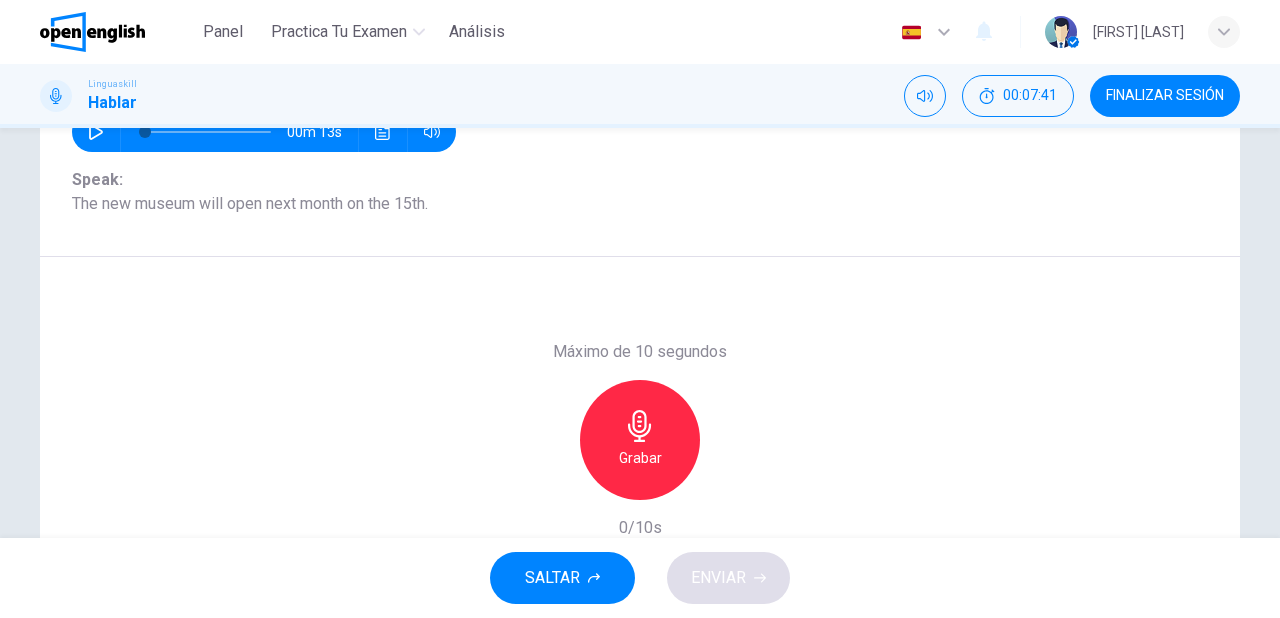 click on "Grabar" at bounding box center [640, 440] 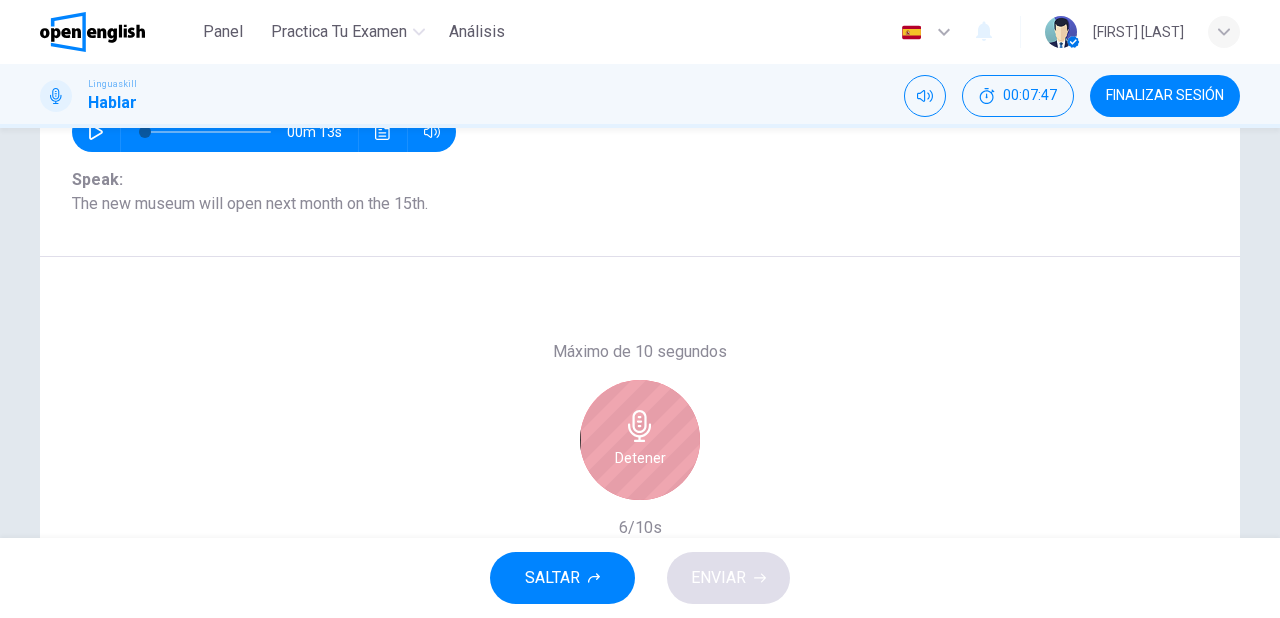 click on "Detener" at bounding box center (640, 440) 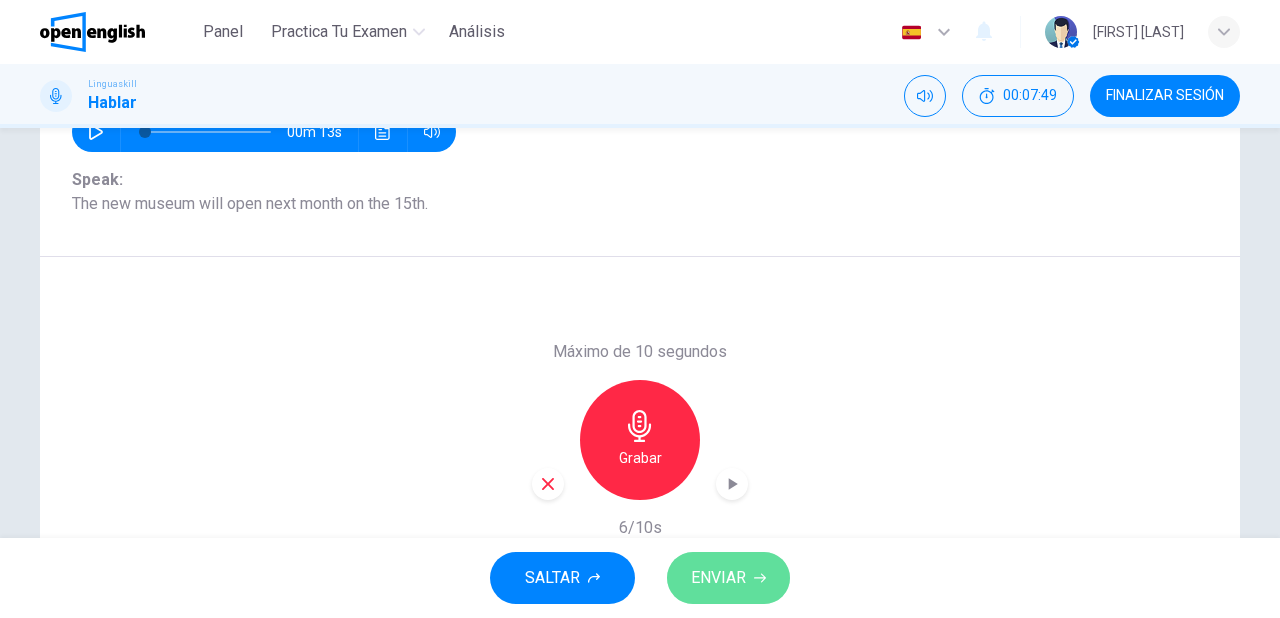 click on "ENVIAR" at bounding box center (718, 578) 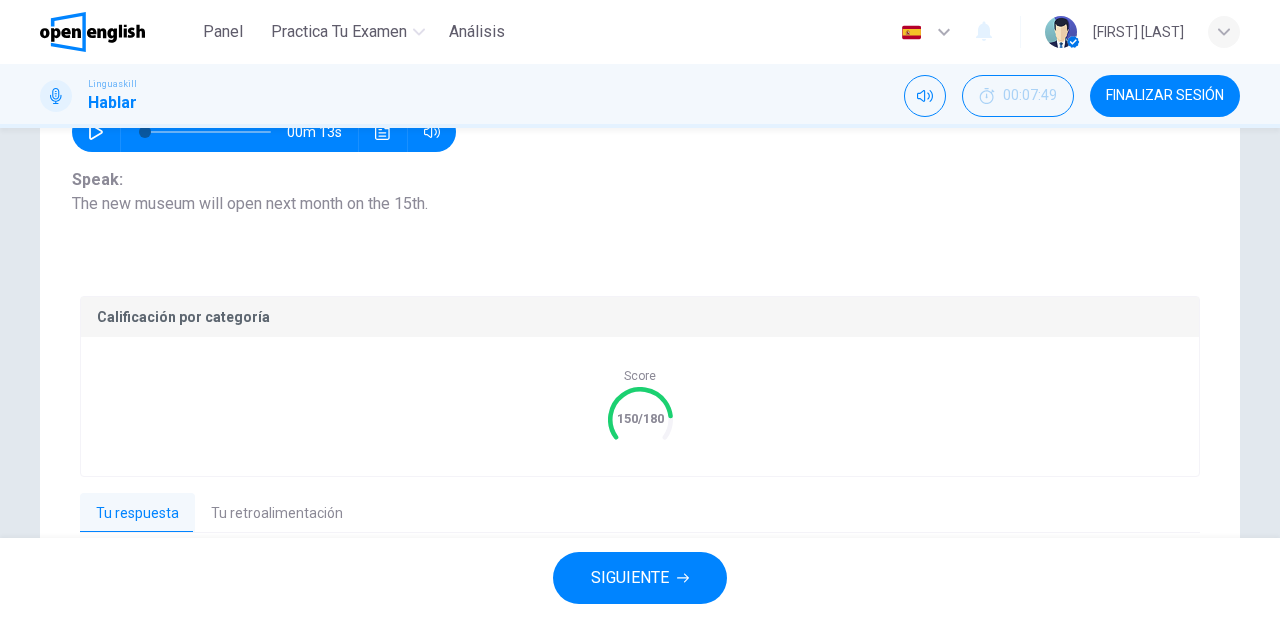 click on "SIGUIENTE" at bounding box center [630, 578] 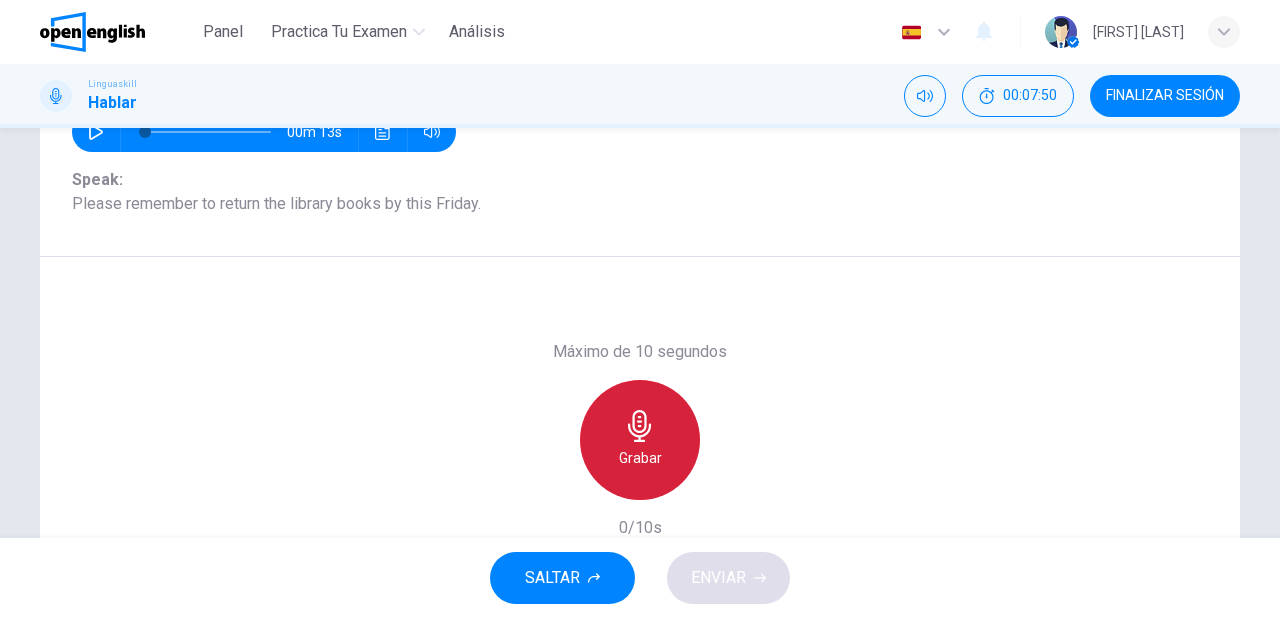 click 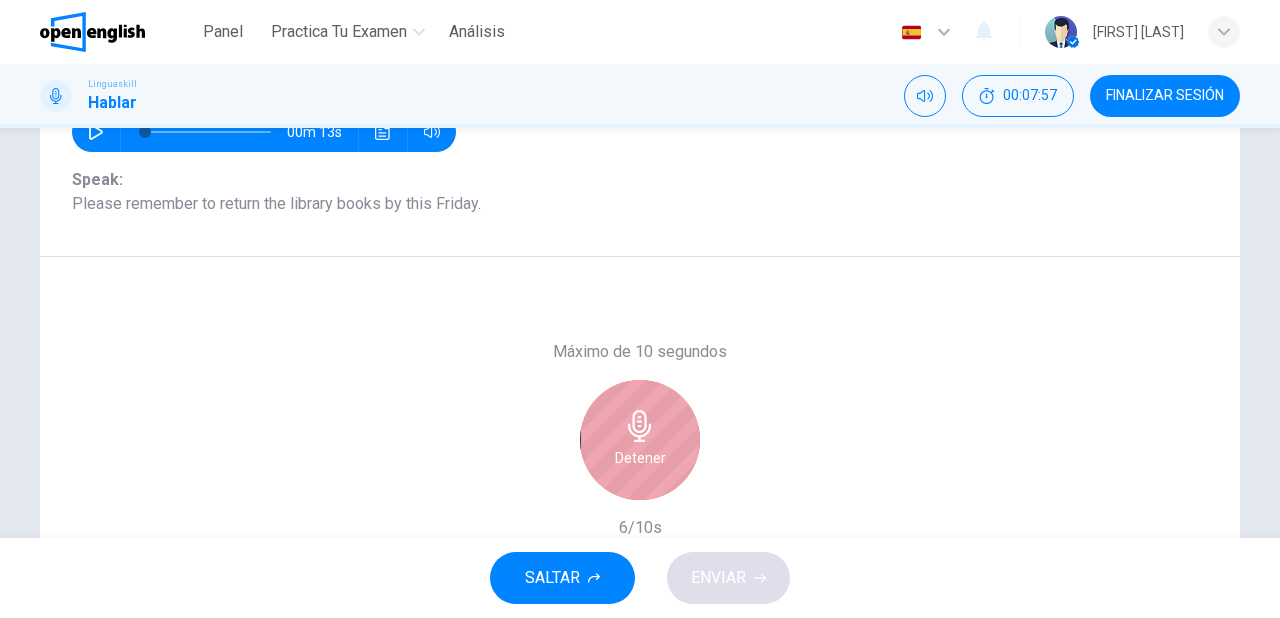 click 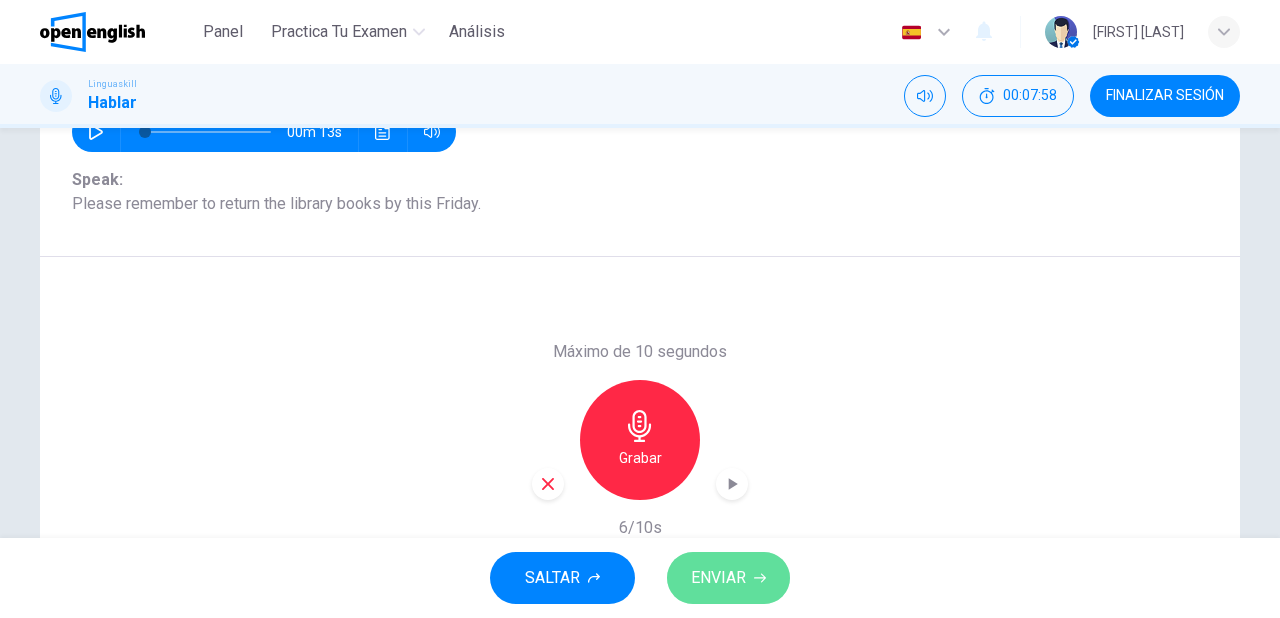click on "ENVIAR" at bounding box center [718, 578] 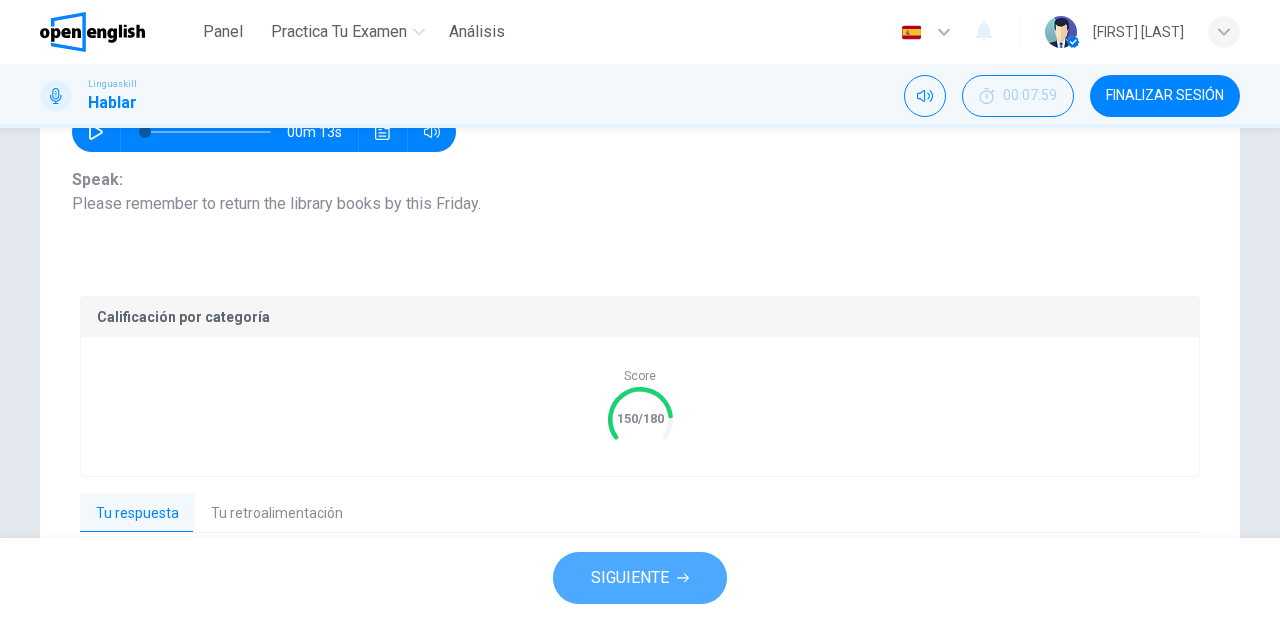 click on "SIGUIENTE" at bounding box center [630, 578] 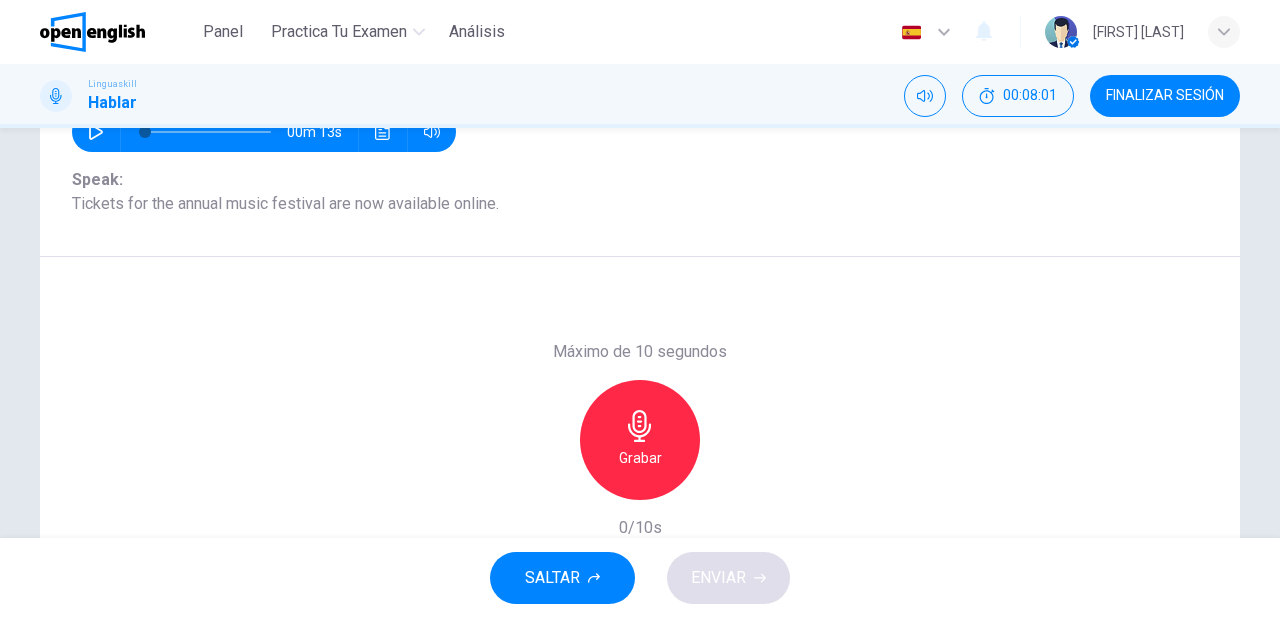 click on "Grabar" at bounding box center (640, 458) 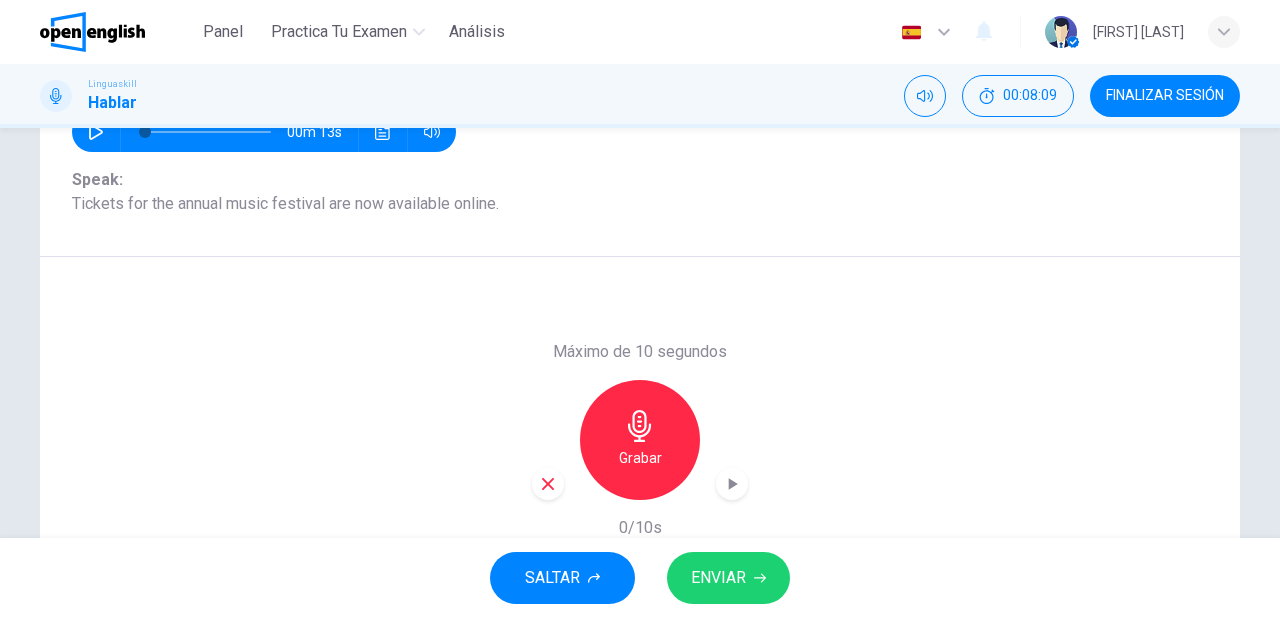 click on "Grabar" at bounding box center [640, 458] 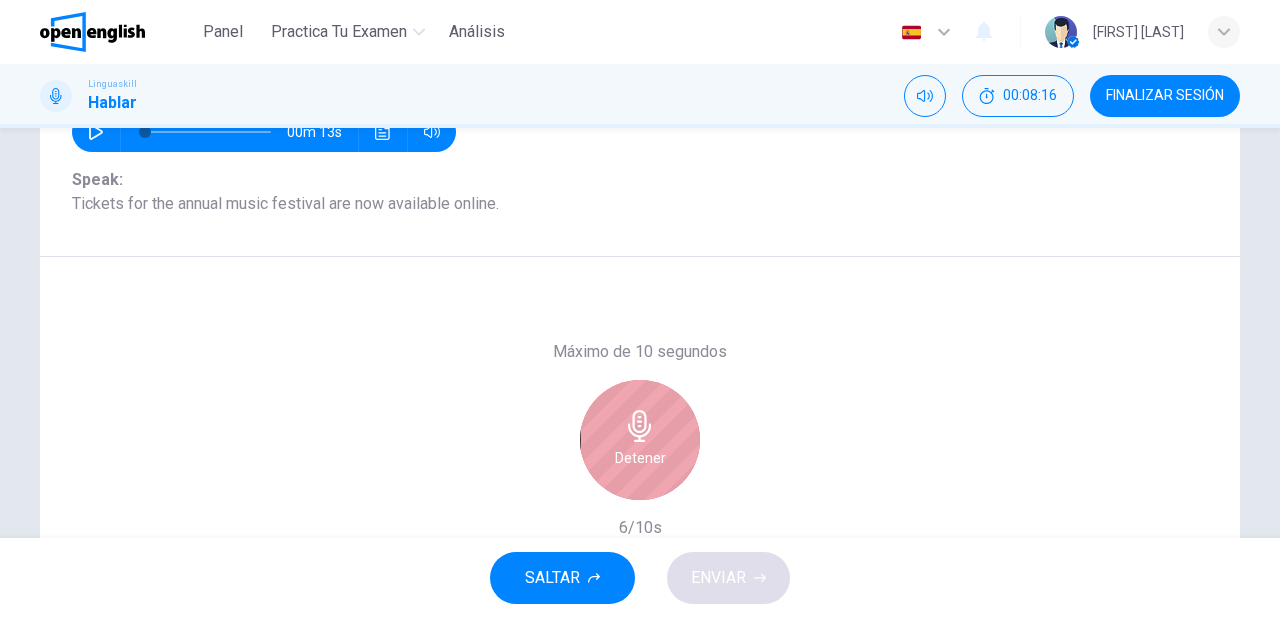 click on "Detener" at bounding box center (640, 458) 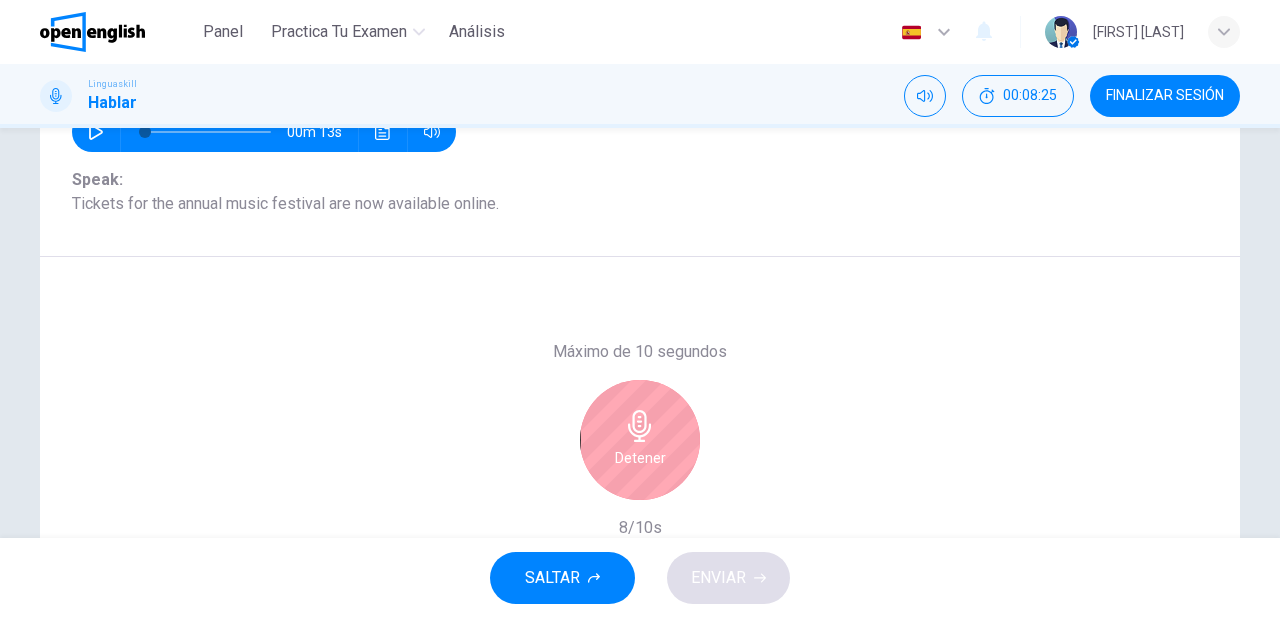 click 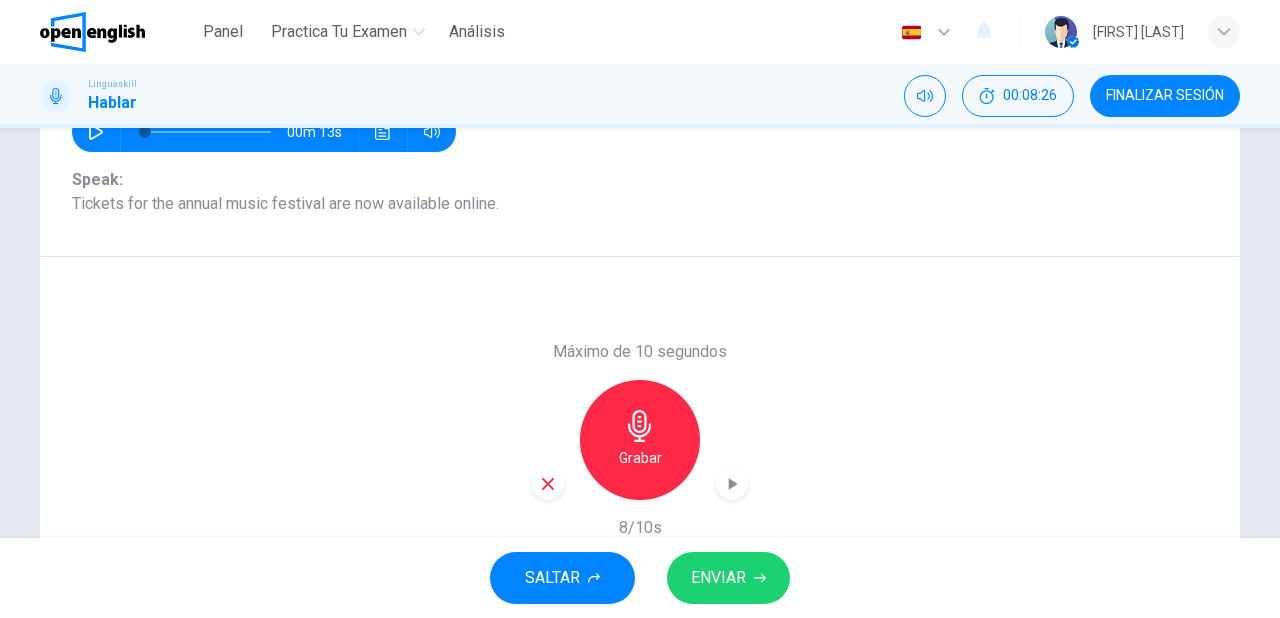 click on "ENVIAR" at bounding box center (718, 578) 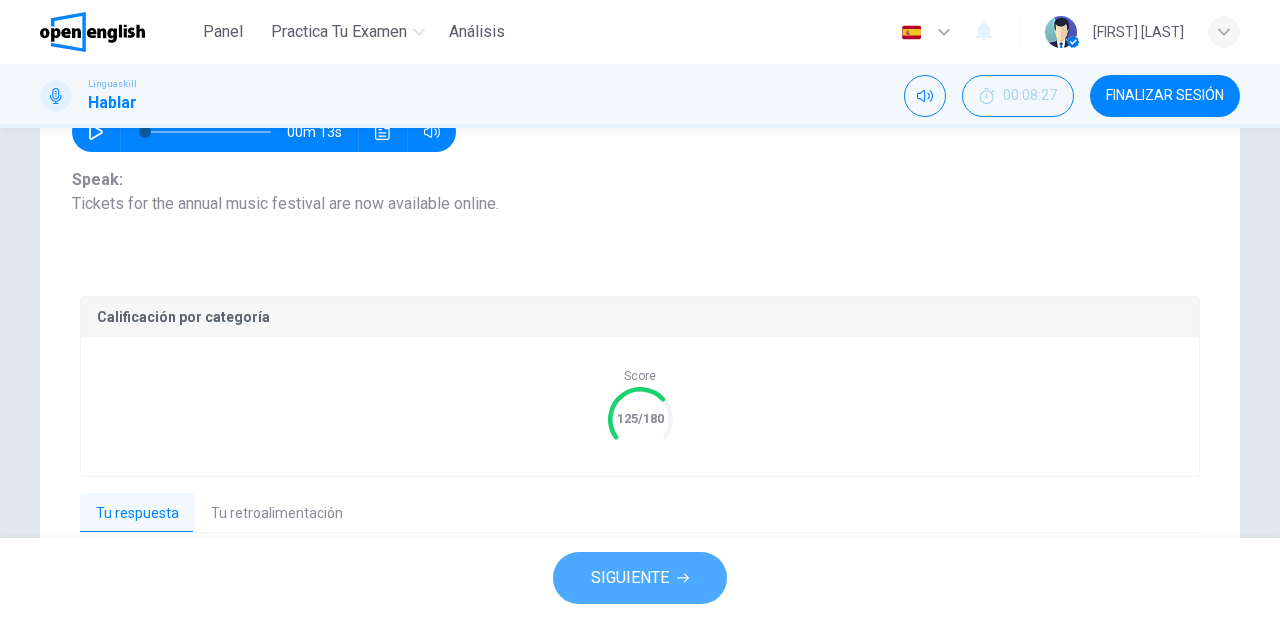 click on "SIGUIENTE" at bounding box center (630, 578) 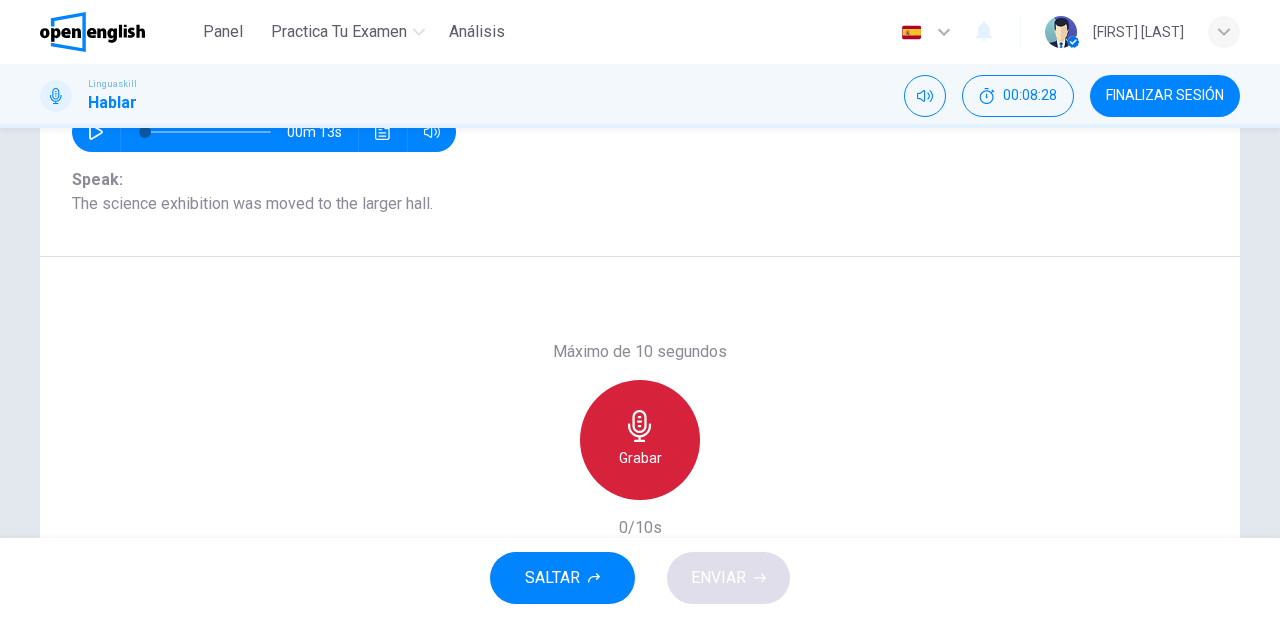 click on "Grabar" at bounding box center [640, 458] 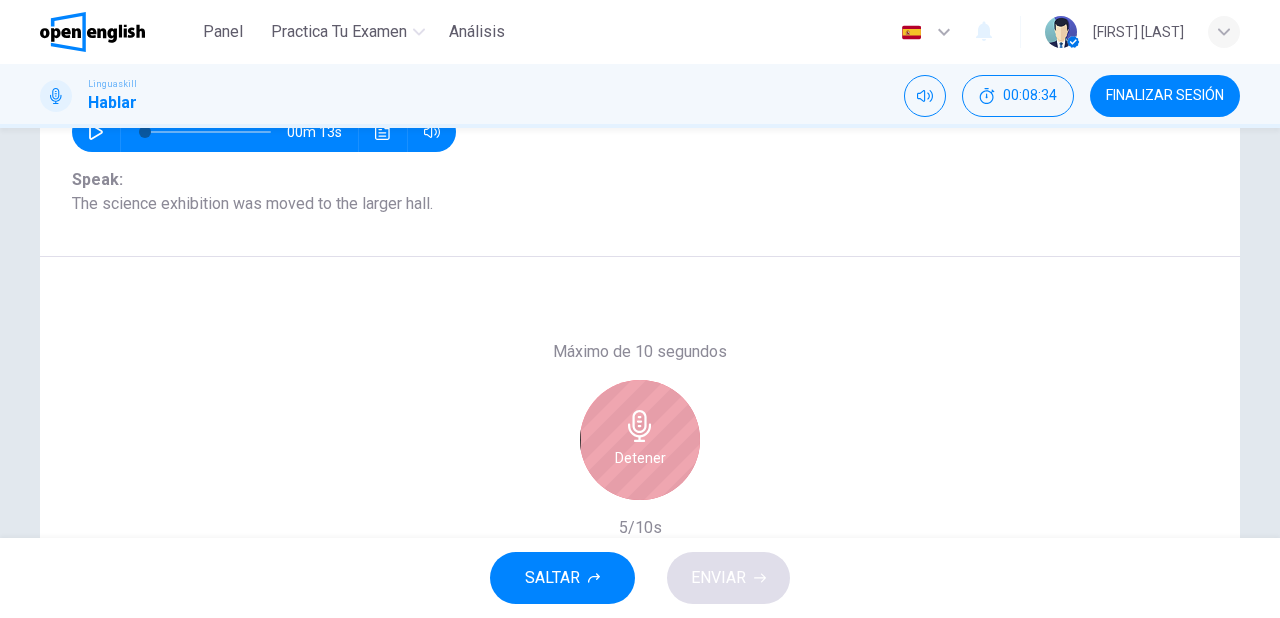 click on "Detener" at bounding box center [640, 458] 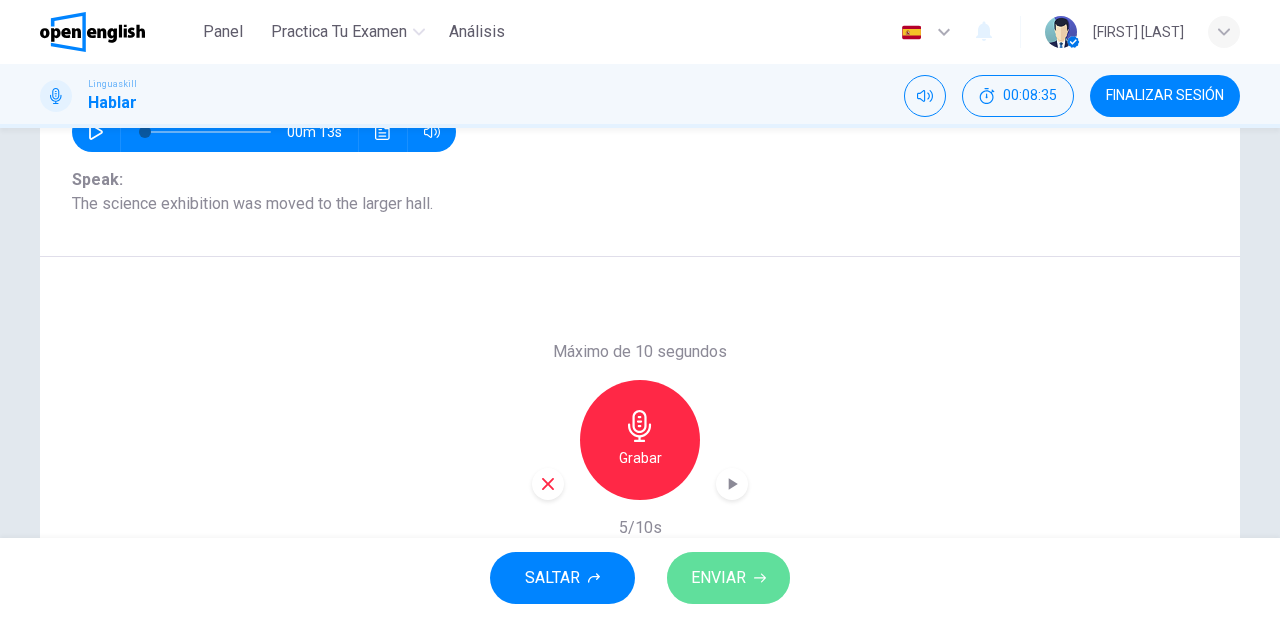 click on "ENVIAR" at bounding box center [718, 578] 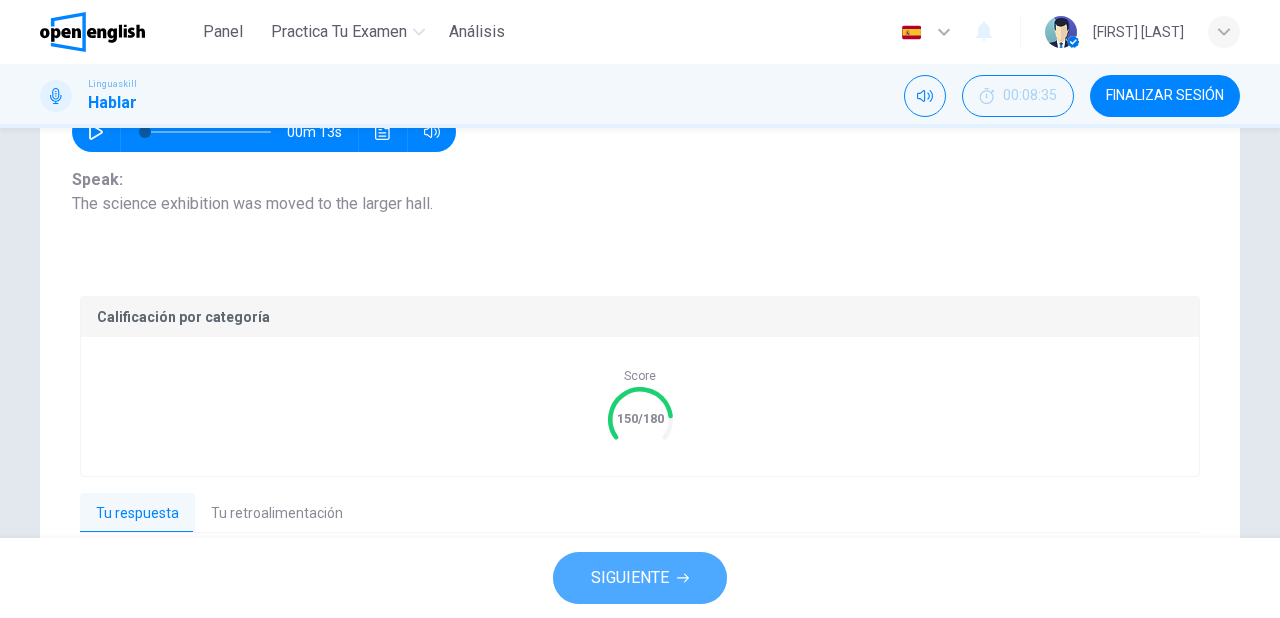 click on "SIGUIENTE" at bounding box center (630, 578) 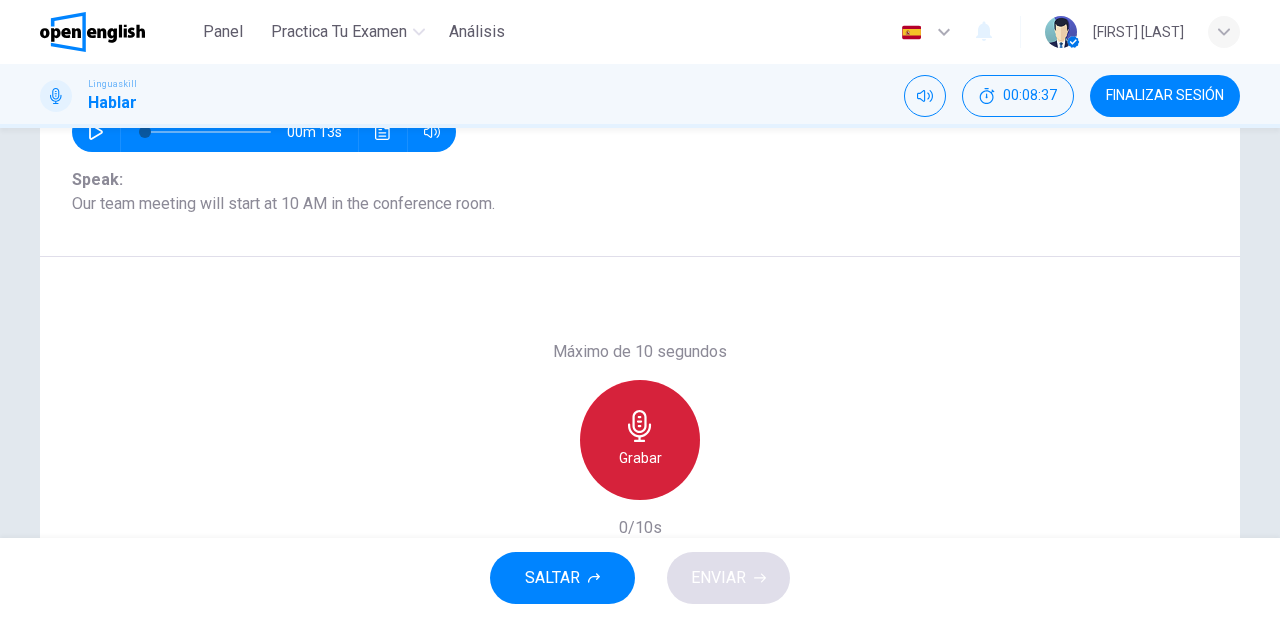 click 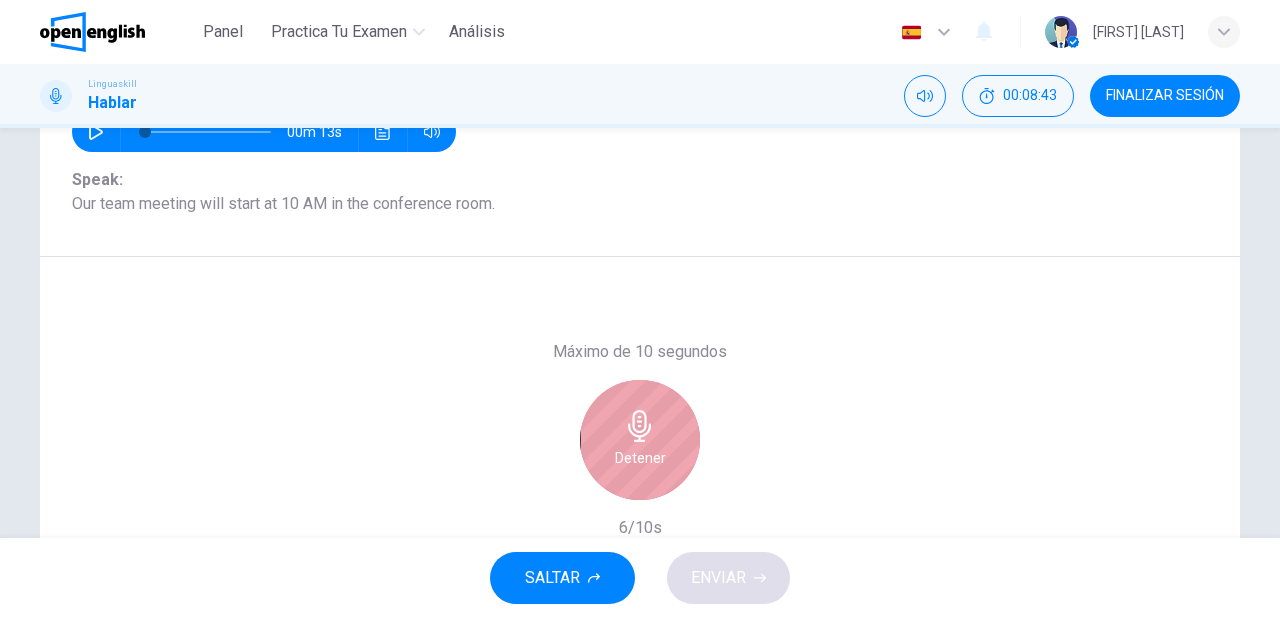 click 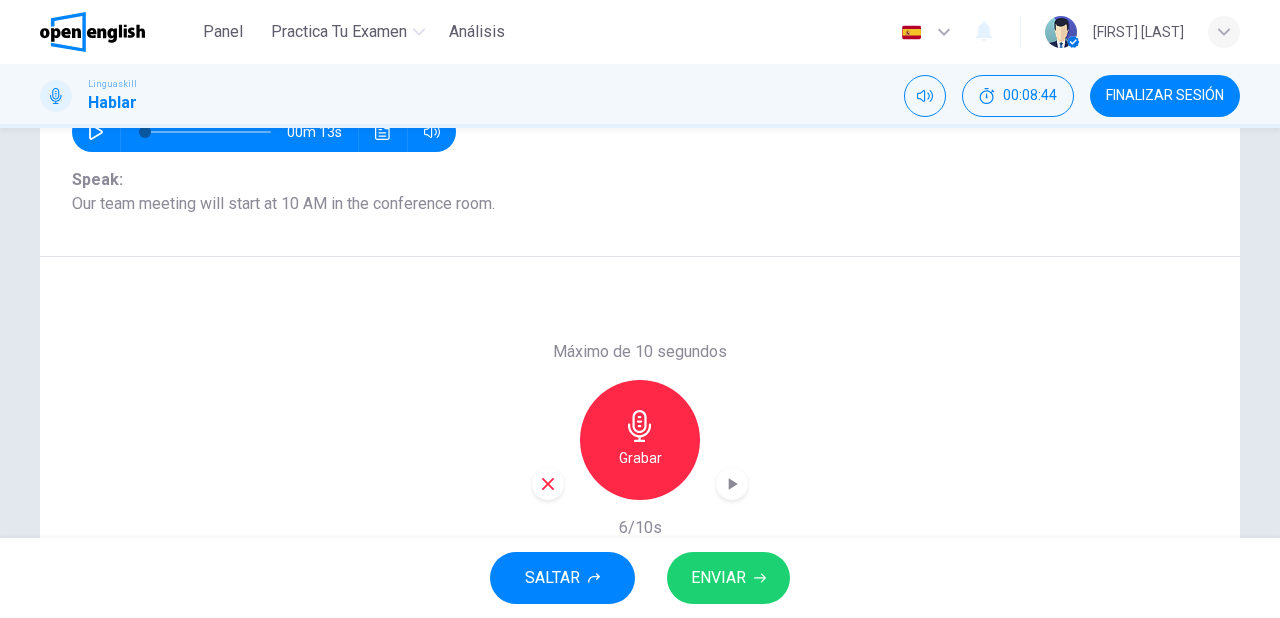 click on "ENVIAR" at bounding box center (718, 578) 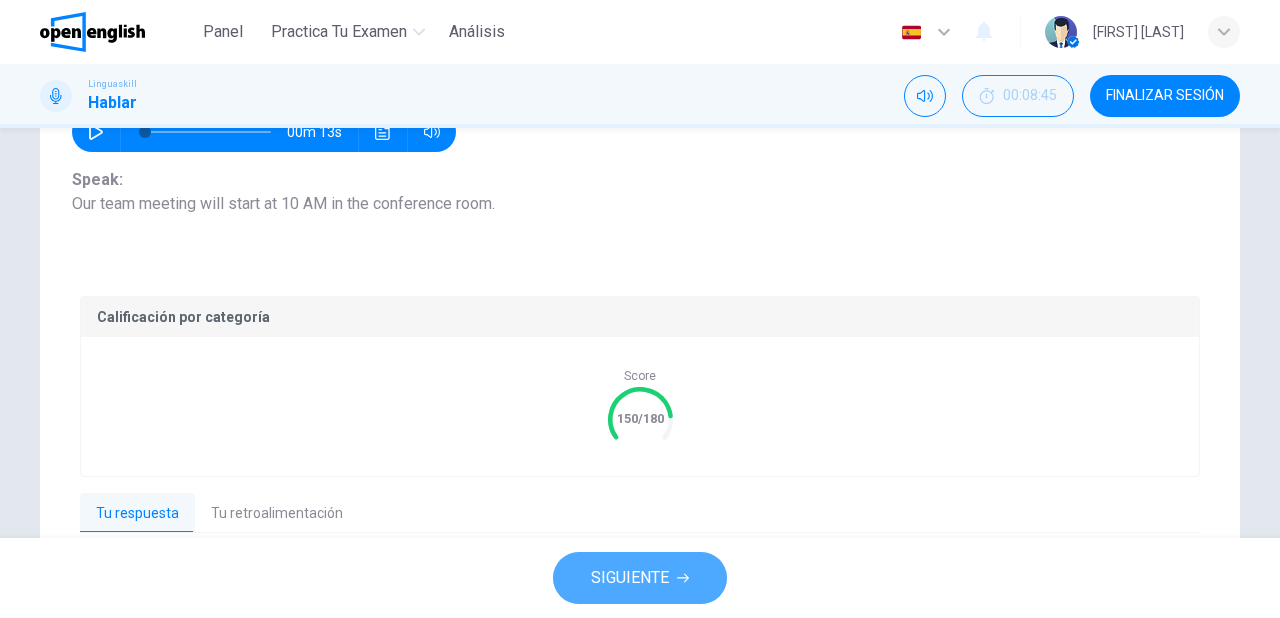 click on "SIGUIENTE" at bounding box center [630, 578] 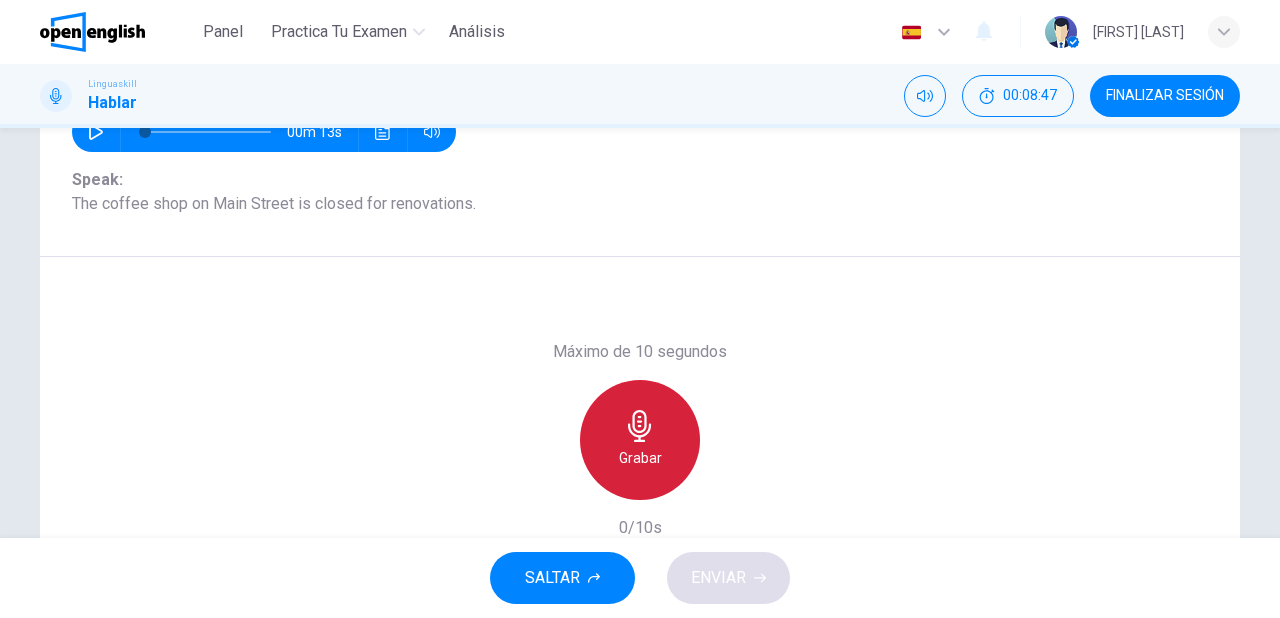 click on "Grabar" at bounding box center (640, 458) 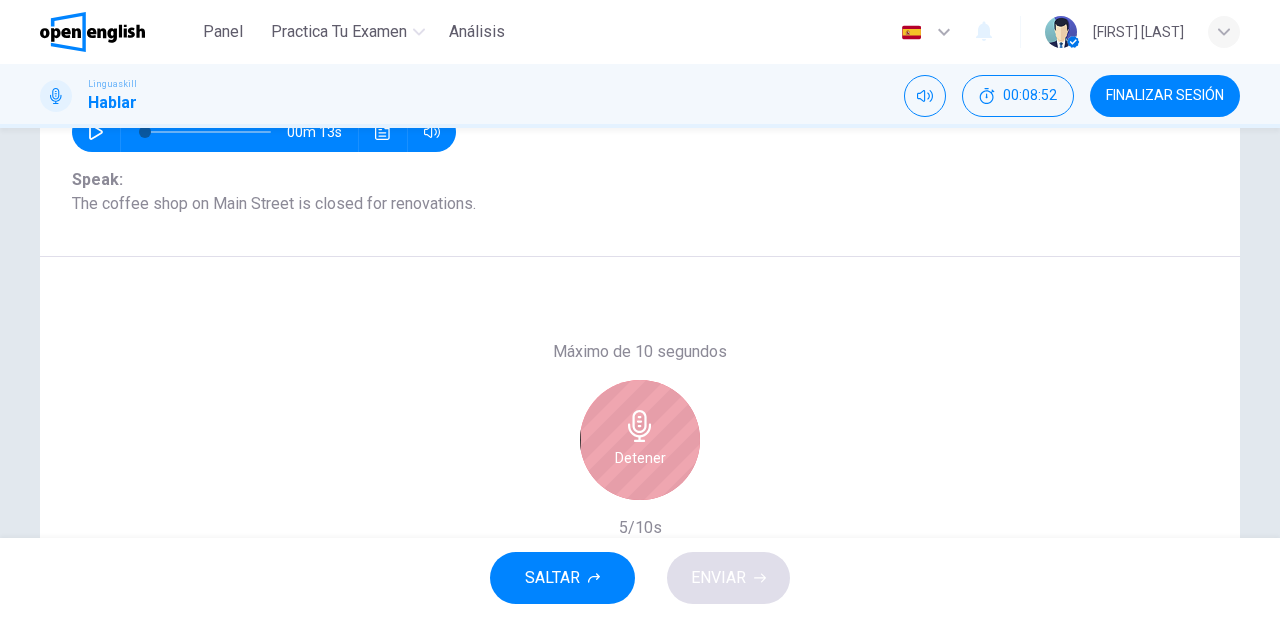 click on "Detener" at bounding box center (640, 458) 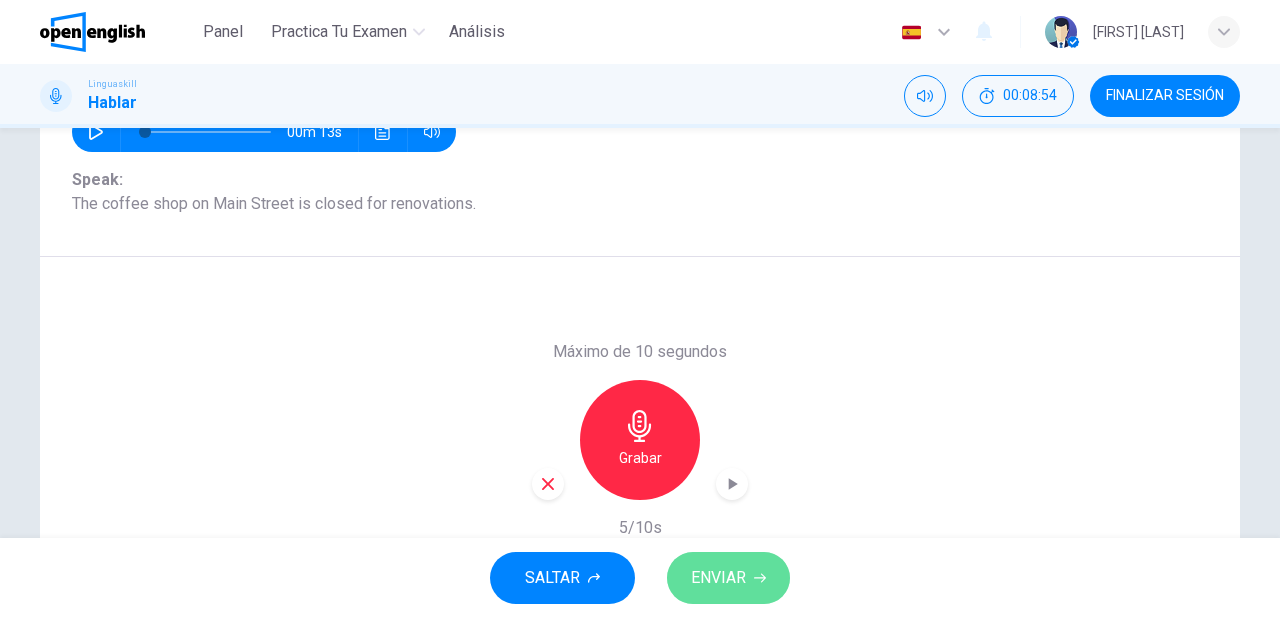 click on "ENVIAR" at bounding box center [718, 578] 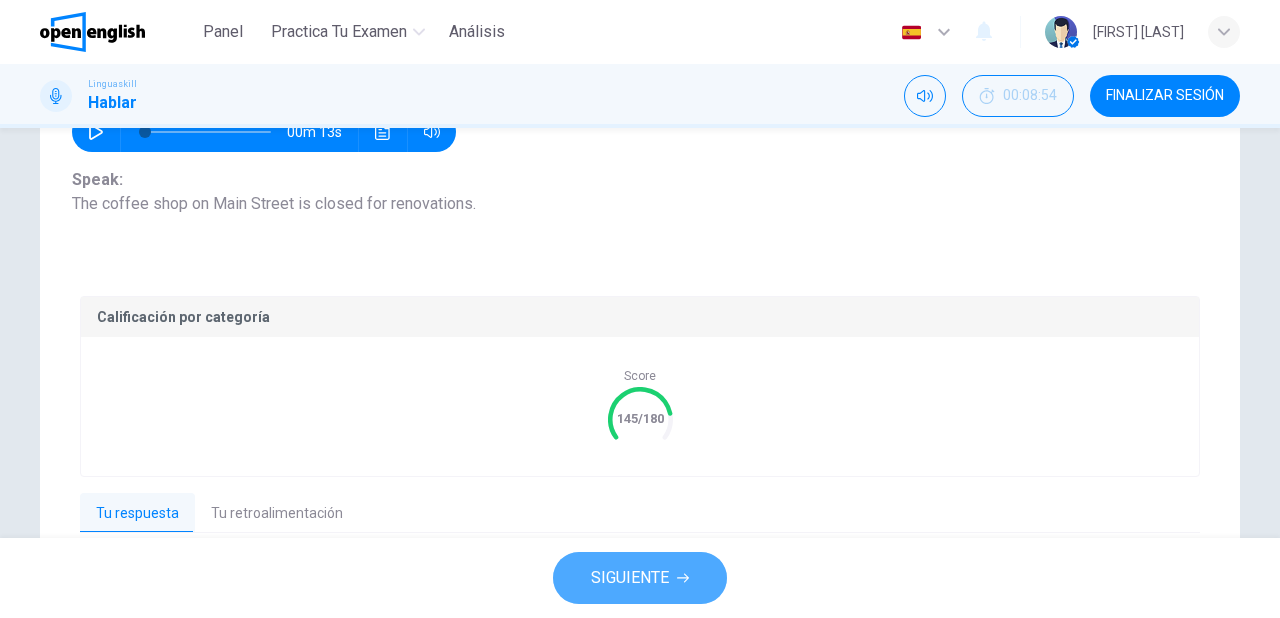 click on "SIGUIENTE" at bounding box center [630, 578] 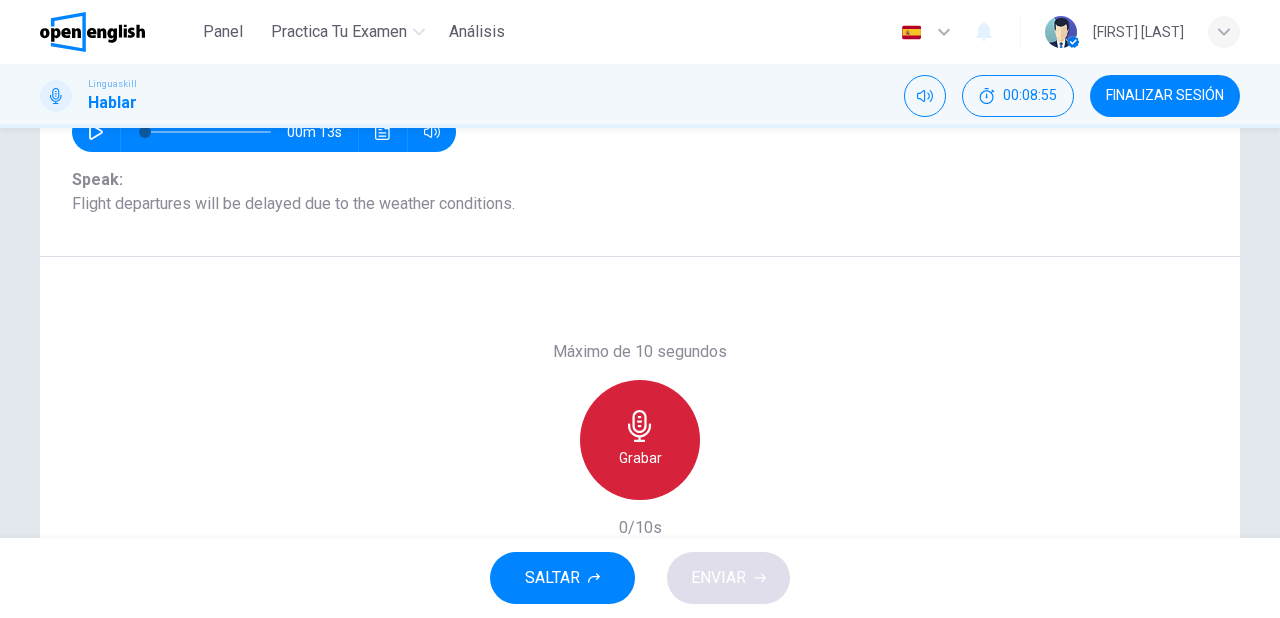 click on "Grabar" at bounding box center (640, 458) 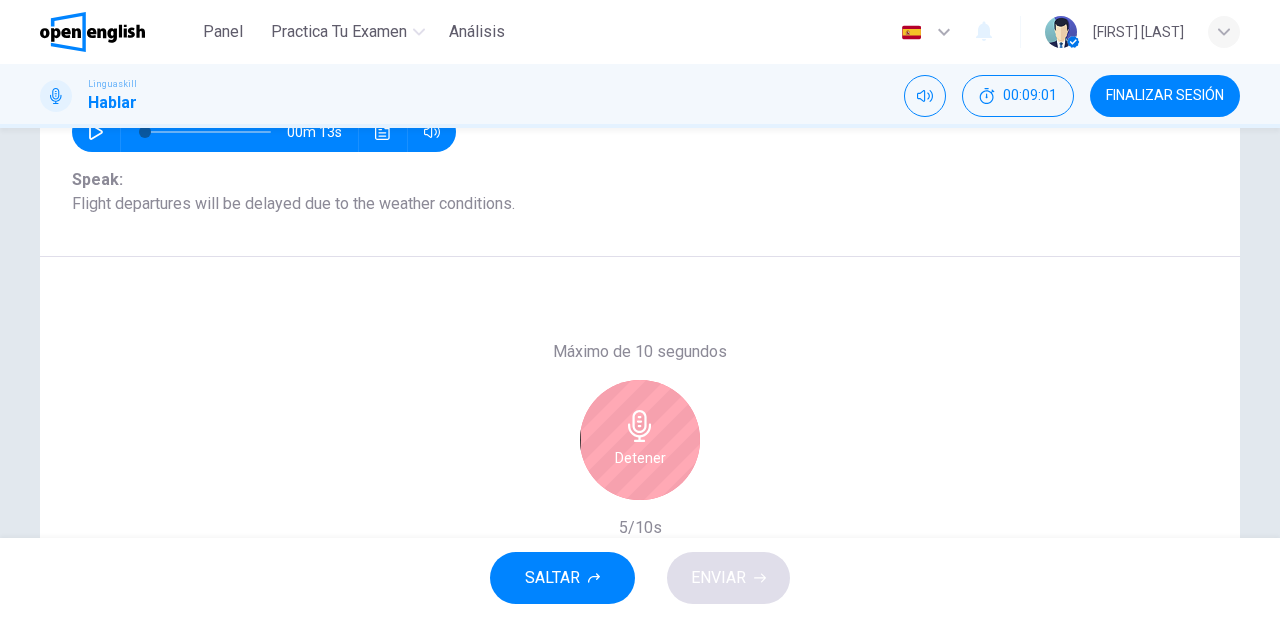 click on "Detener" at bounding box center (640, 458) 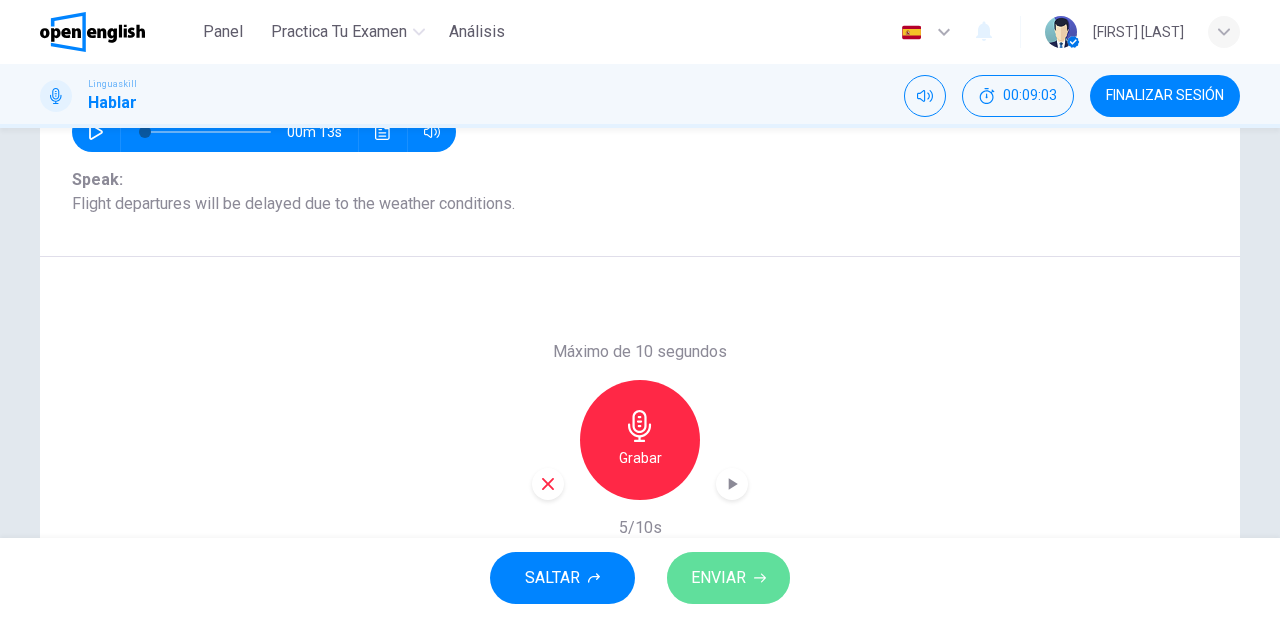 click on "ENVIAR" at bounding box center (718, 578) 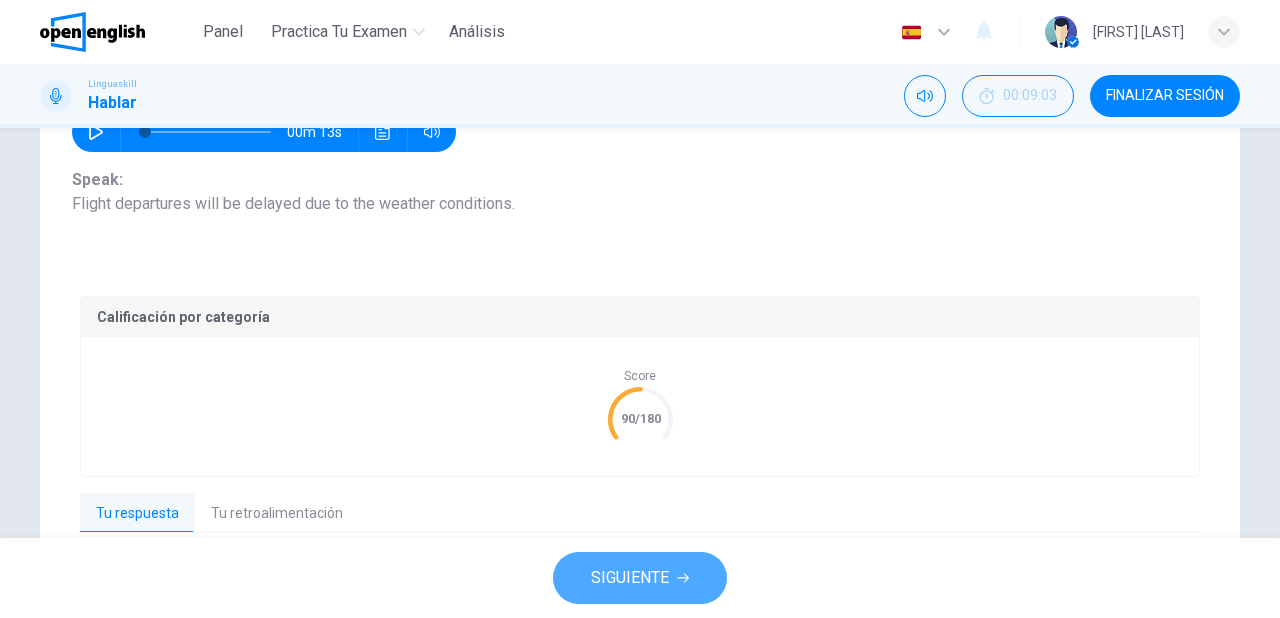 click on "SIGUIENTE" at bounding box center (630, 578) 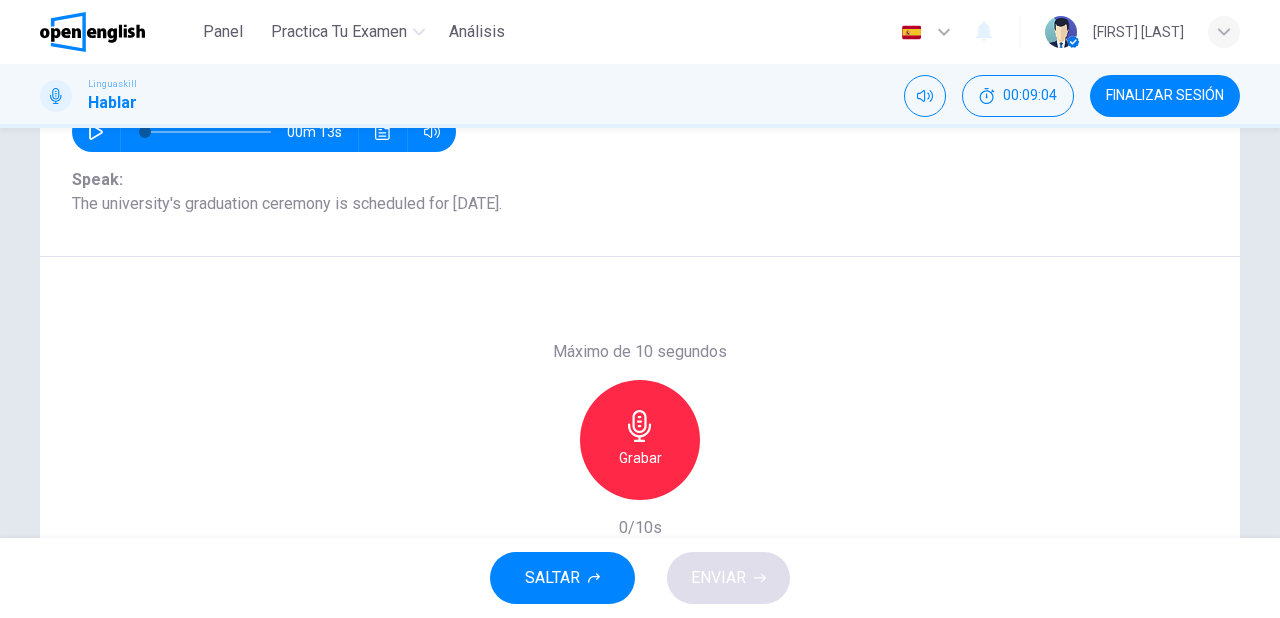 click on "Grabar" at bounding box center [640, 458] 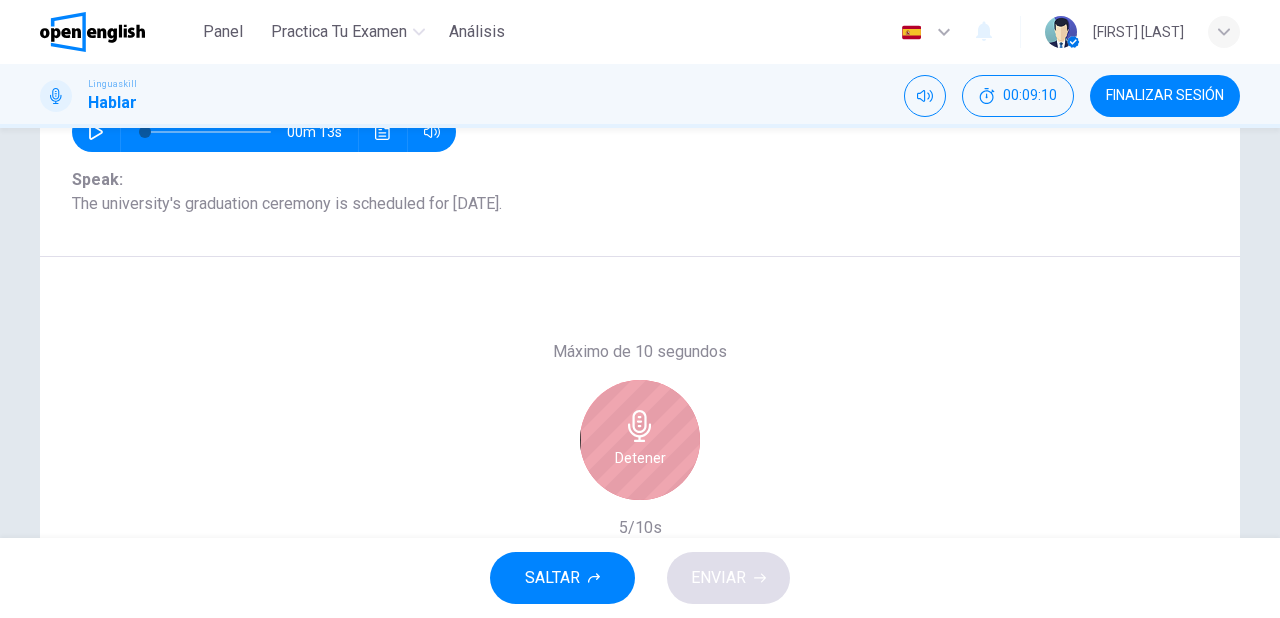 click on "Detener" at bounding box center [640, 458] 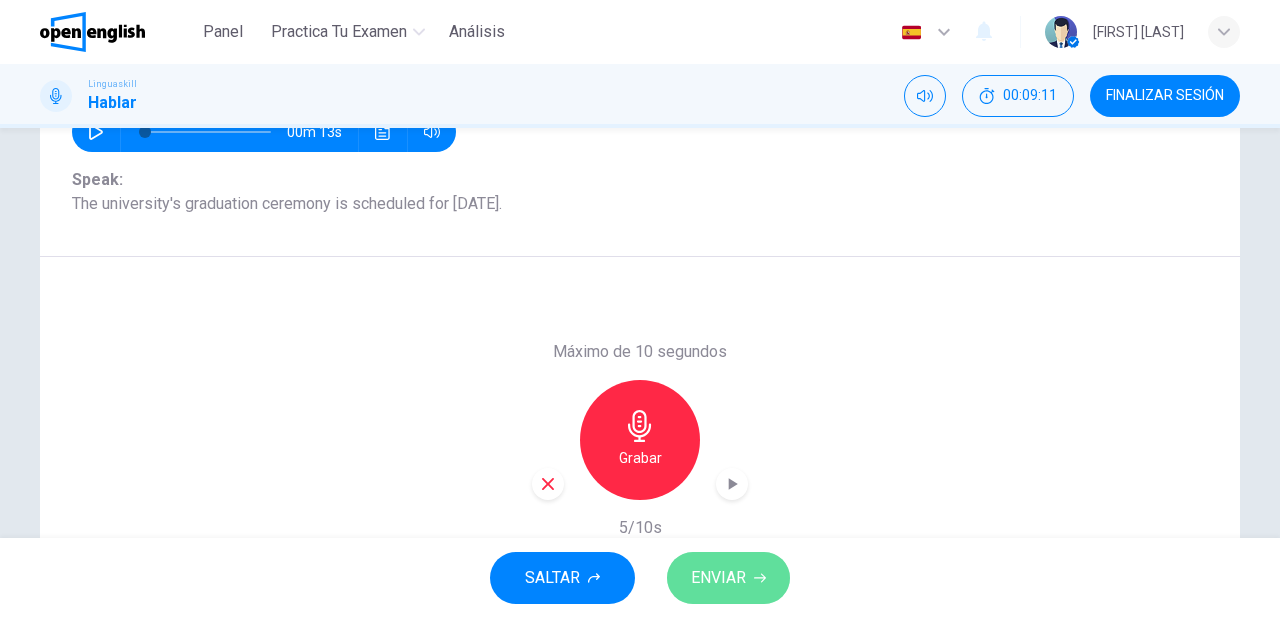 click on "ENVIAR" at bounding box center [728, 578] 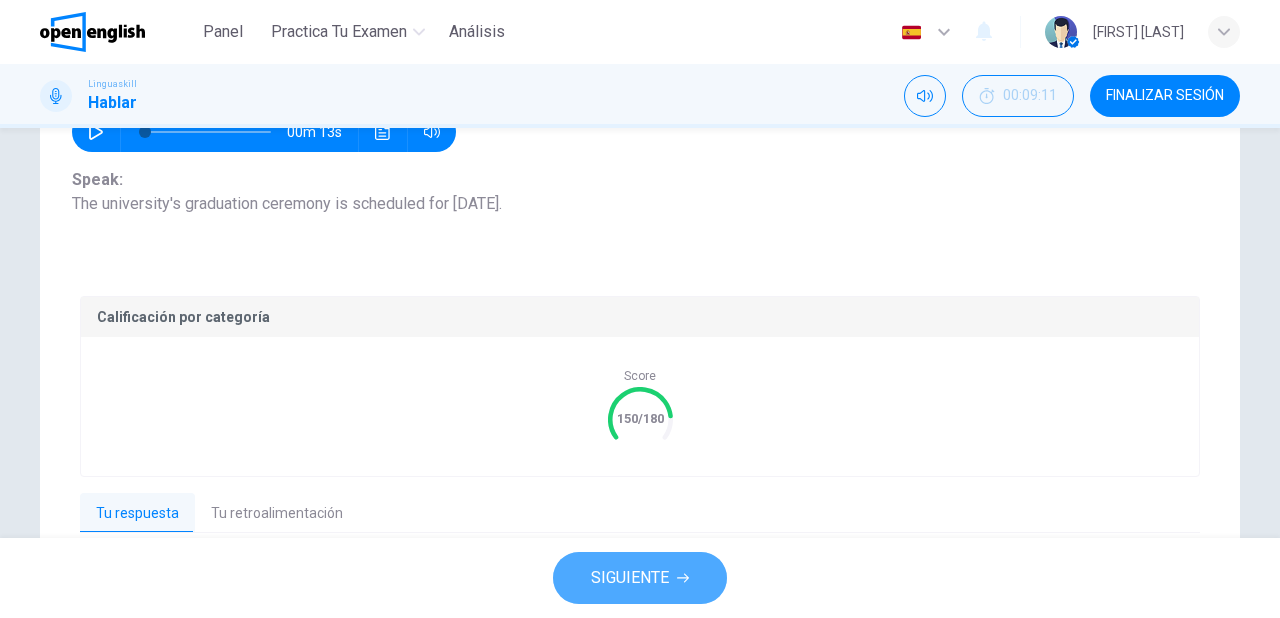 click on "SIGUIENTE" at bounding box center [630, 578] 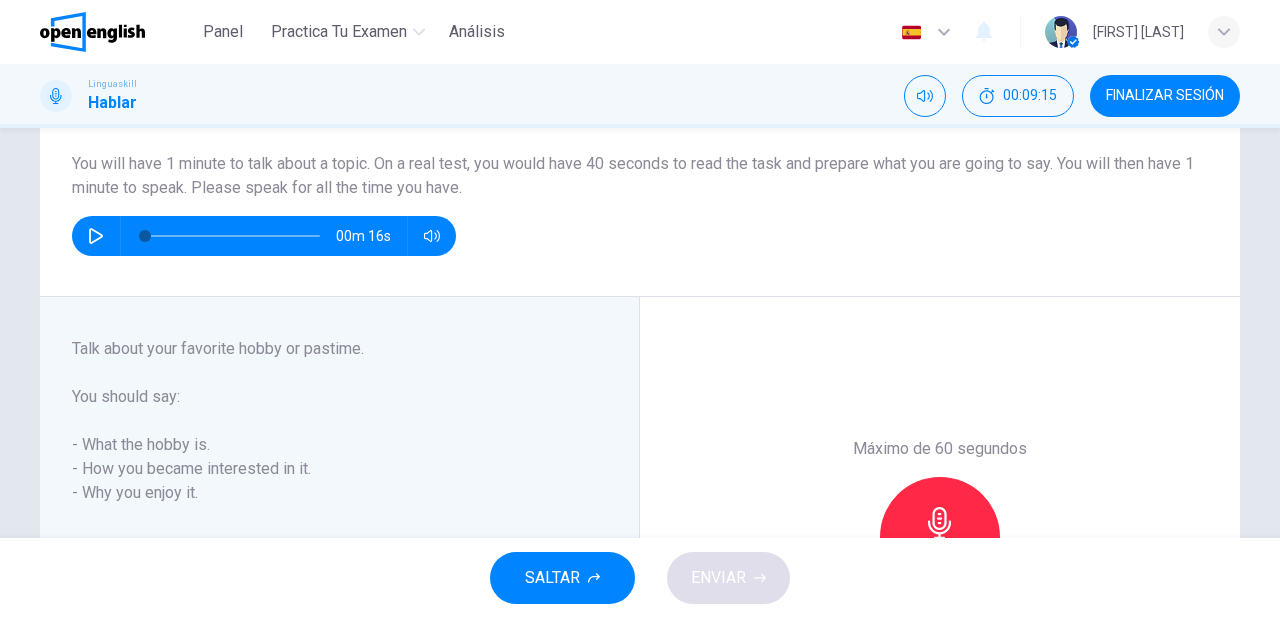 scroll, scrollTop: 240, scrollLeft: 0, axis: vertical 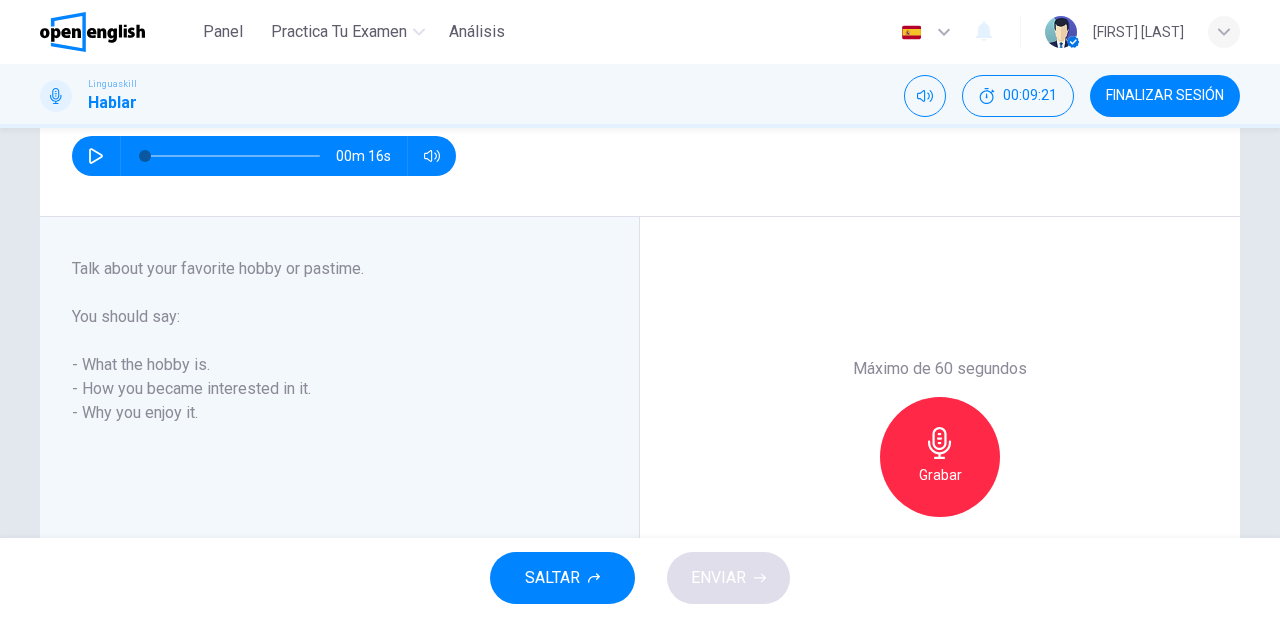 click on "Grabar" at bounding box center [940, 457] 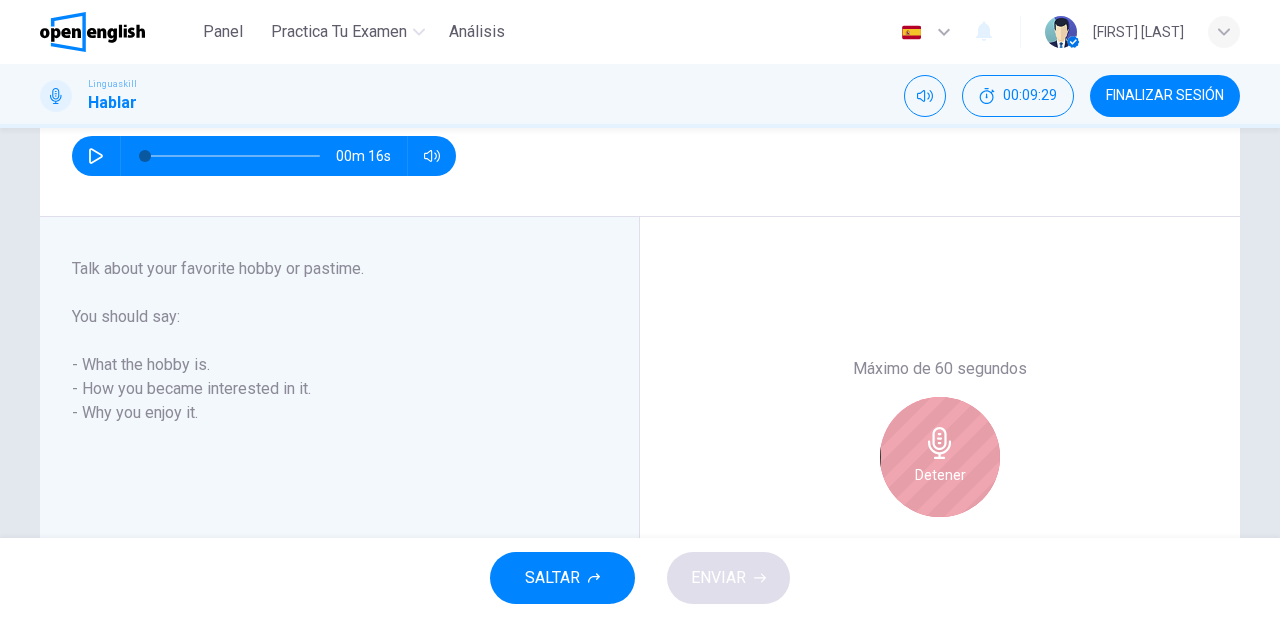 click on "Detener" at bounding box center (940, 475) 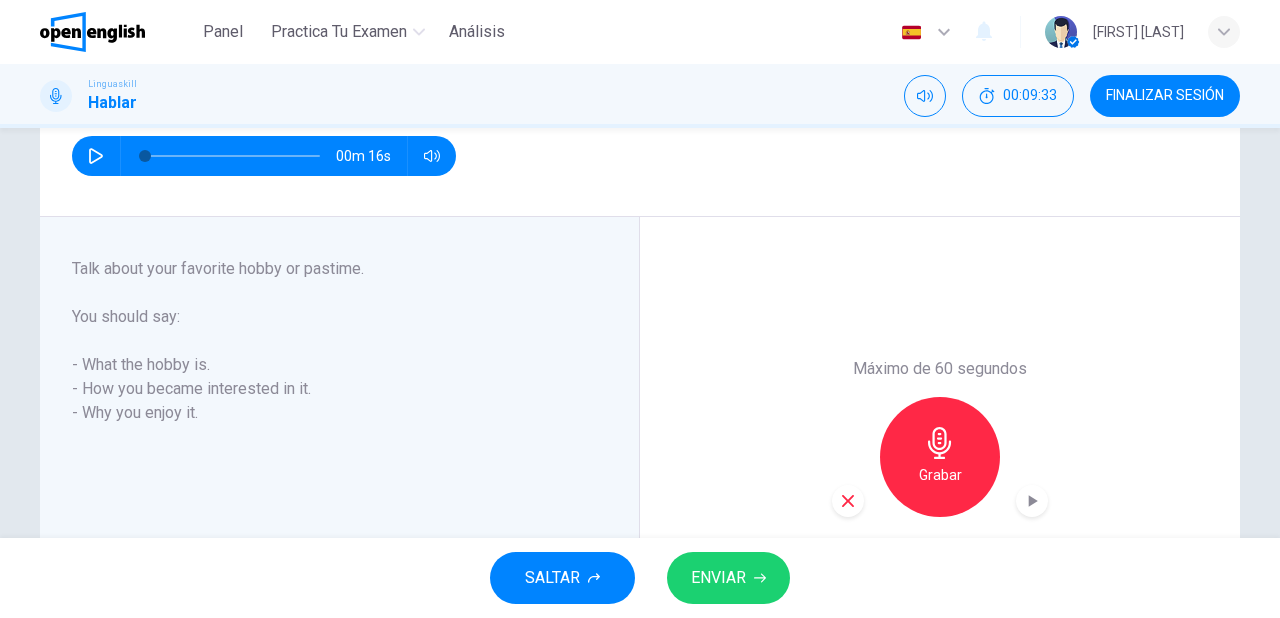 click 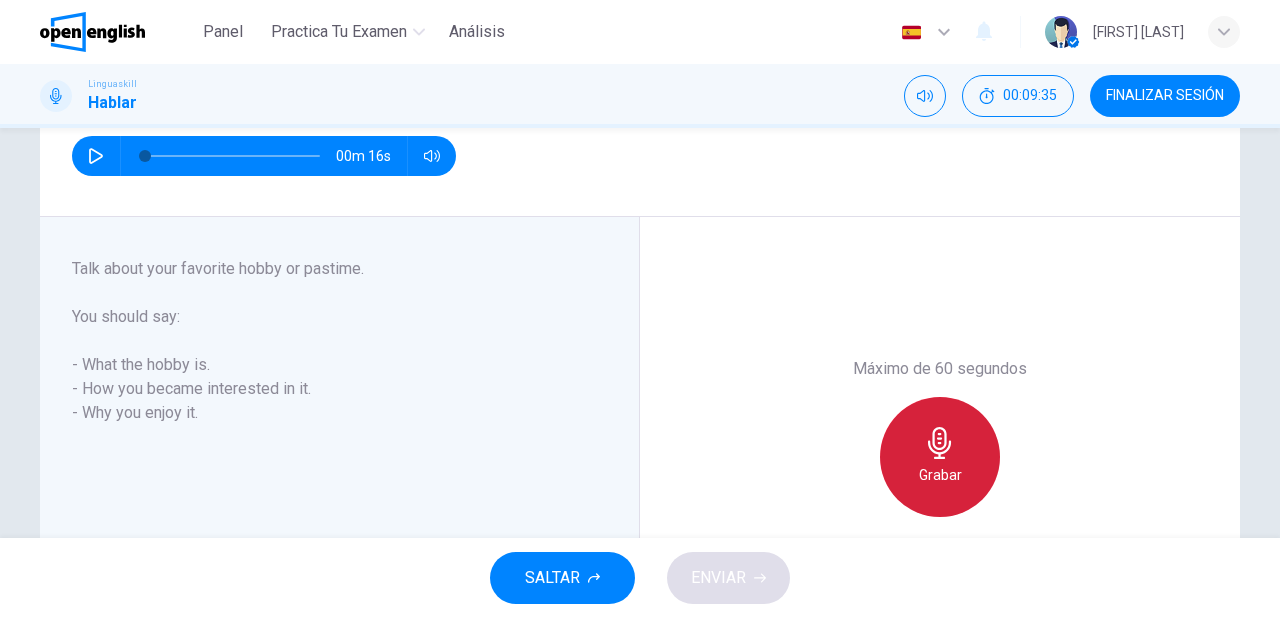 click on "Grabar" at bounding box center (940, 457) 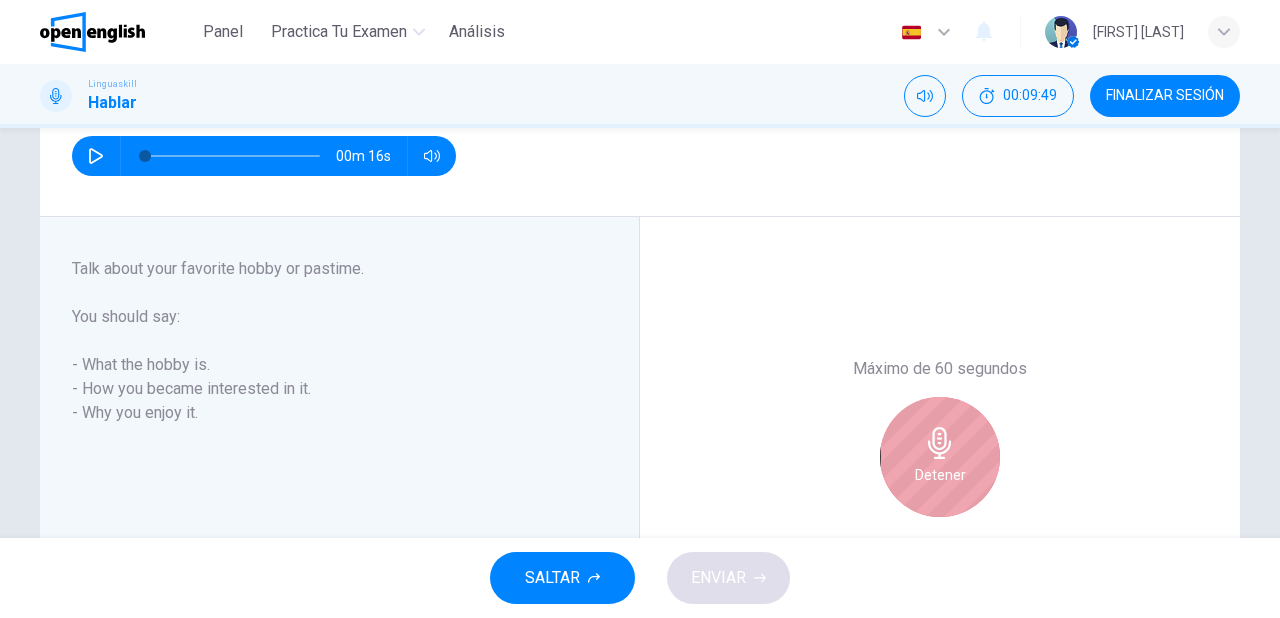 click on "Detener" at bounding box center [940, 457] 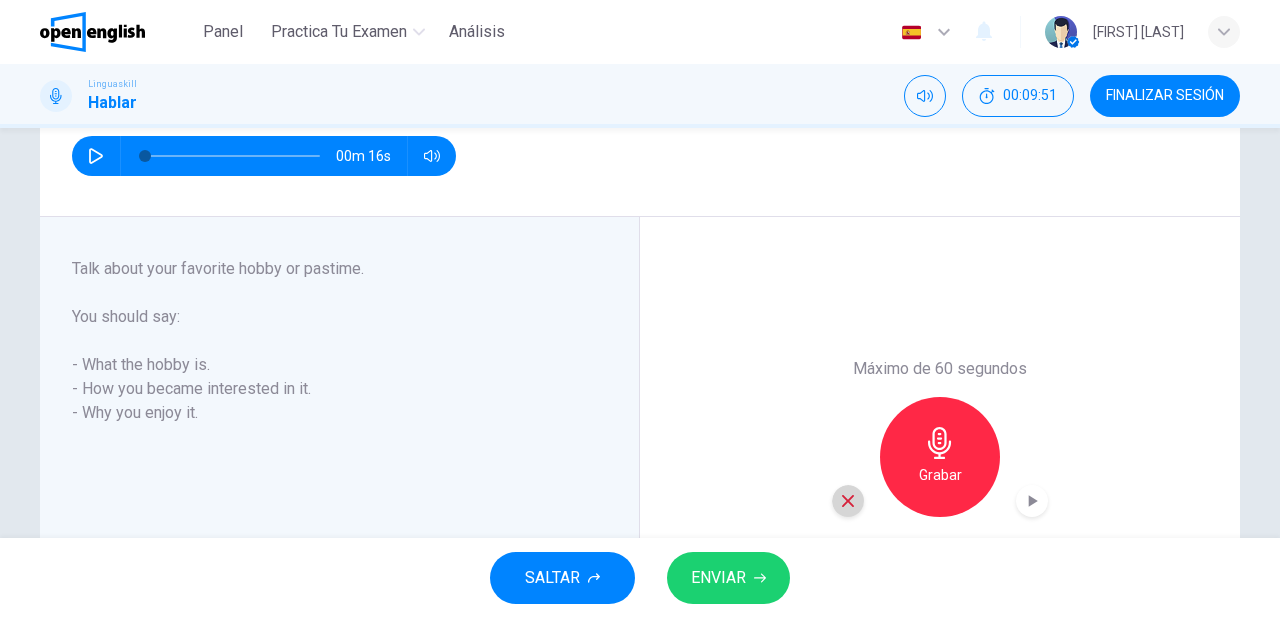 click 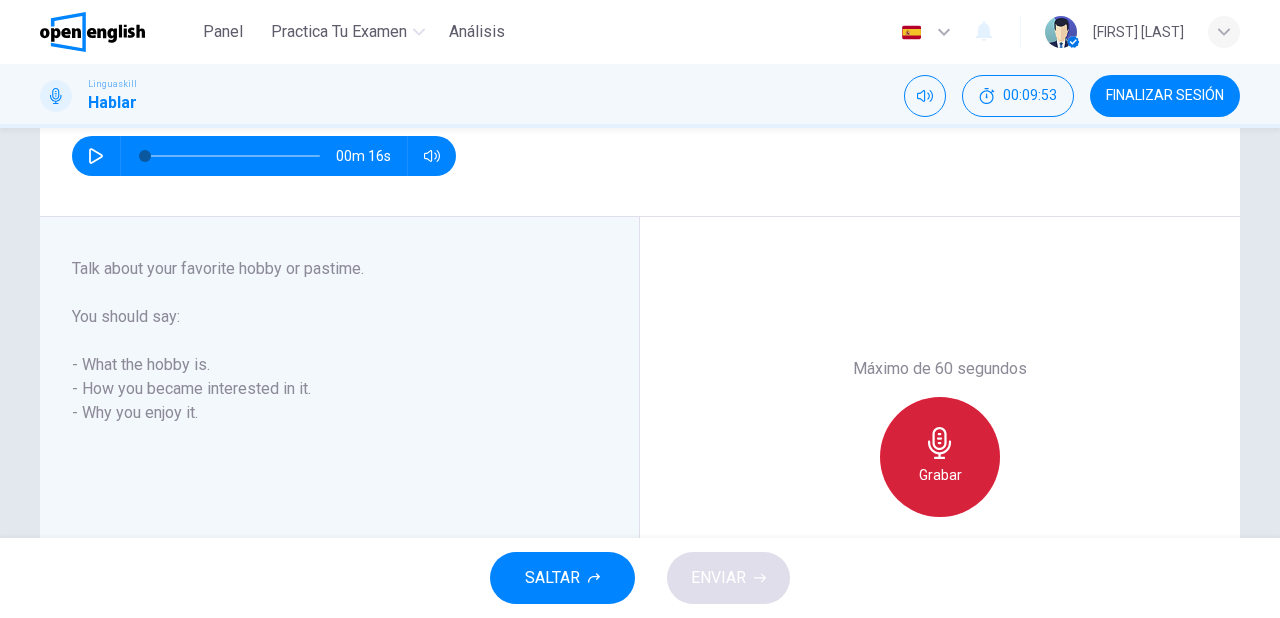 click on "Grabar" at bounding box center [940, 475] 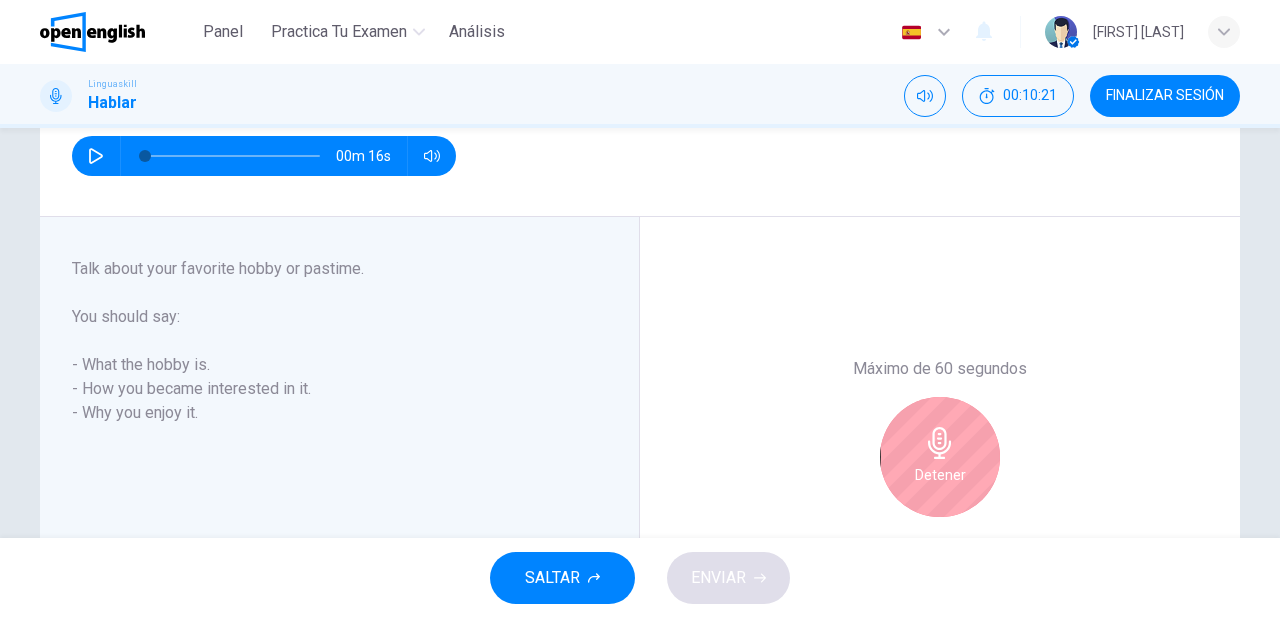 click on "Detener" at bounding box center [940, 457] 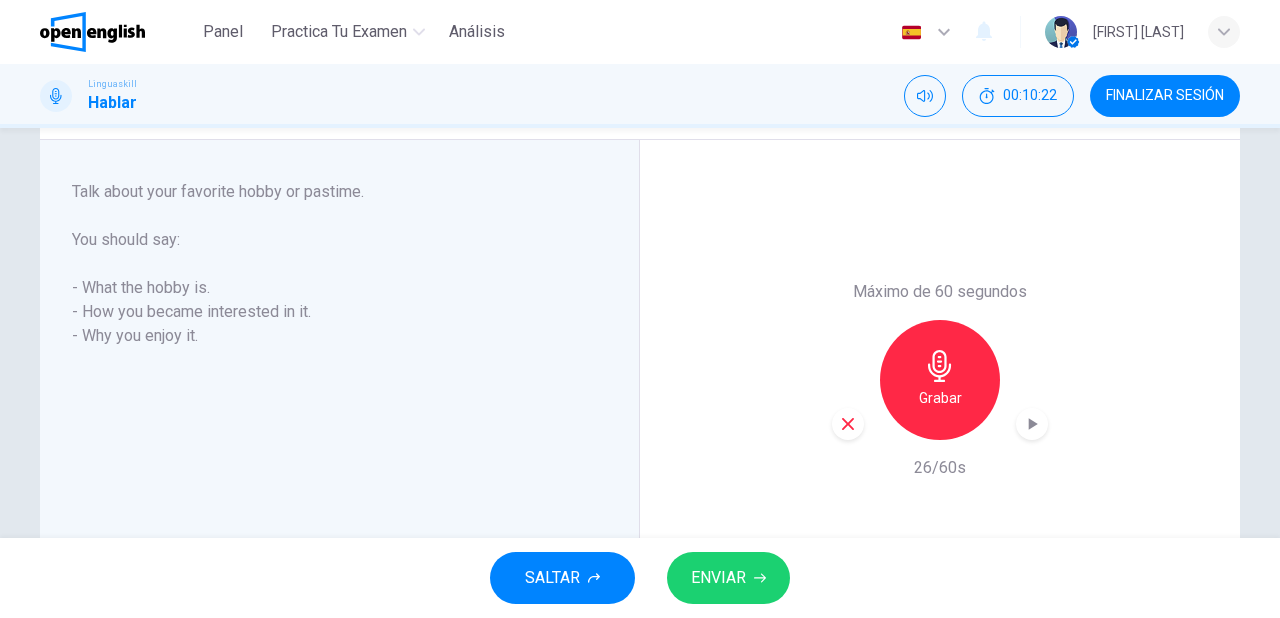 scroll, scrollTop: 320, scrollLeft: 0, axis: vertical 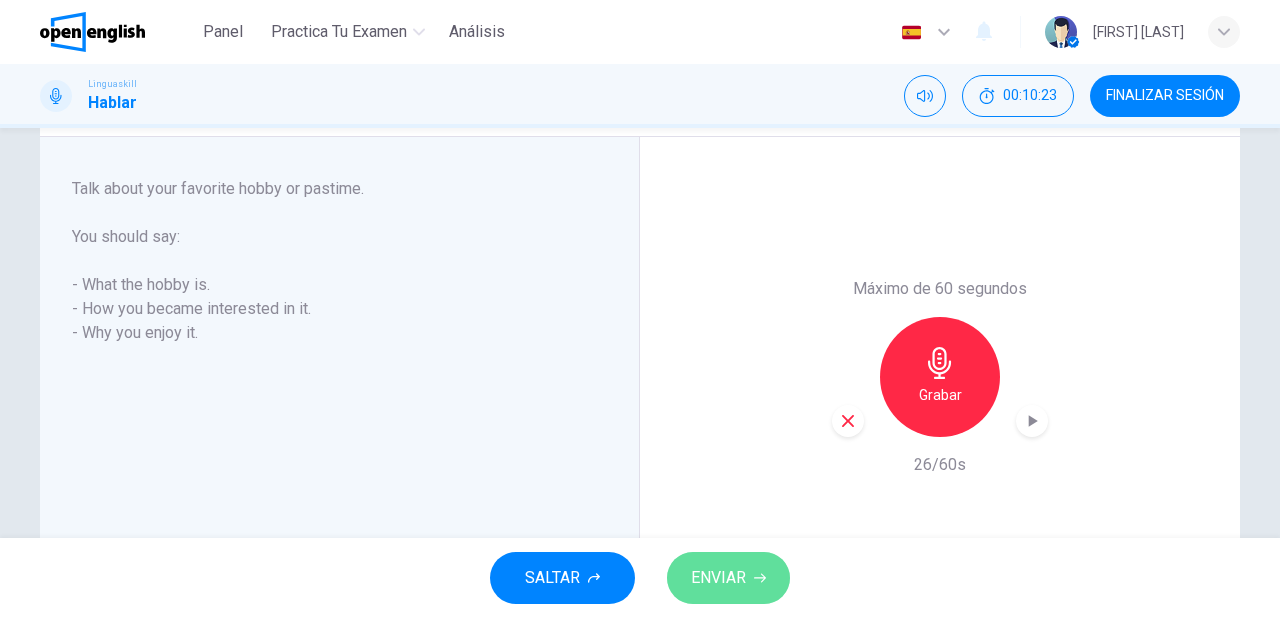 click on "ENVIAR" at bounding box center (728, 578) 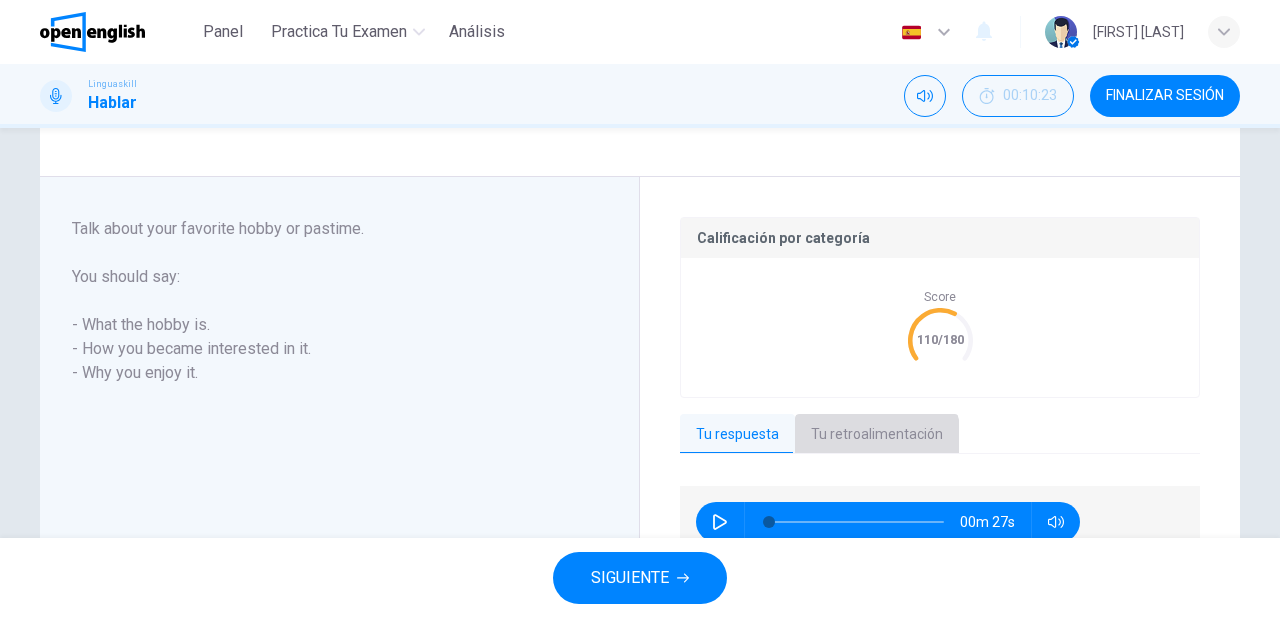 click on "Tu retroalimentación" at bounding box center (877, 435) 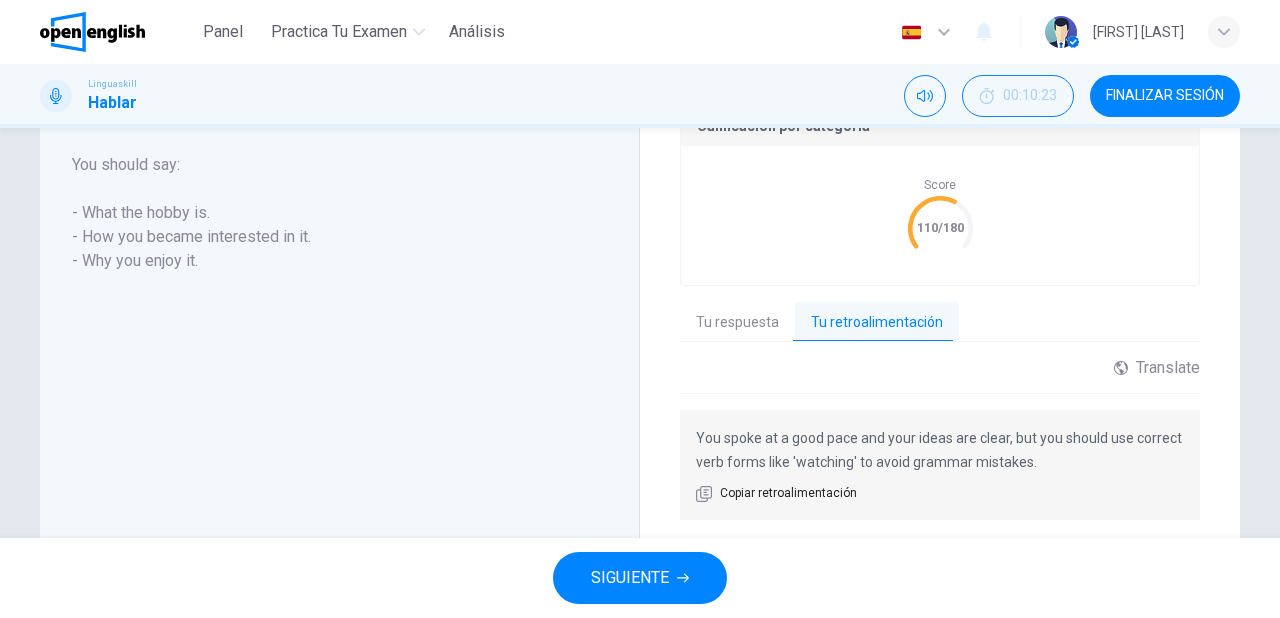 scroll, scrollTop: 480, scrollLeft: 0, axis: vertical 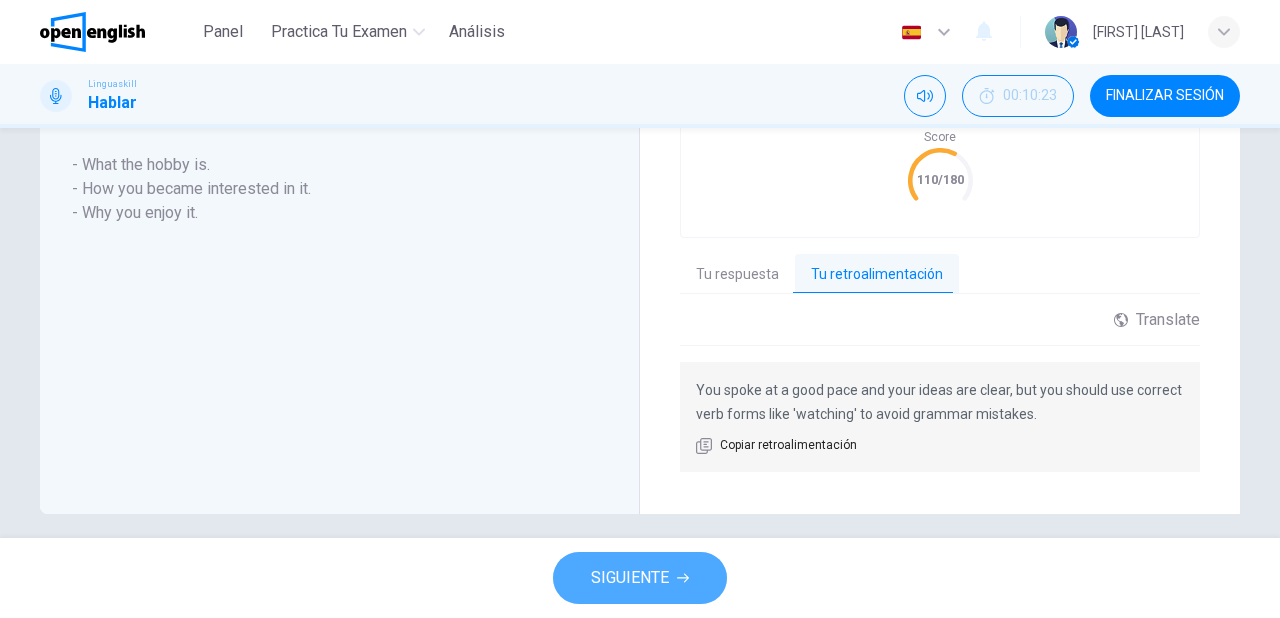 click 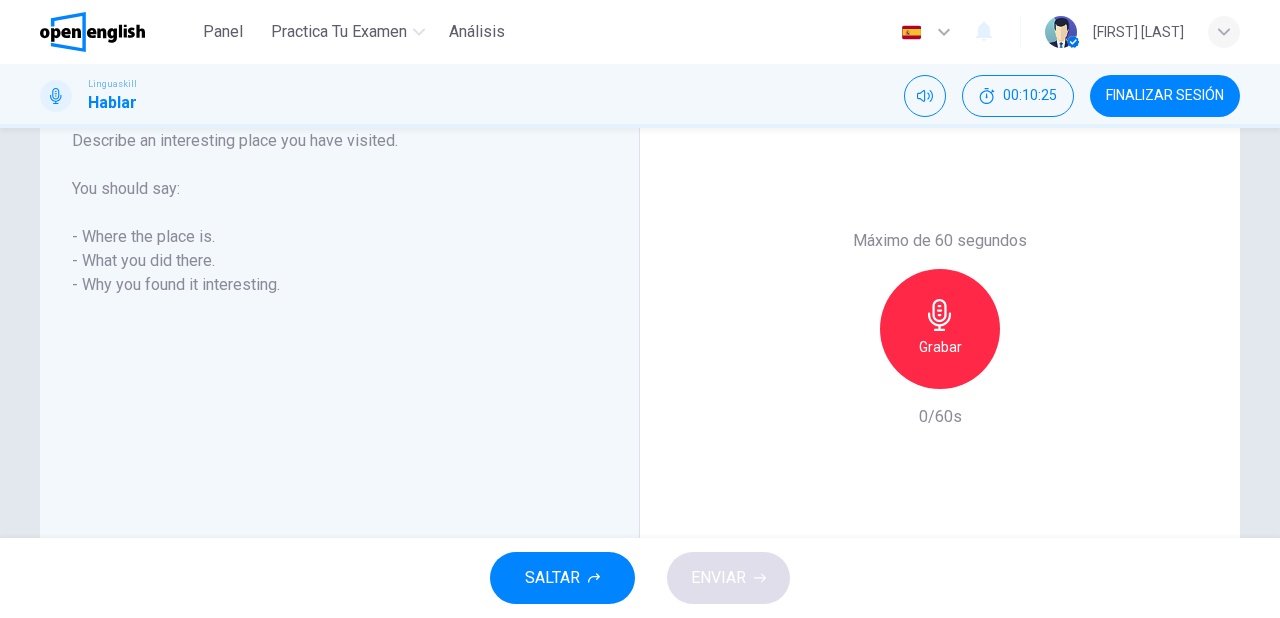 scroll, scrollTop: 278, scrollLeft: 0, axis: vertical 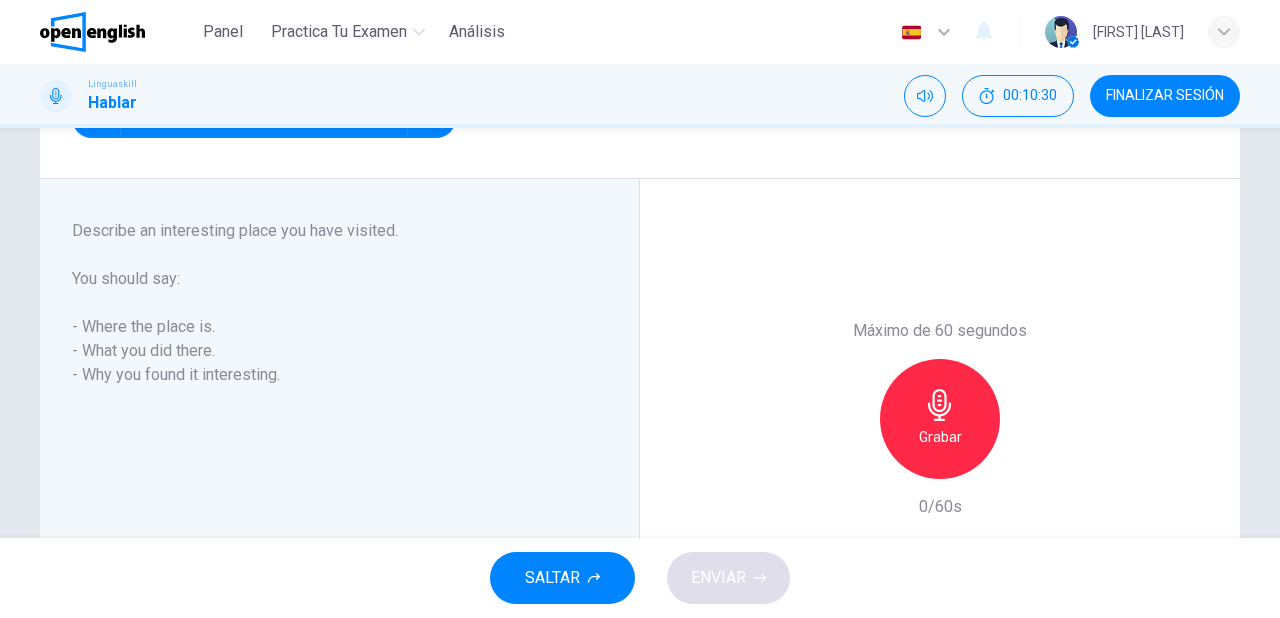click 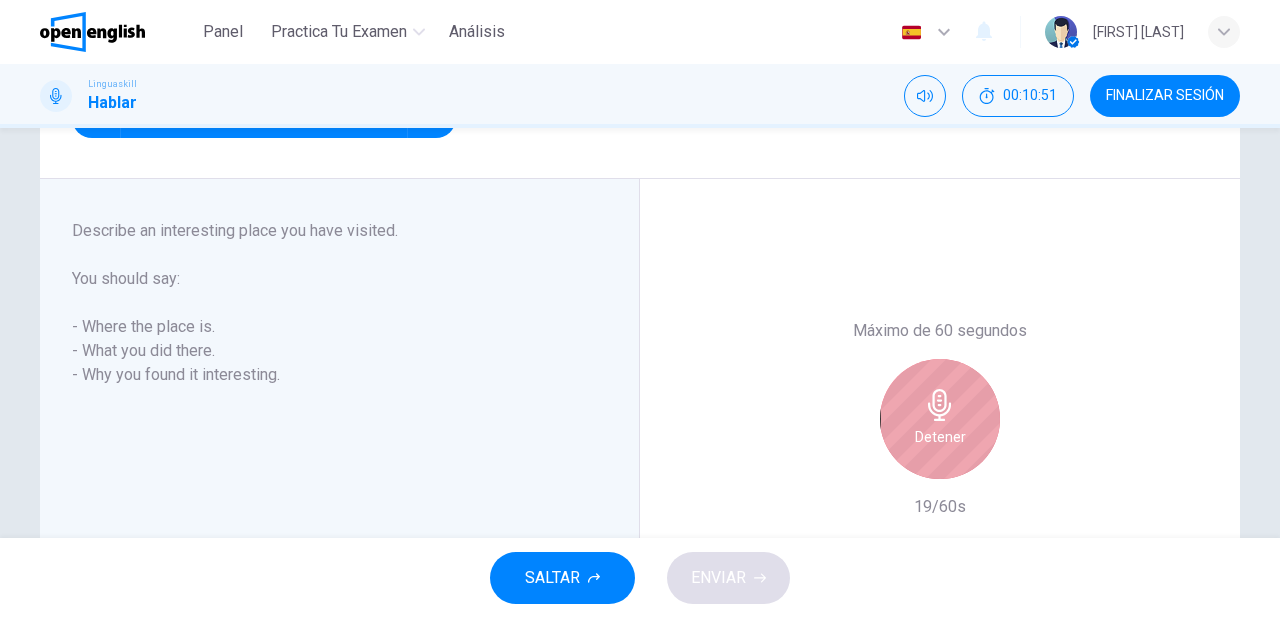 click 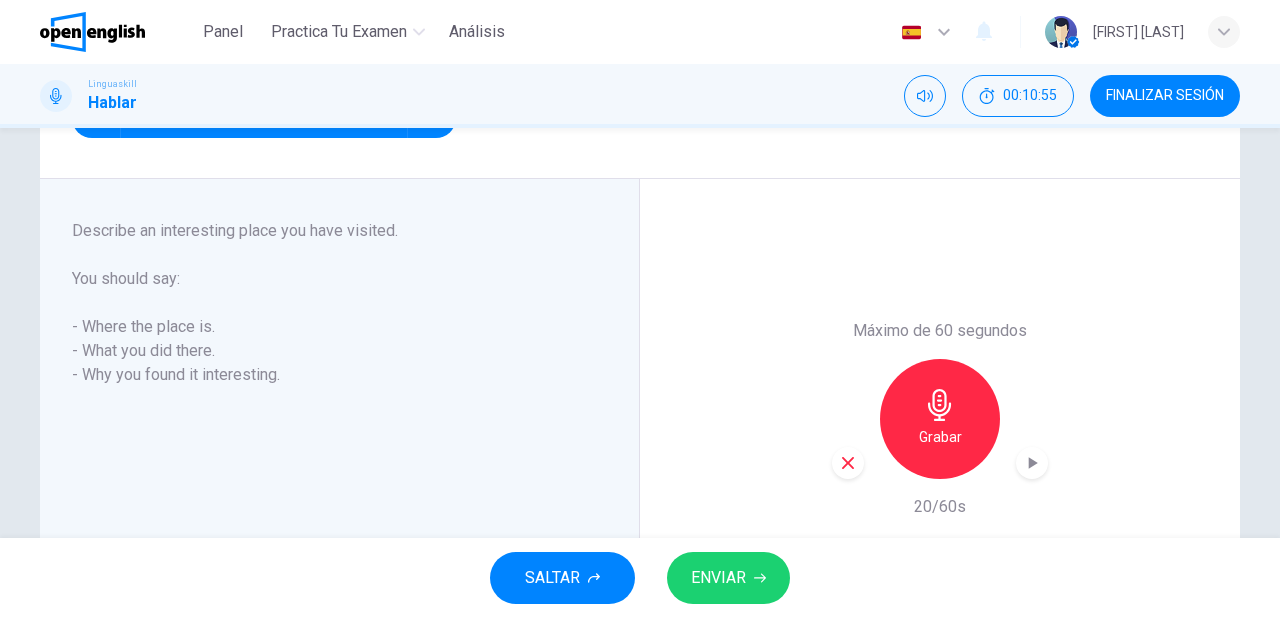 click 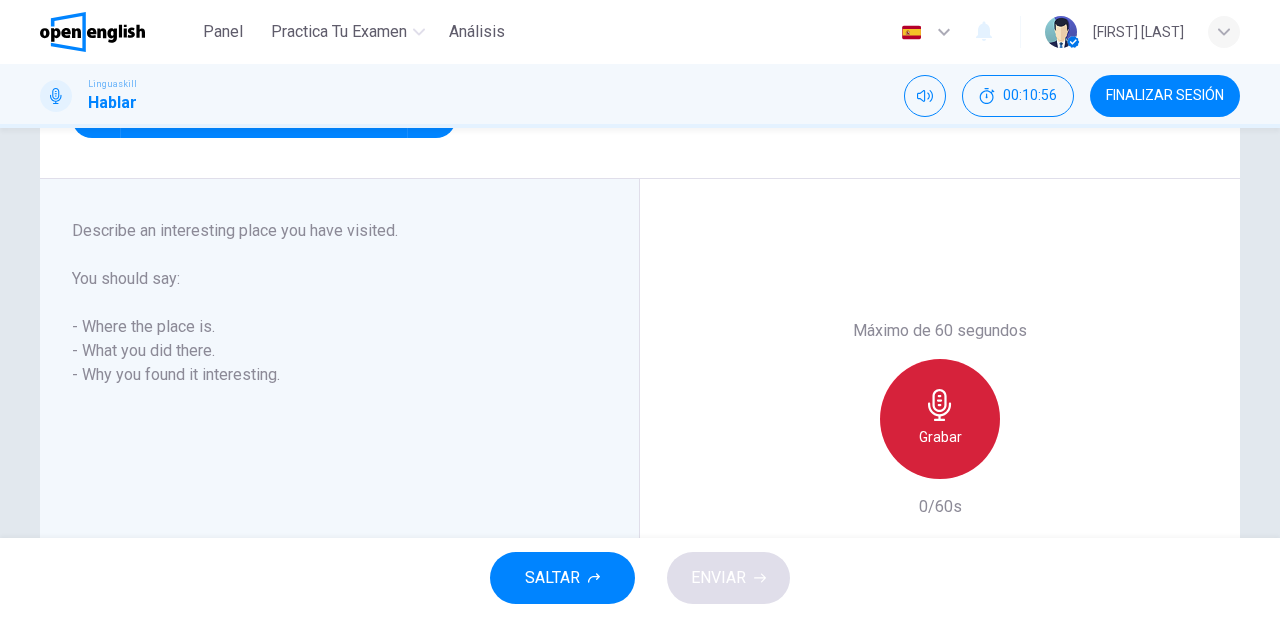 click on "Grabar" at bounding box center [940, 437] 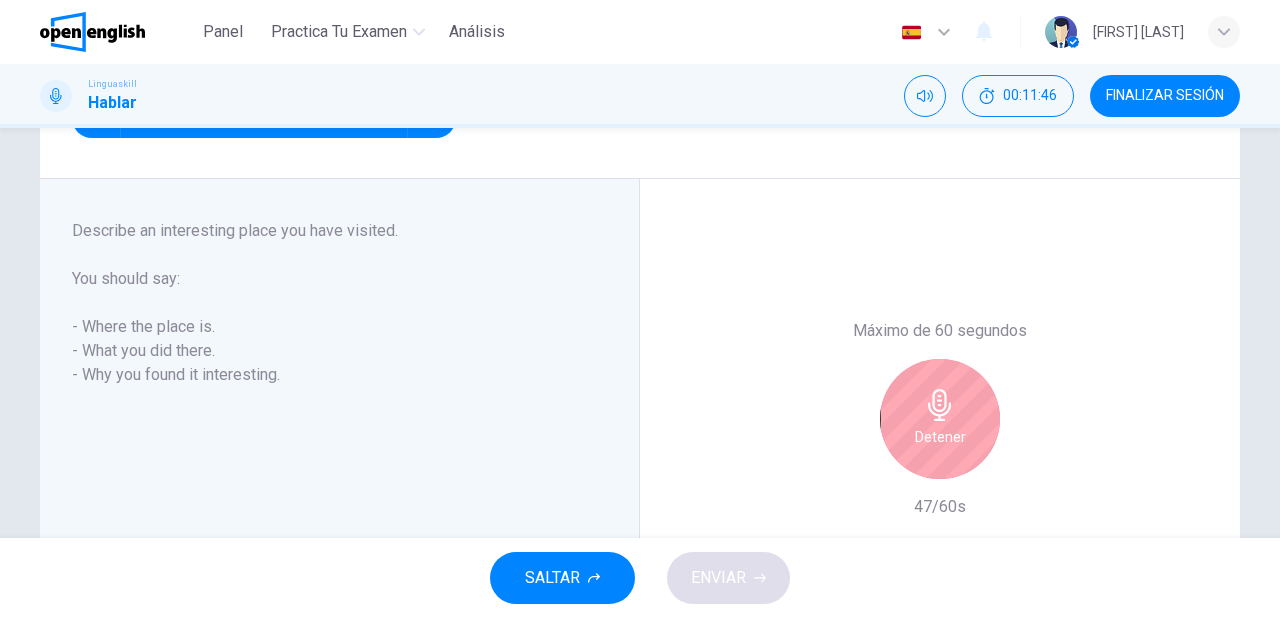 click on "Detener" at bounding box center (940, 437) 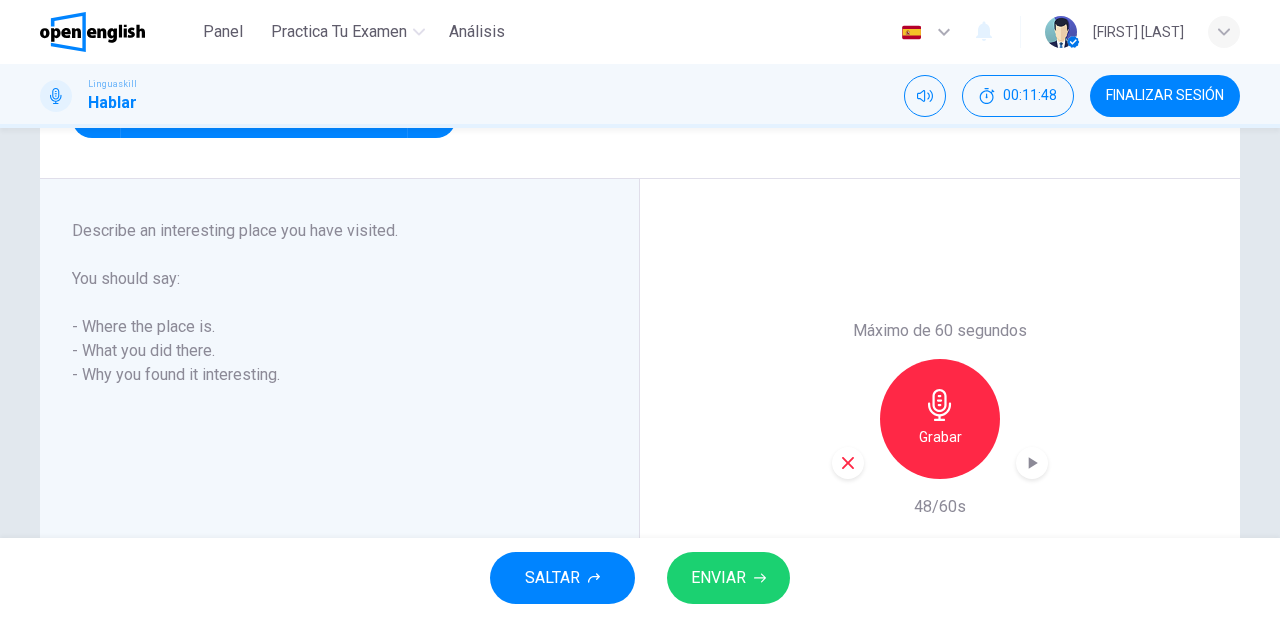 click on "ENVIAR" at bounding box center [718, 578] 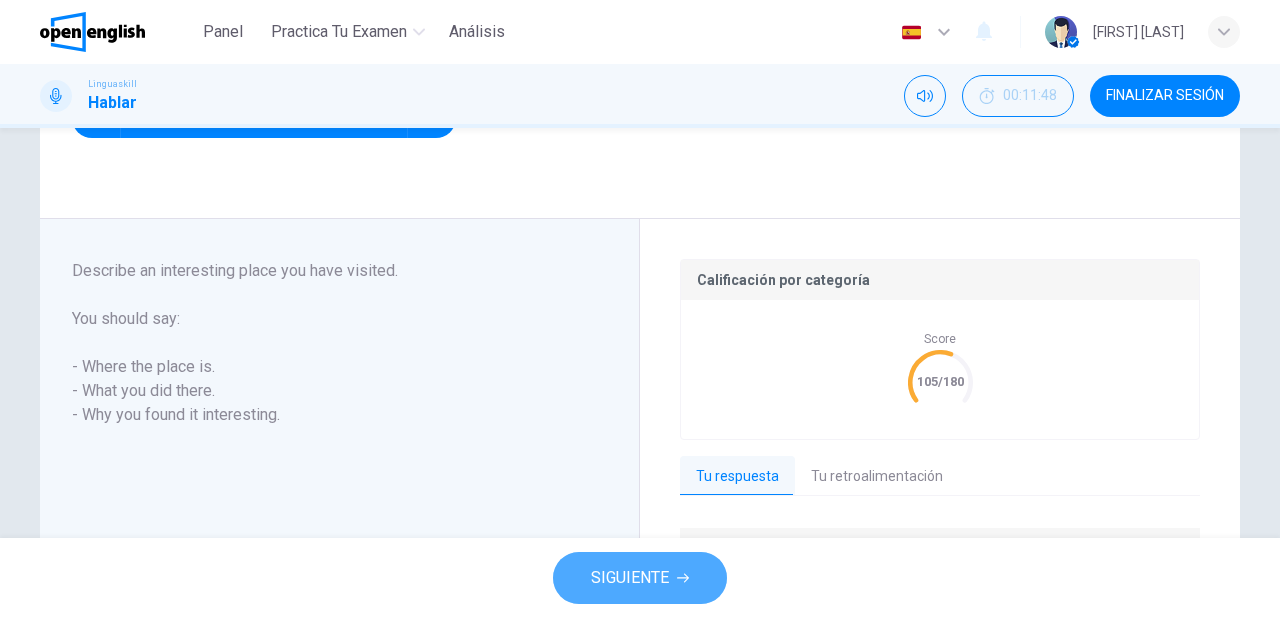 click on "SIGUIENTE" at bounding box center [630, 578] 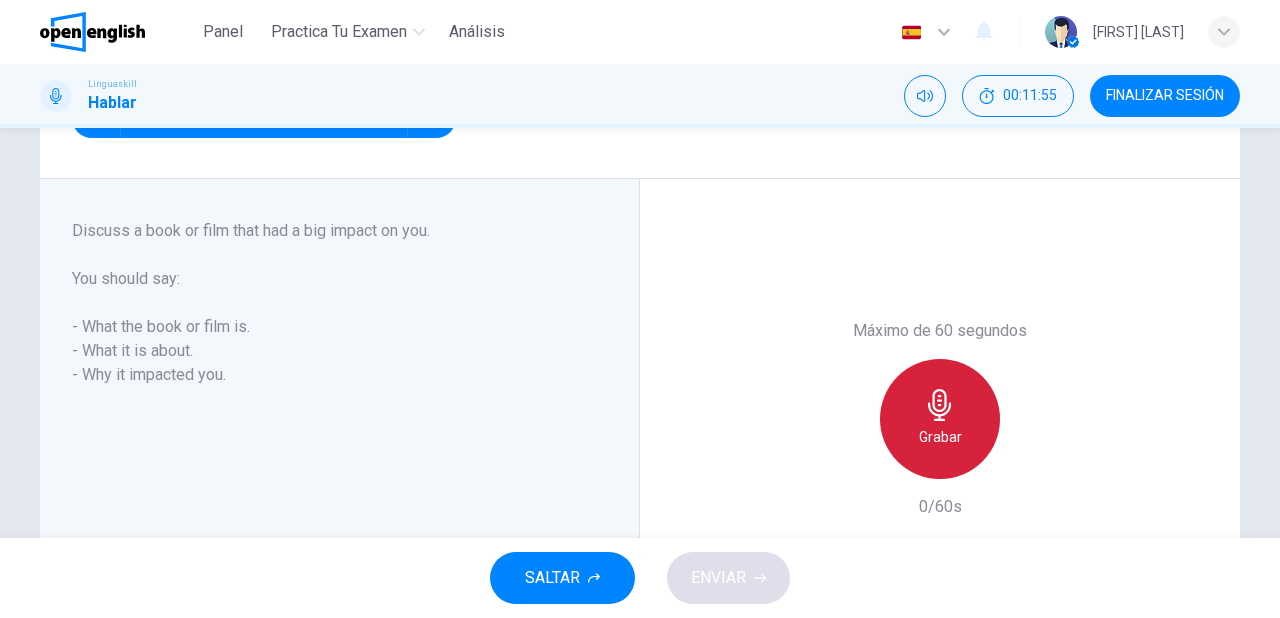 click on "Grabar" at bounding box center (940, 437) 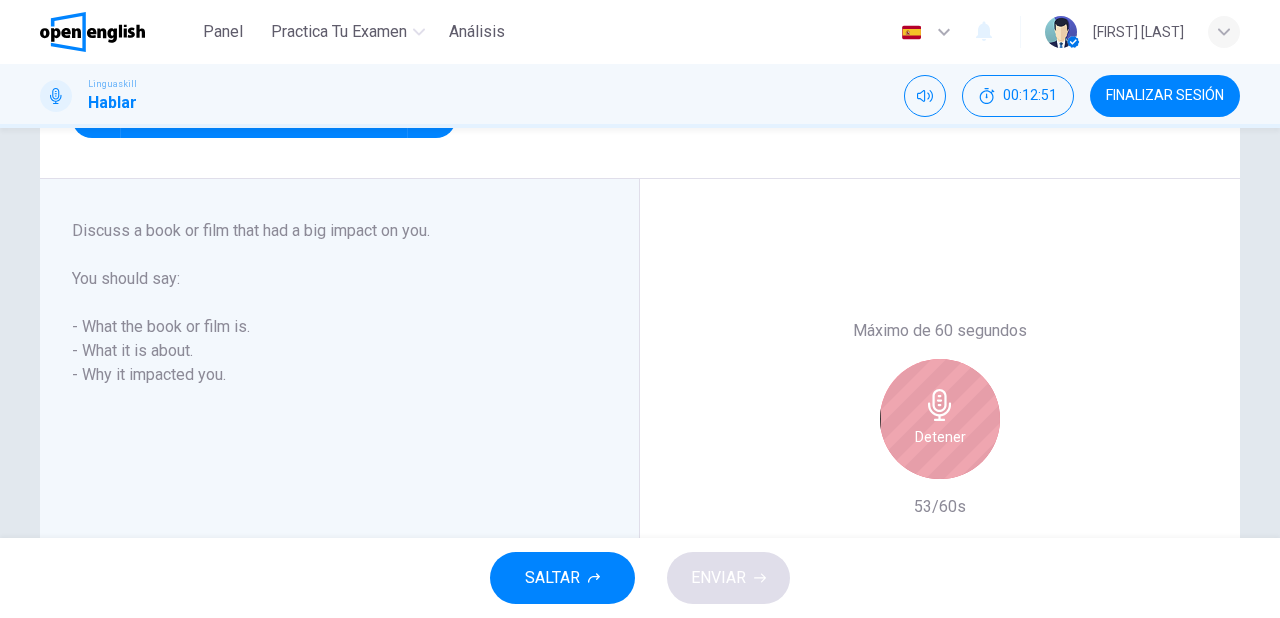 click on "Detener" at bounding box center (940, 419) 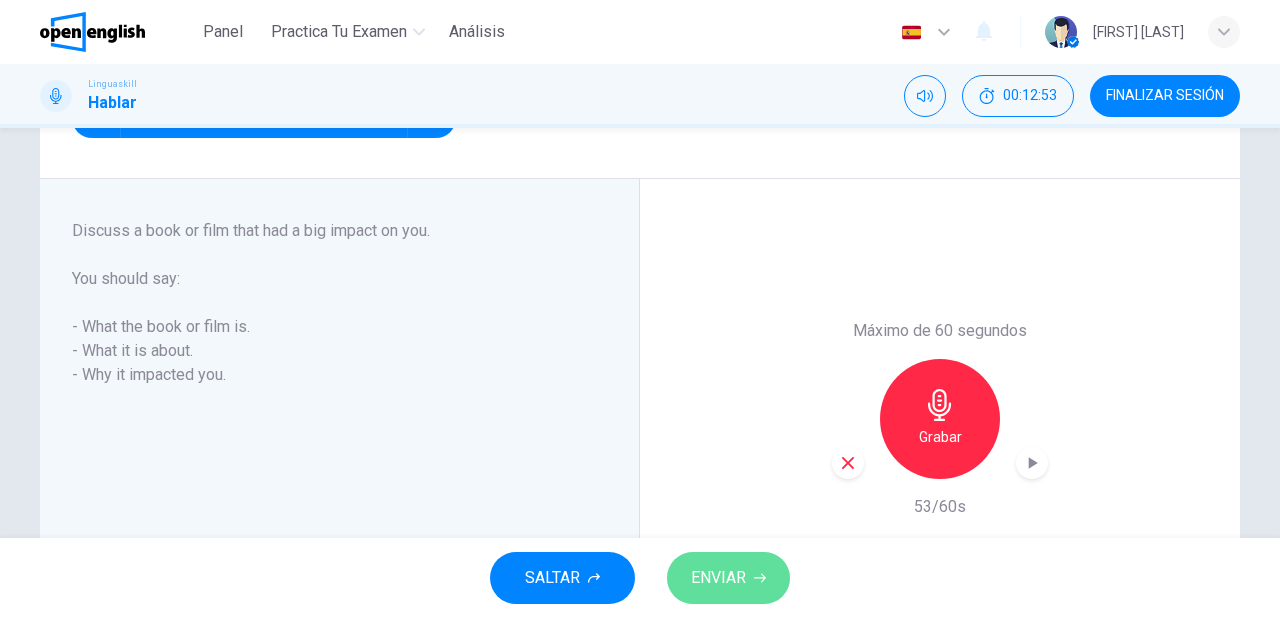 click on "ENVIAR" at bounding box center [728, 578] 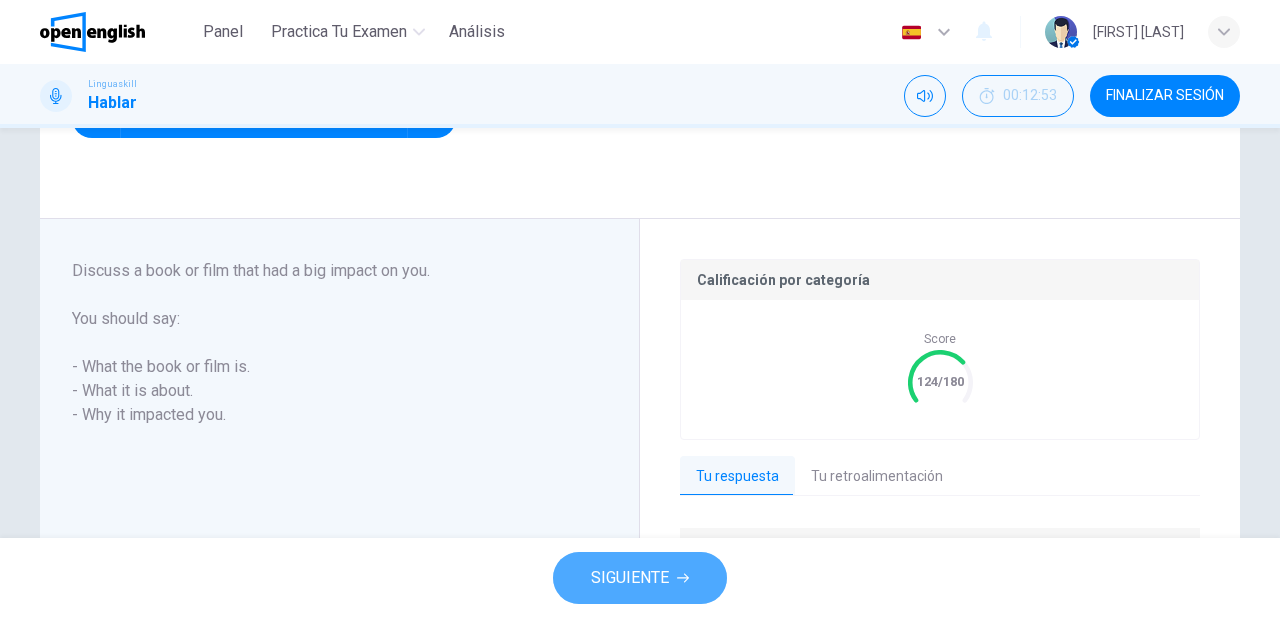 click 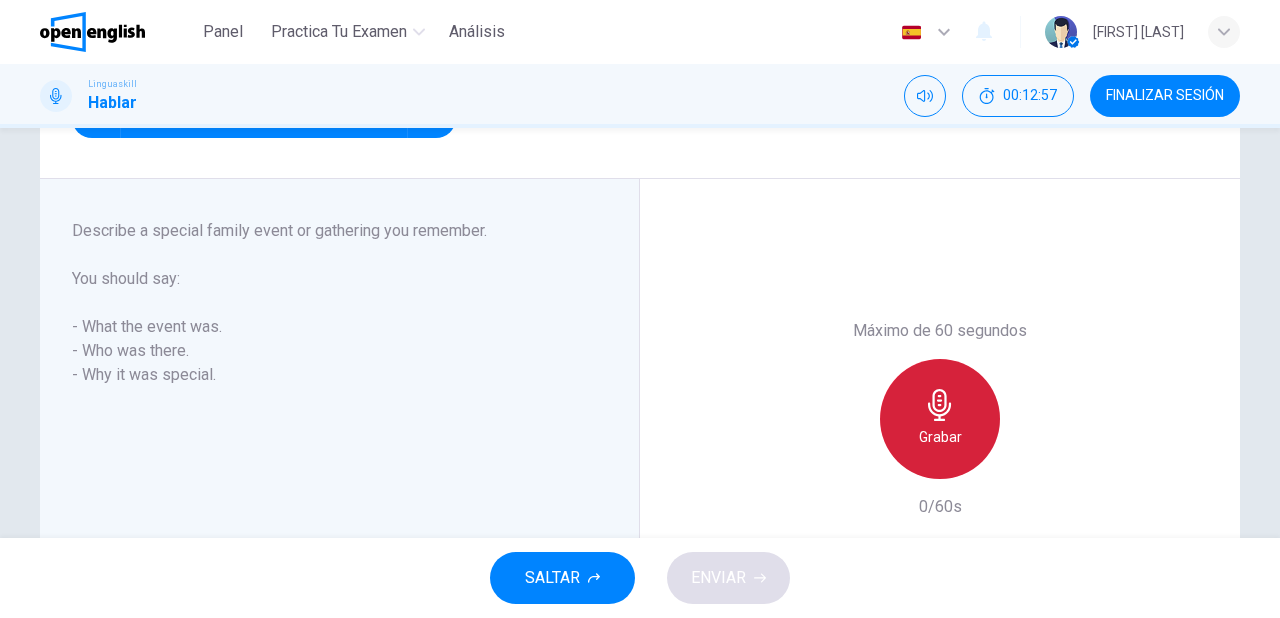 click on "Grabar" at bounding box center [940, 419] 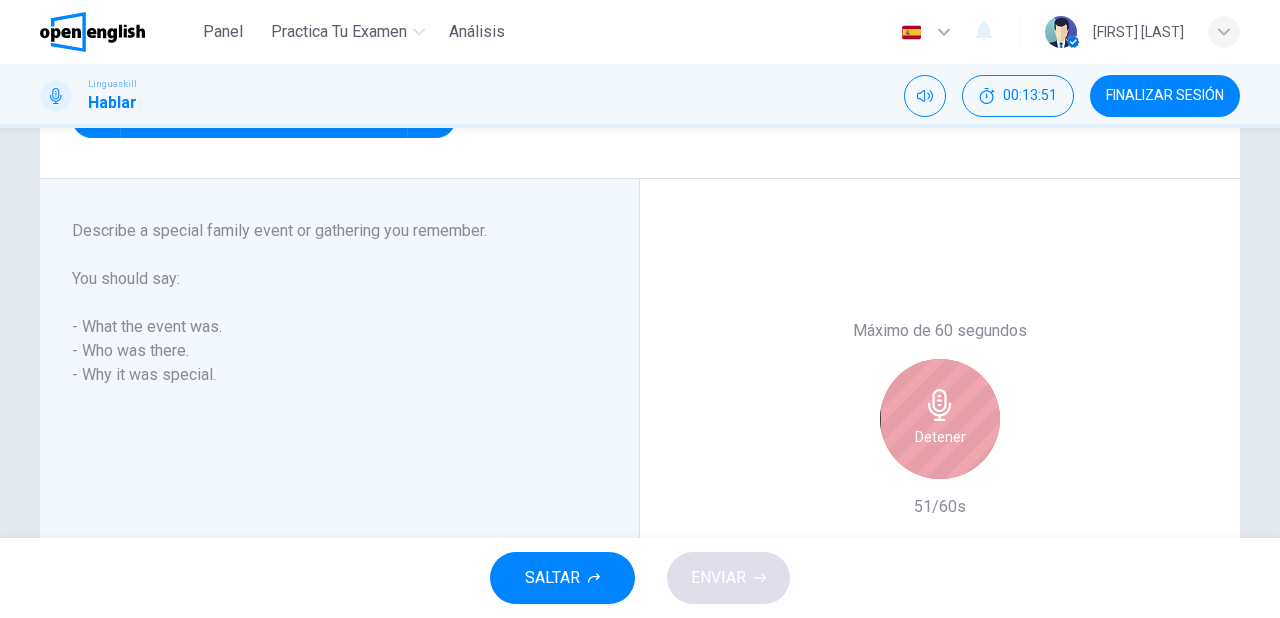 click on "Detener" at bounding box center [940, 437] 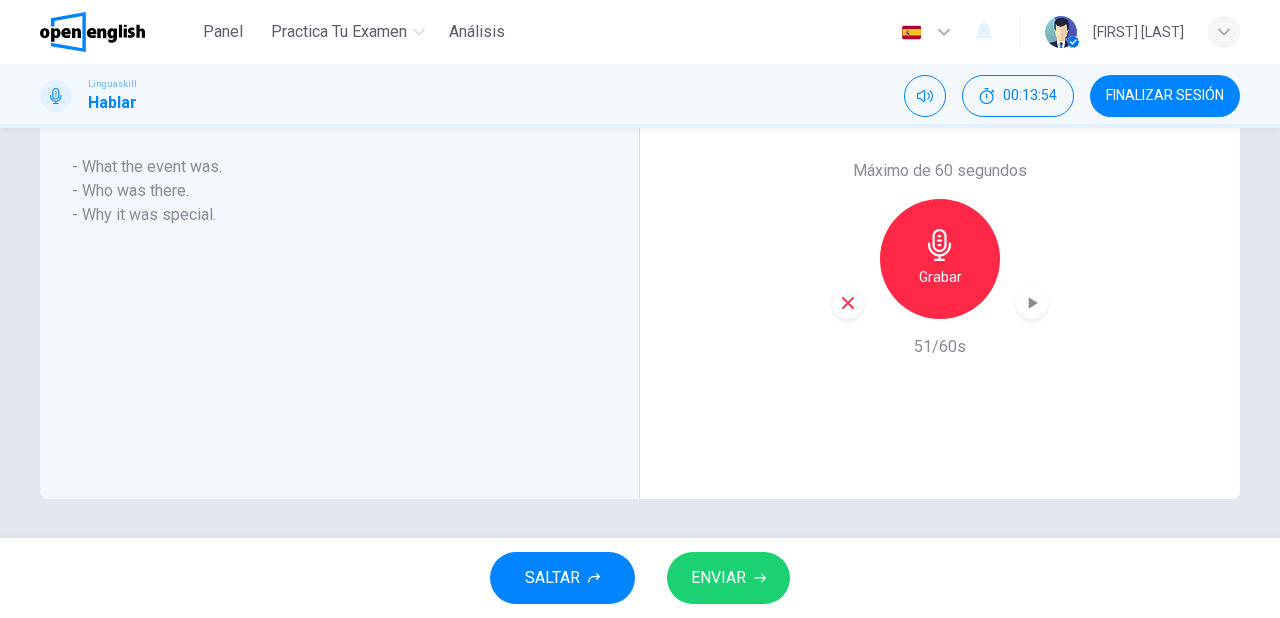 scroll, scrollTop: 278, scrollLeft: 0, axis: vertical 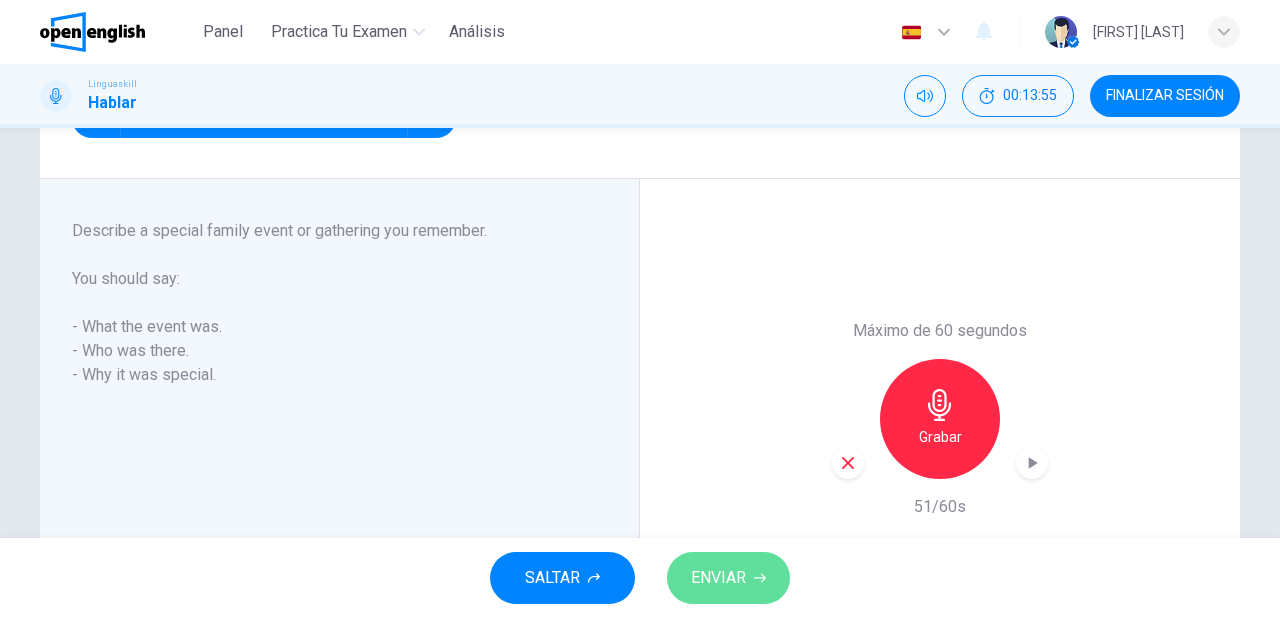 click on "ENVIAR" at bounding box center (718, 578) 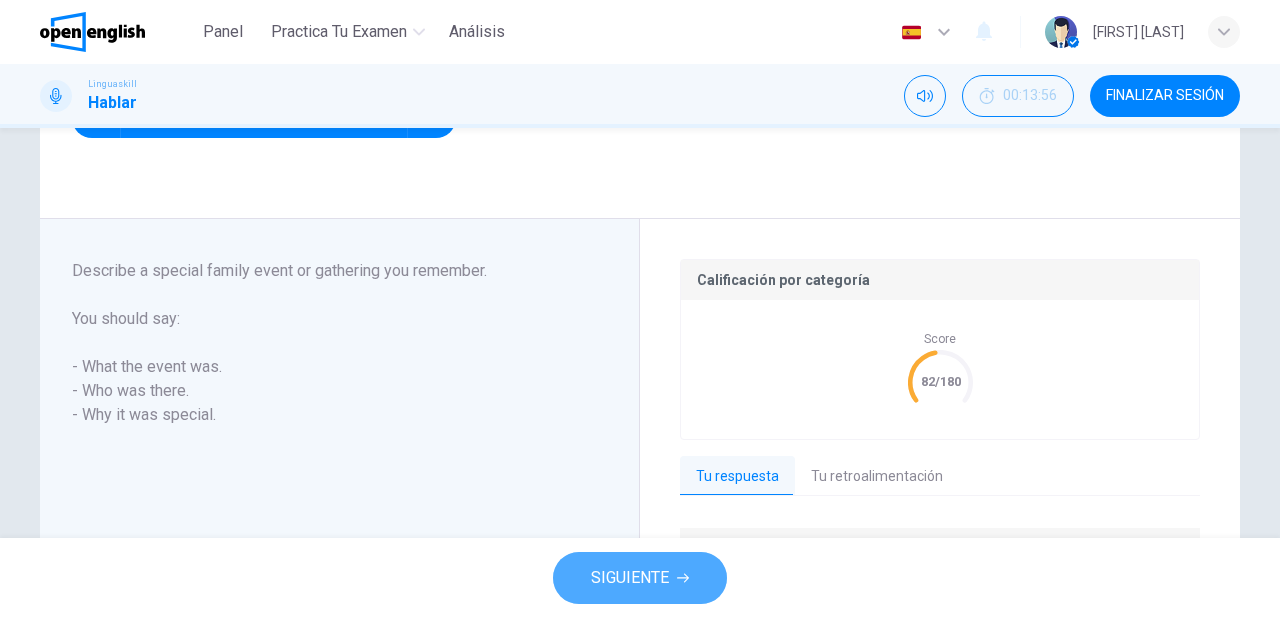 click on "SIGUIENTE" at bounding box center [630, 578] 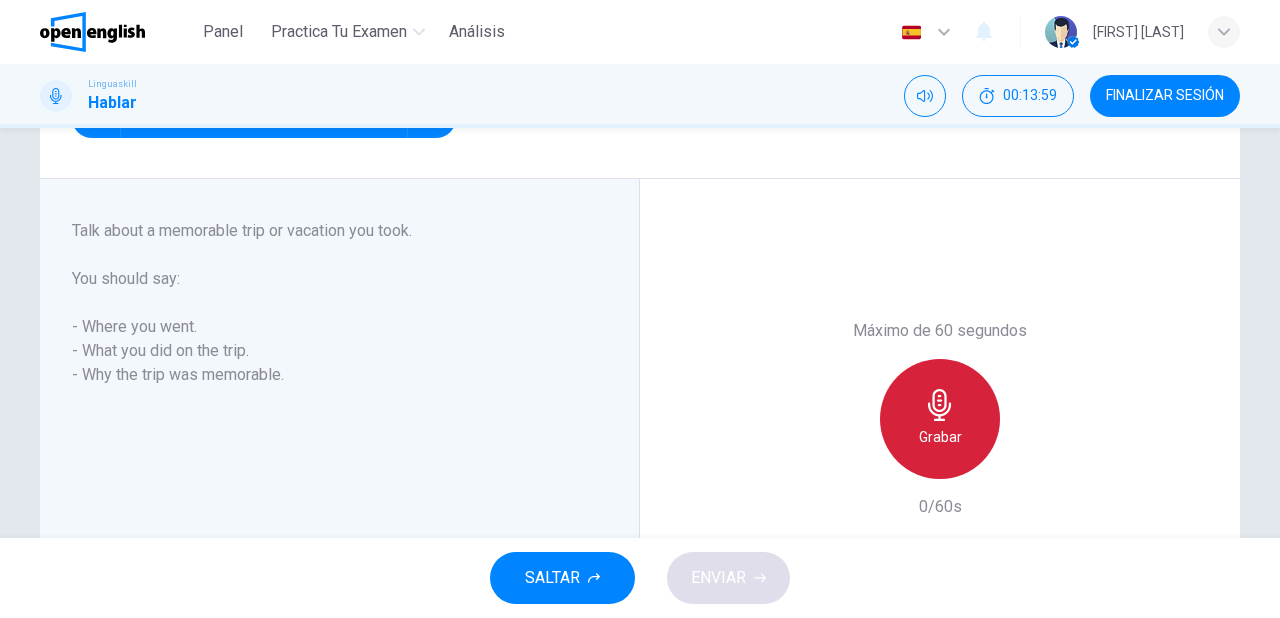 click on "Grabar" at bounding box center (940, 419) 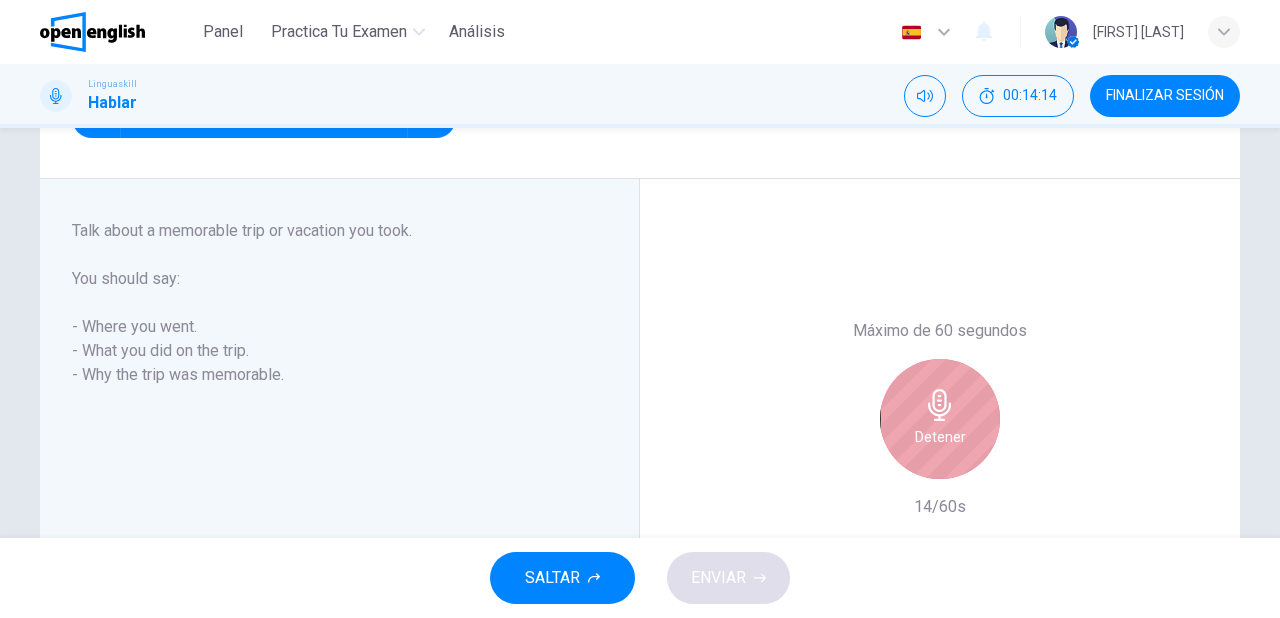 click on "Detener" at bounding box center (940, 419) 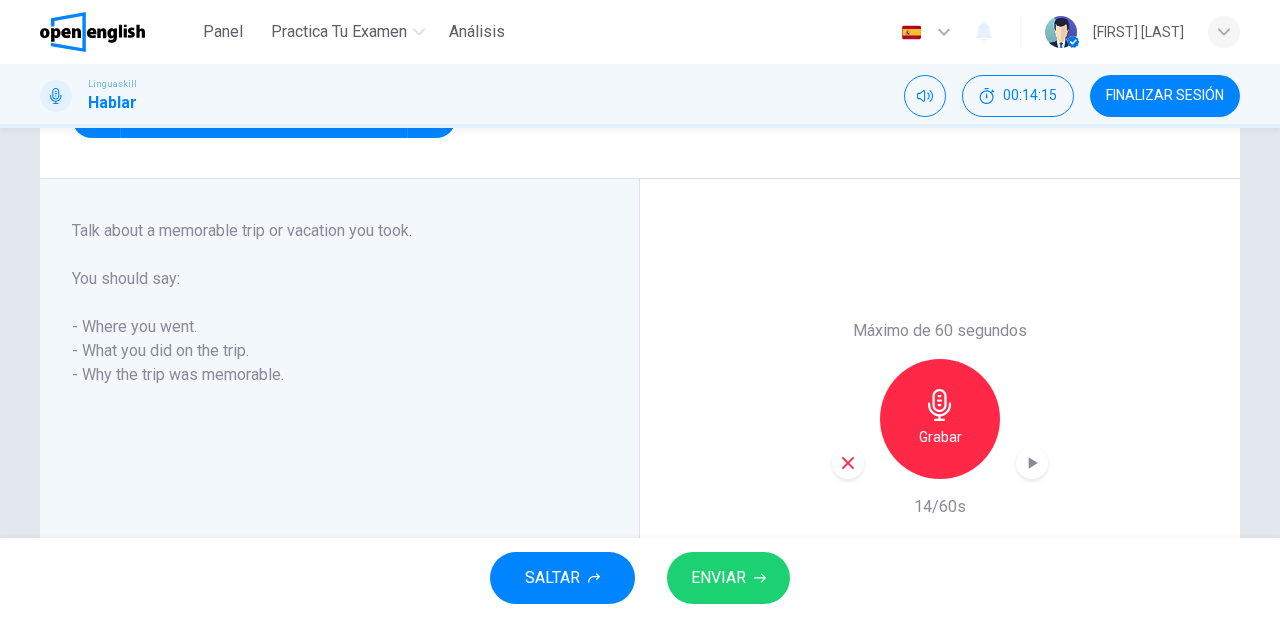 click 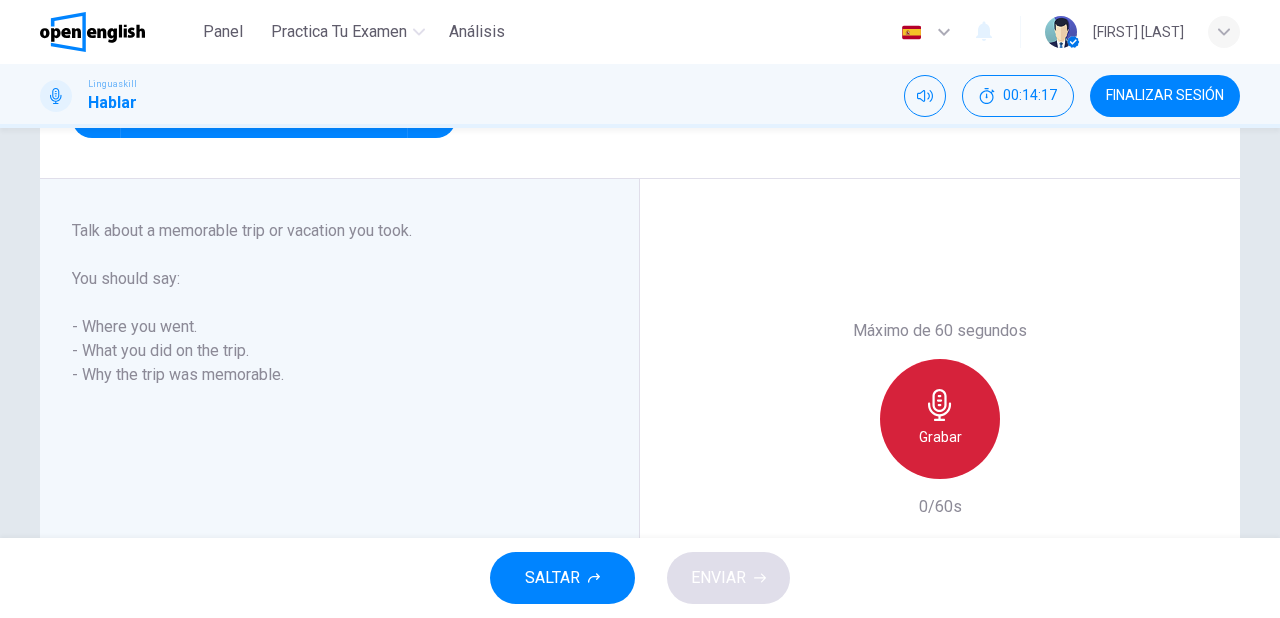 click on "Grabar" at bounding box center [940, 419] 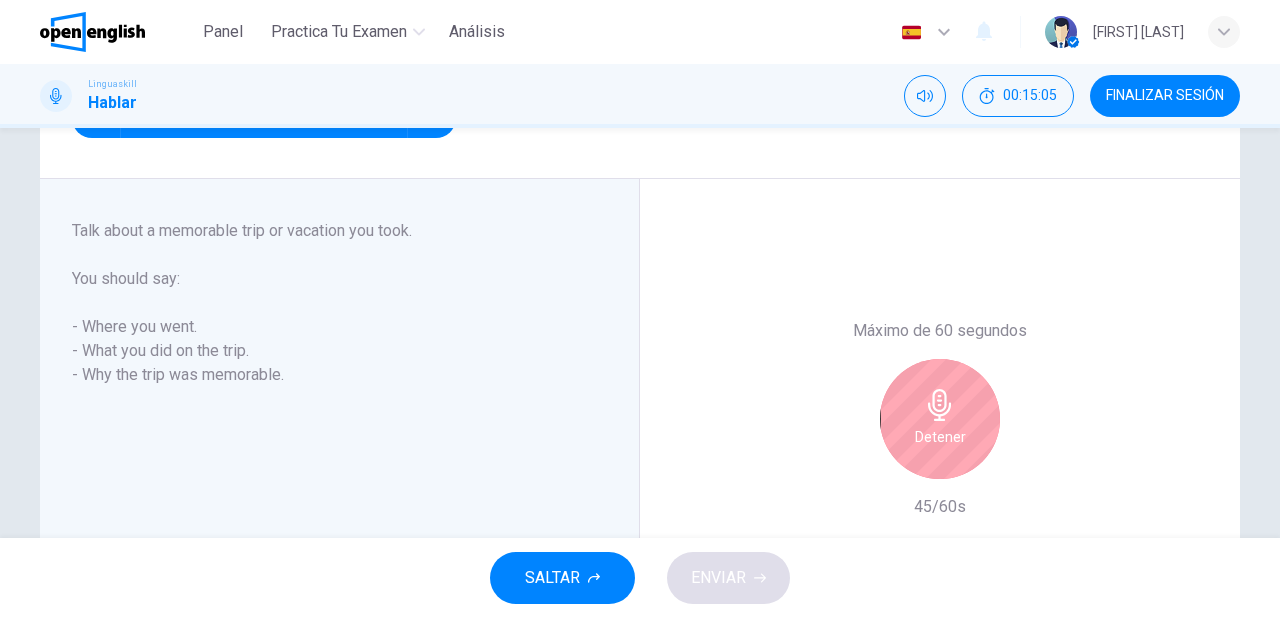 click on "Detener" at bounding box center [940, 419] 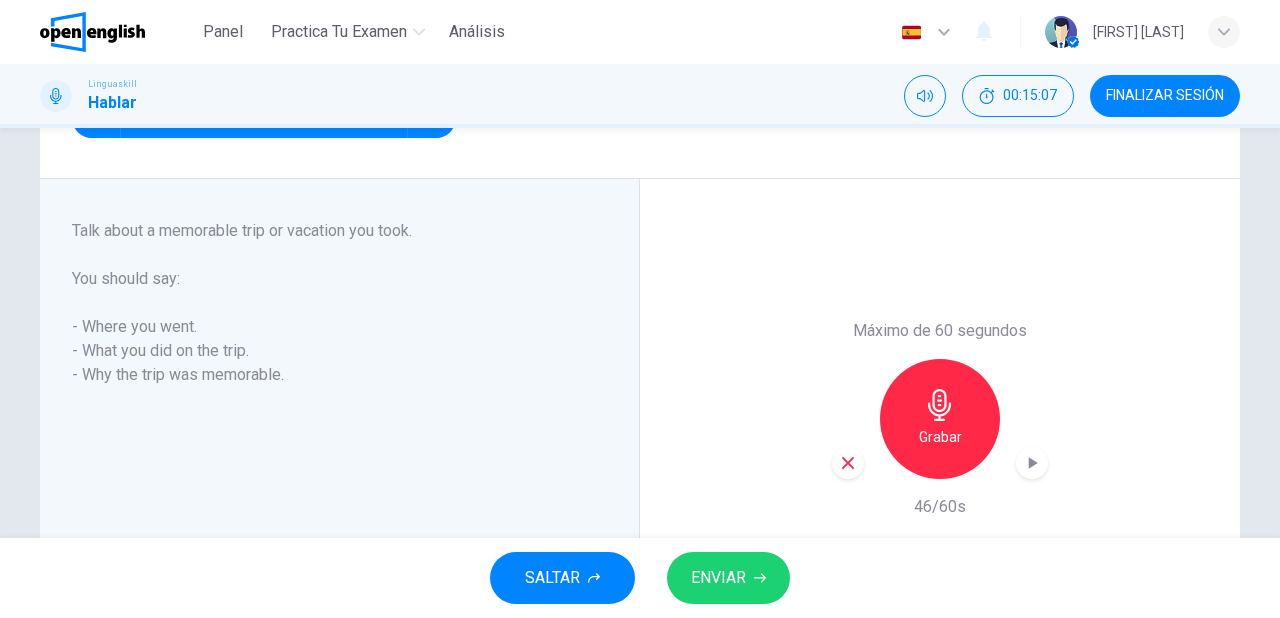 click on "ENVIAR" at bounding box center [718, 578] 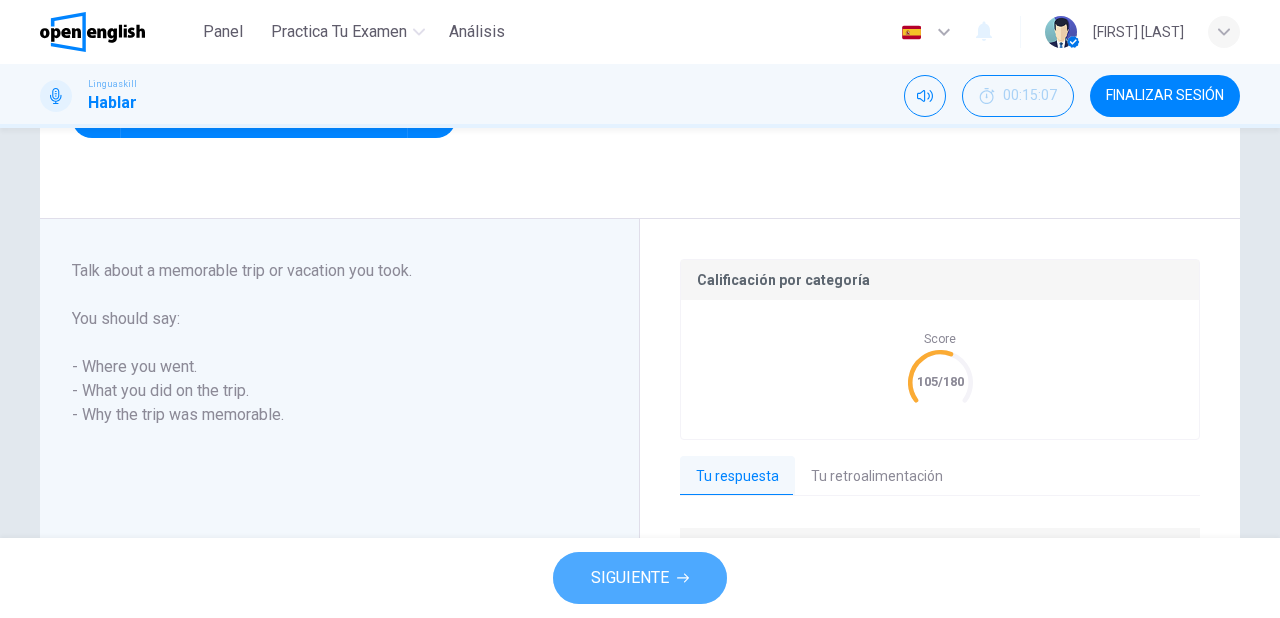 click on "SIGUIENTE" at bounding box center [630, 578] 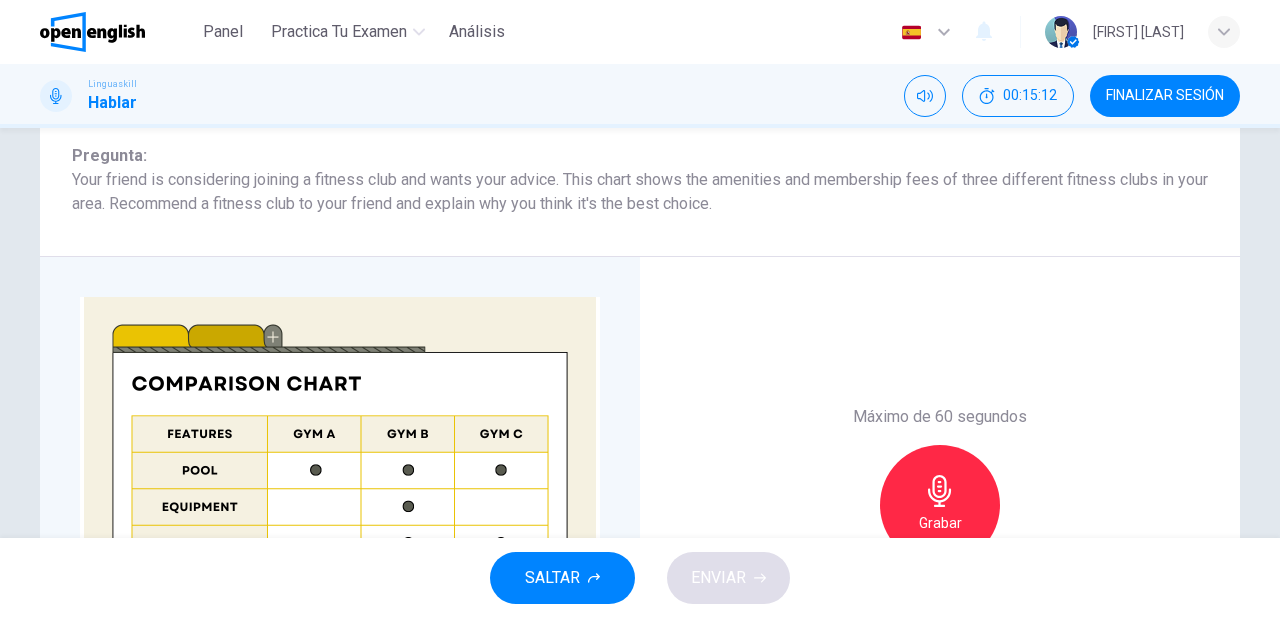 scroll, scrollTop: 400, scrollLeft: 0, axis: vertical 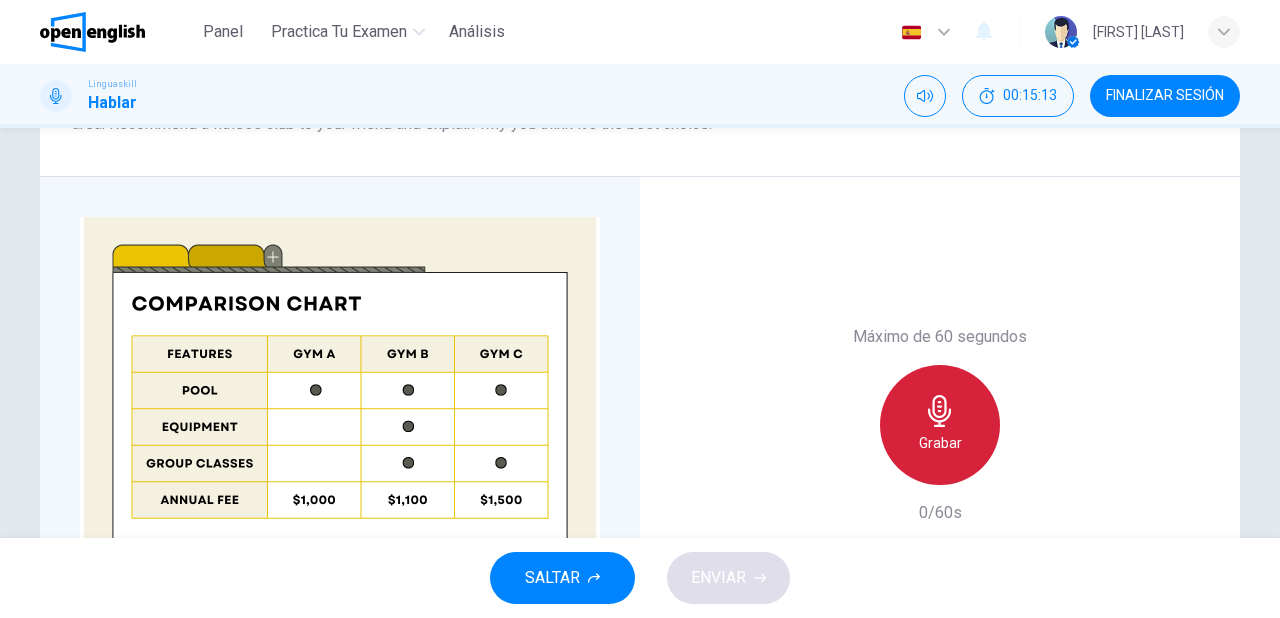 click 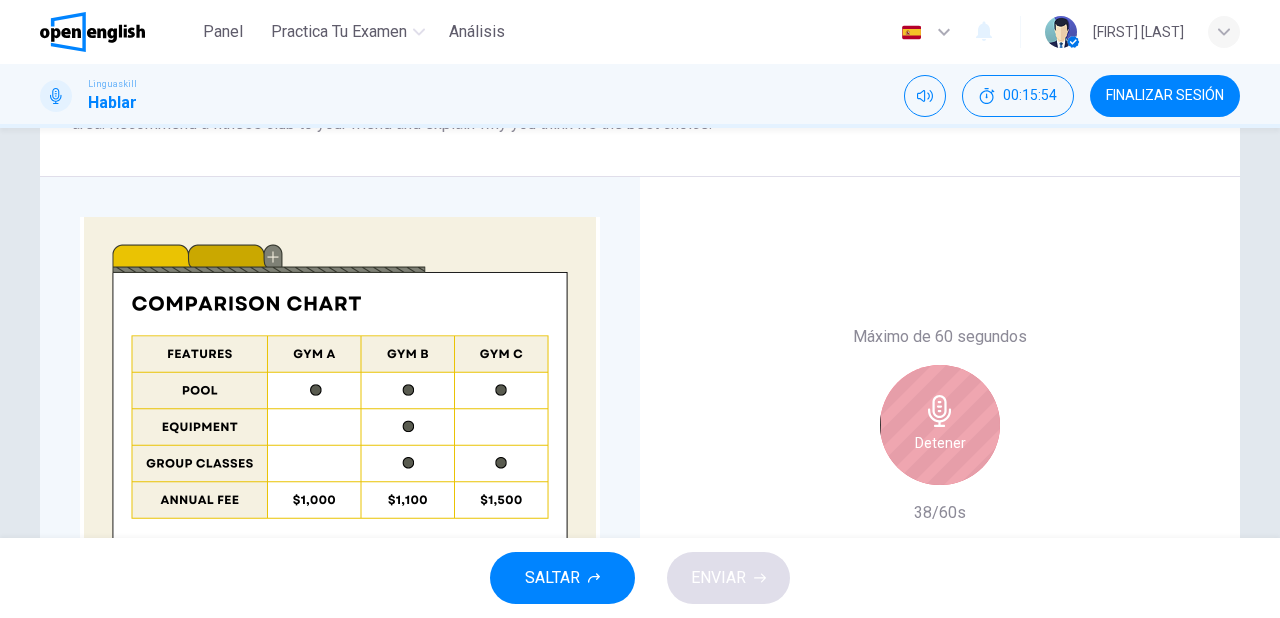 click on "Detener" at bounding box center (940, 425) 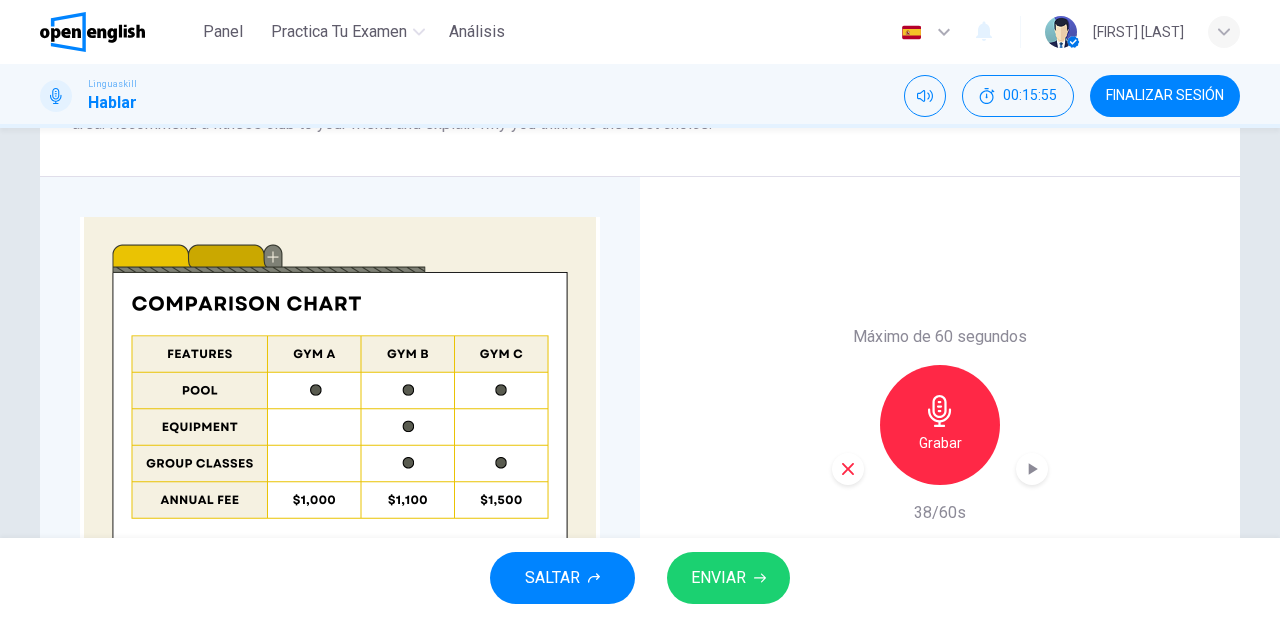 click on "ENVIAR" at bounding box center (718, 578) 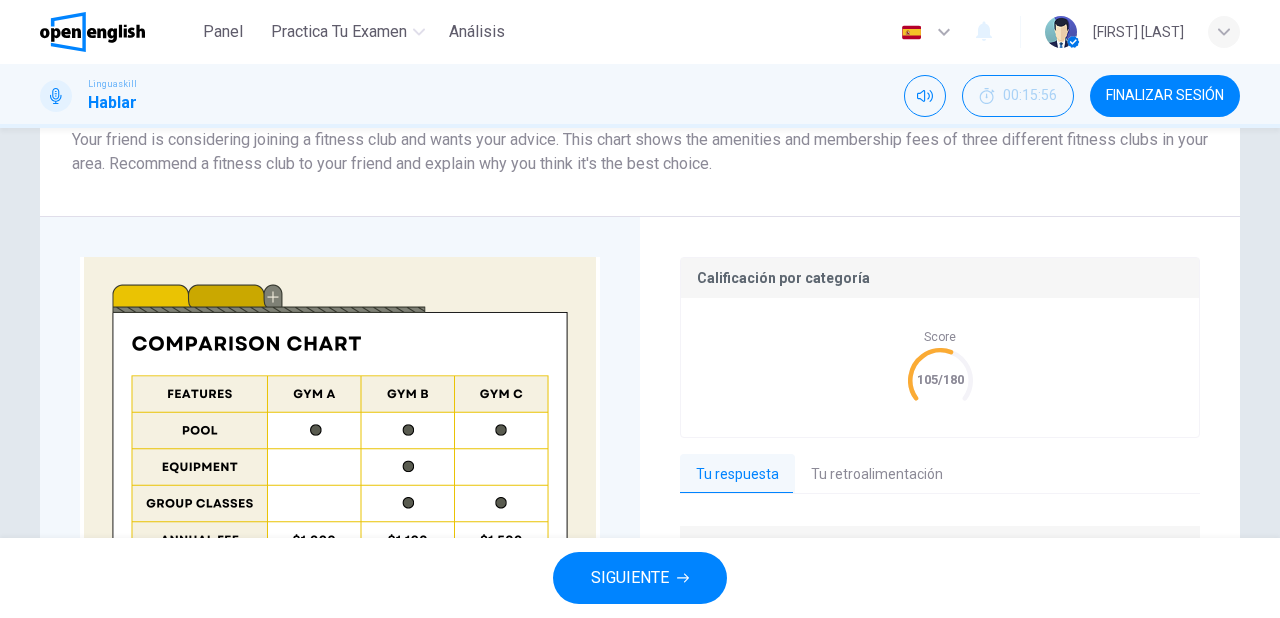 scroll, scrollTop: 440, scrollLeft: 0, axis: vertical 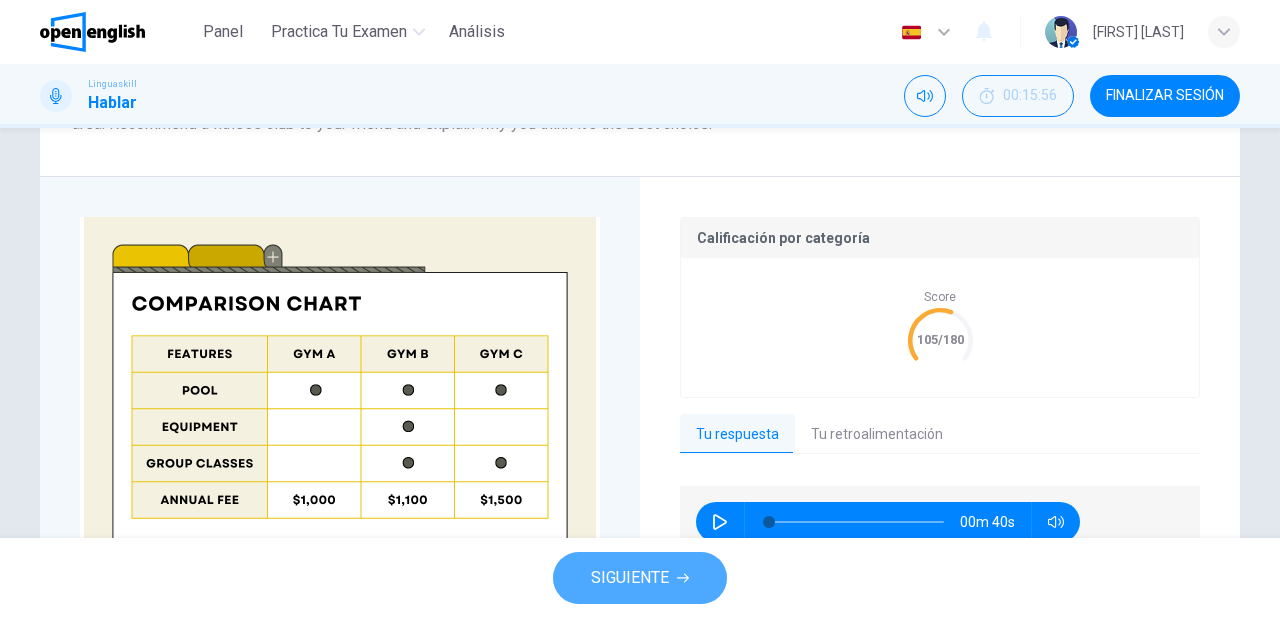 click on "SIGUIENTE" at bounding box center (640, 578) 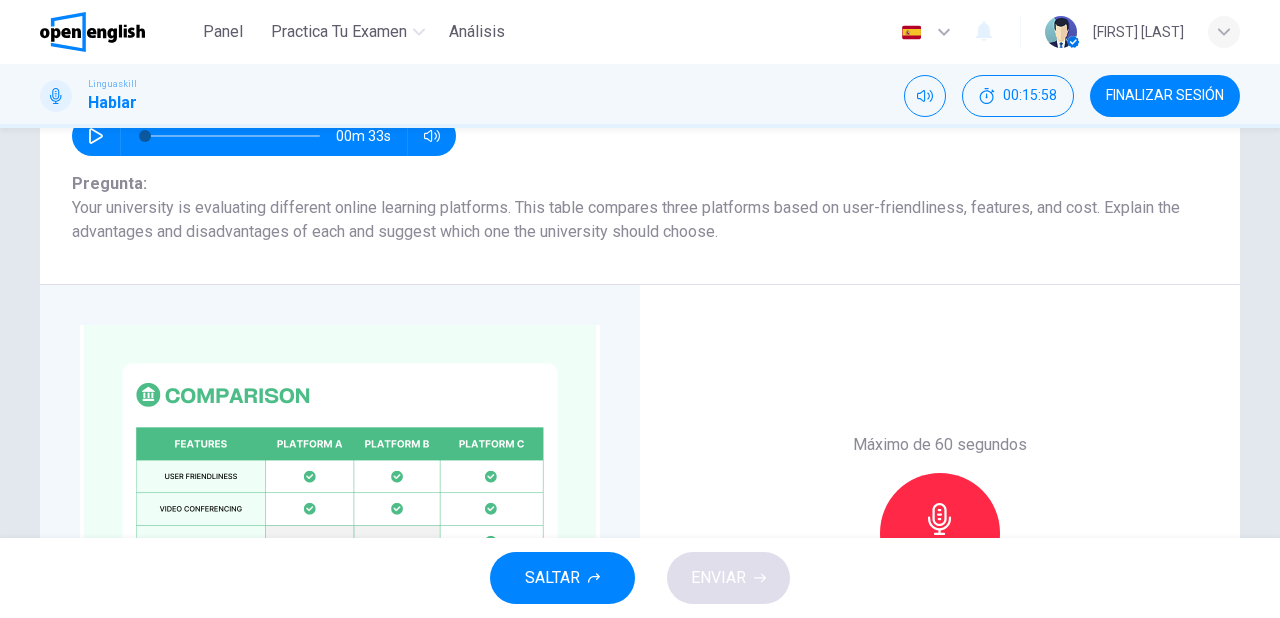 scroll, scrollTop: 320, scrollLeft: 0, axis: vertical 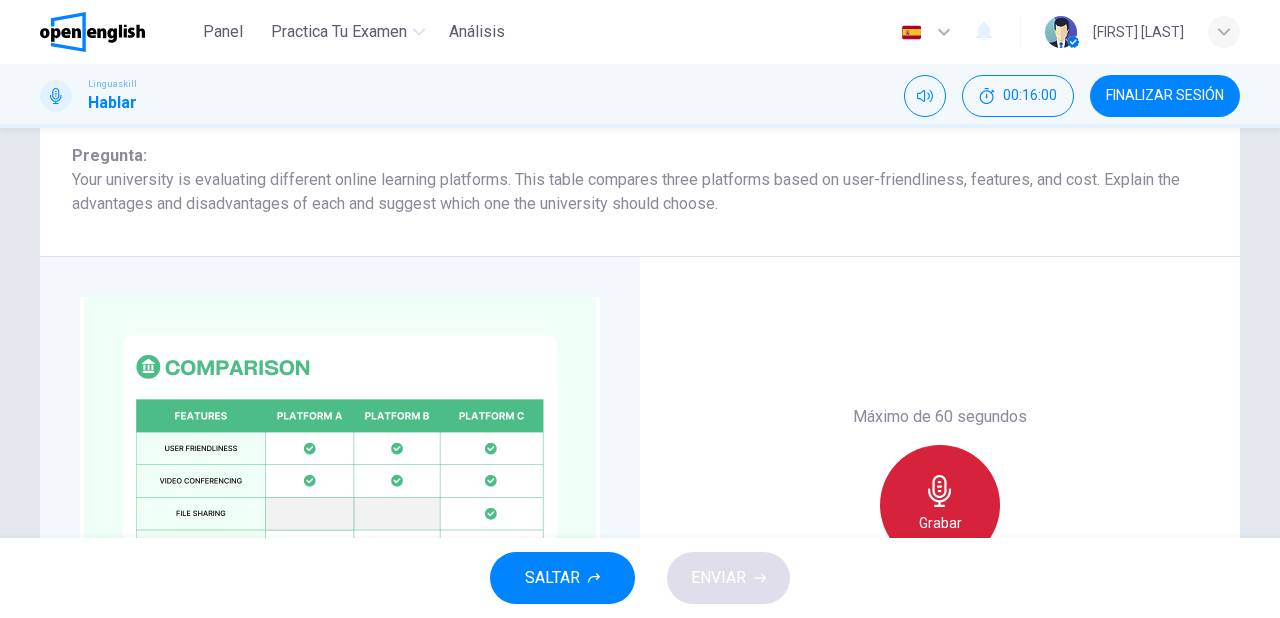 click 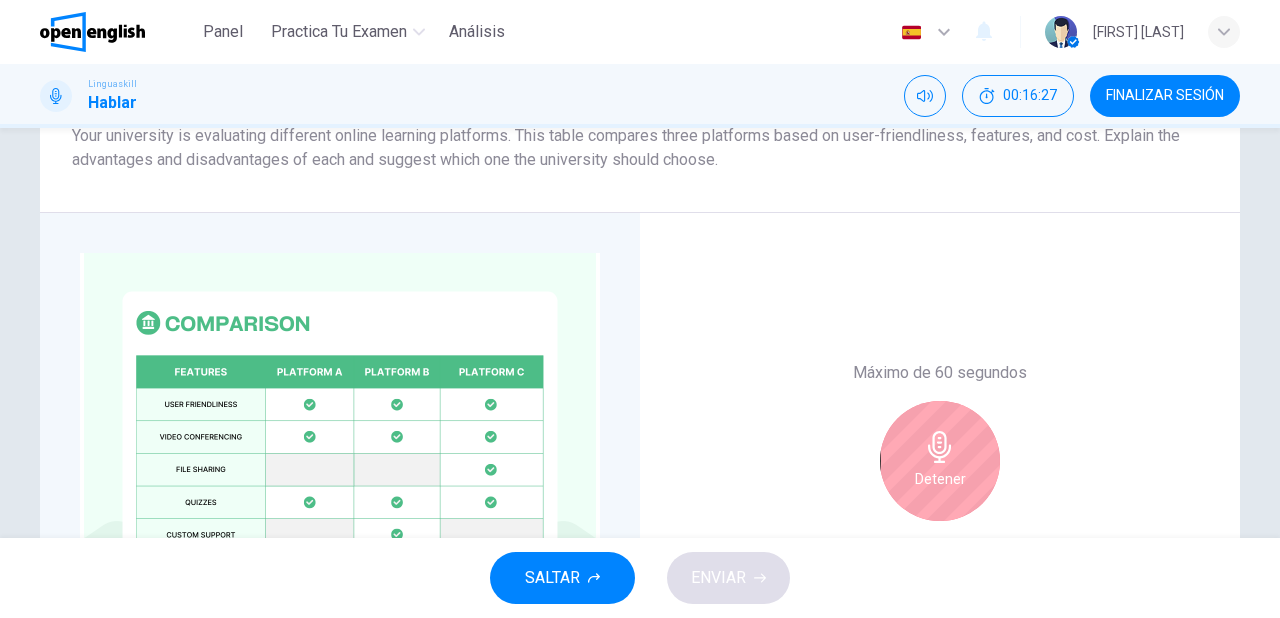scroll, scrollTop: 400, scrollLeft: 0, axis: vertical 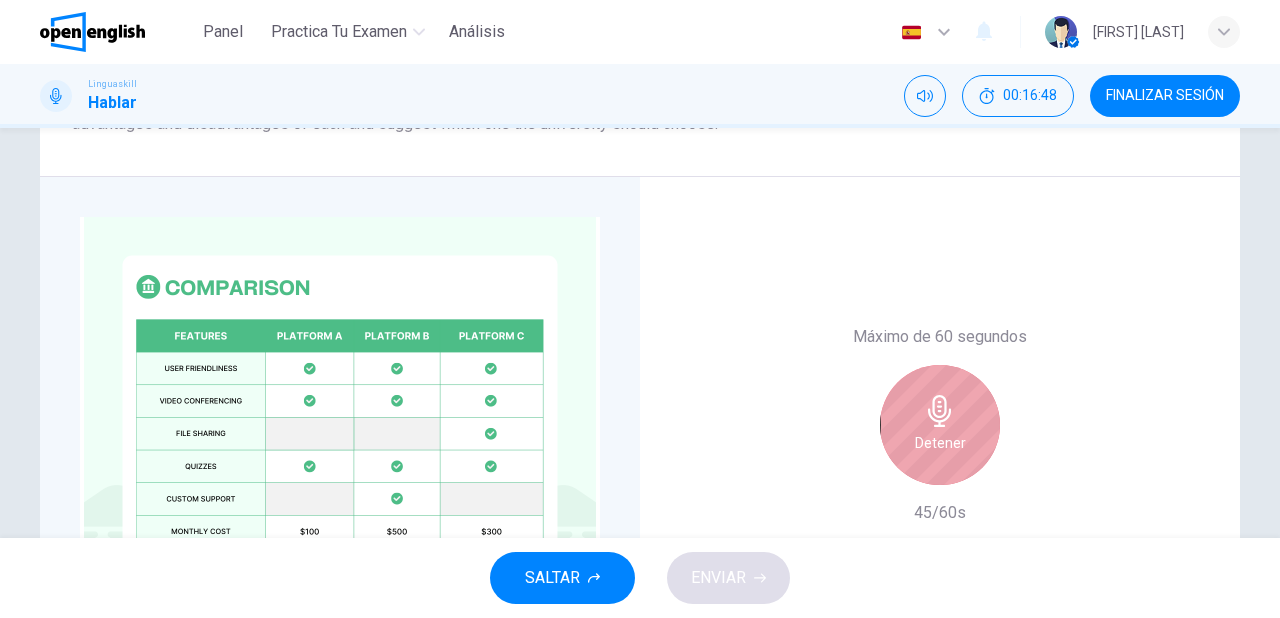 click on "Detener" at bounding box center (940, 443) 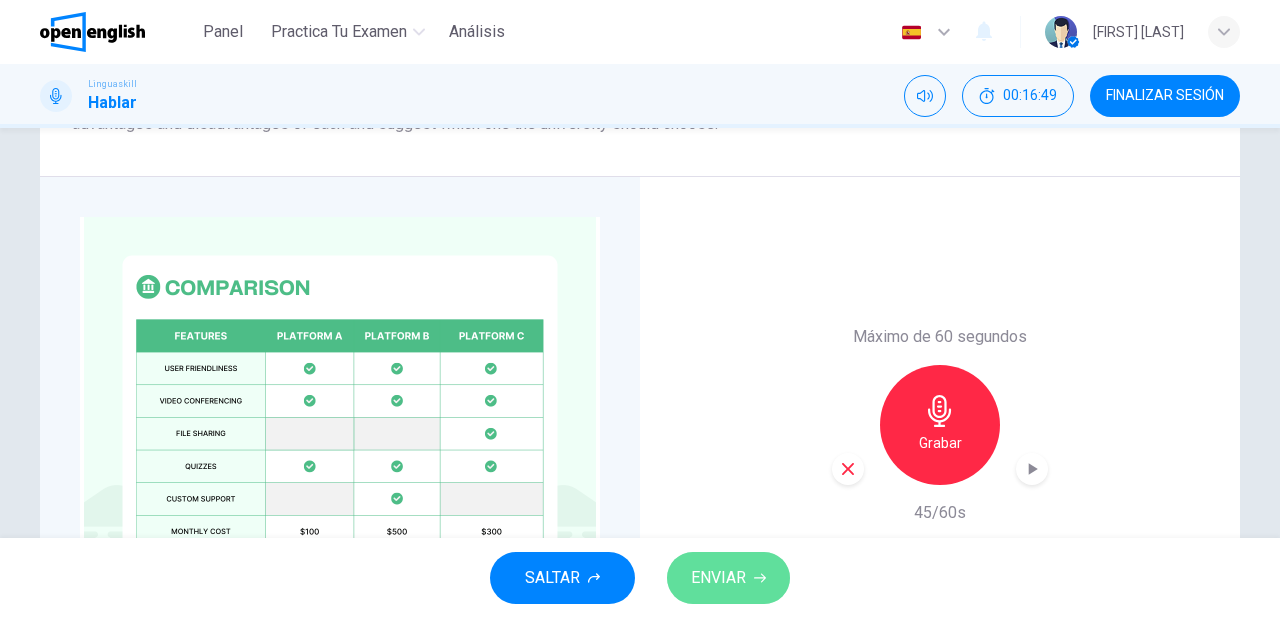 click on "ENVIAR" at bounding box center (728, 578) 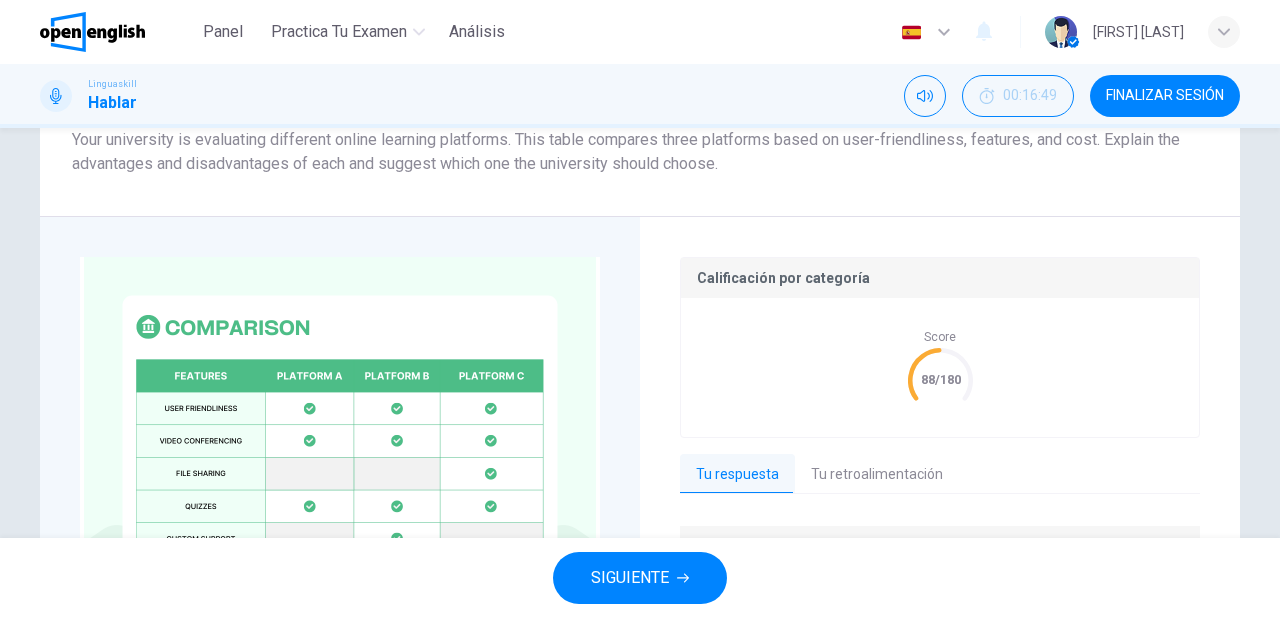 scroll, scrollTop: 440, scrollLeft: 0, axis: vertical 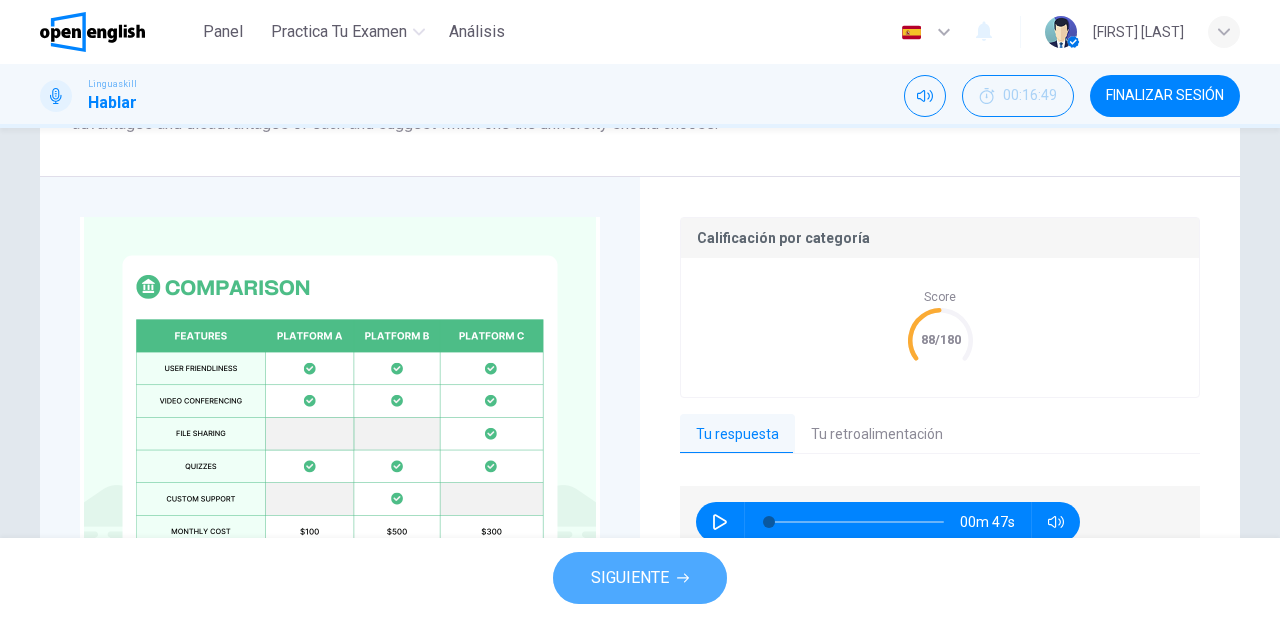 click on "SIGUIENTE" at bounding box center (630, 578) 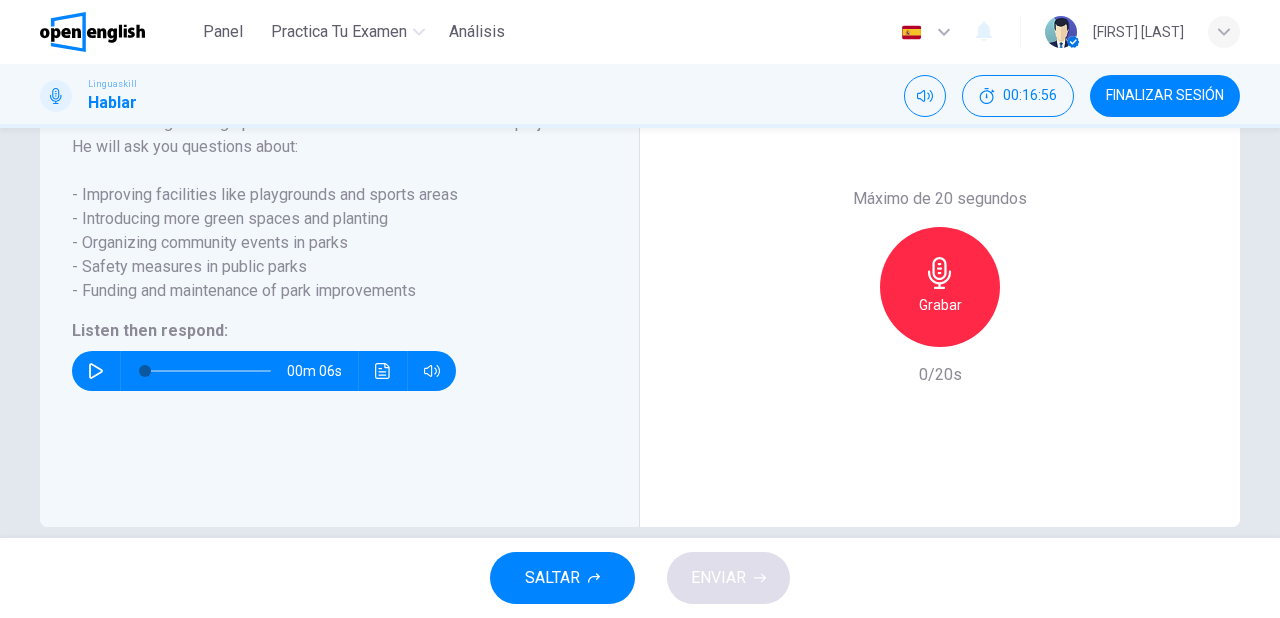 scroll, scrollTop: 382, scrollLeft: 0, axis: vertical 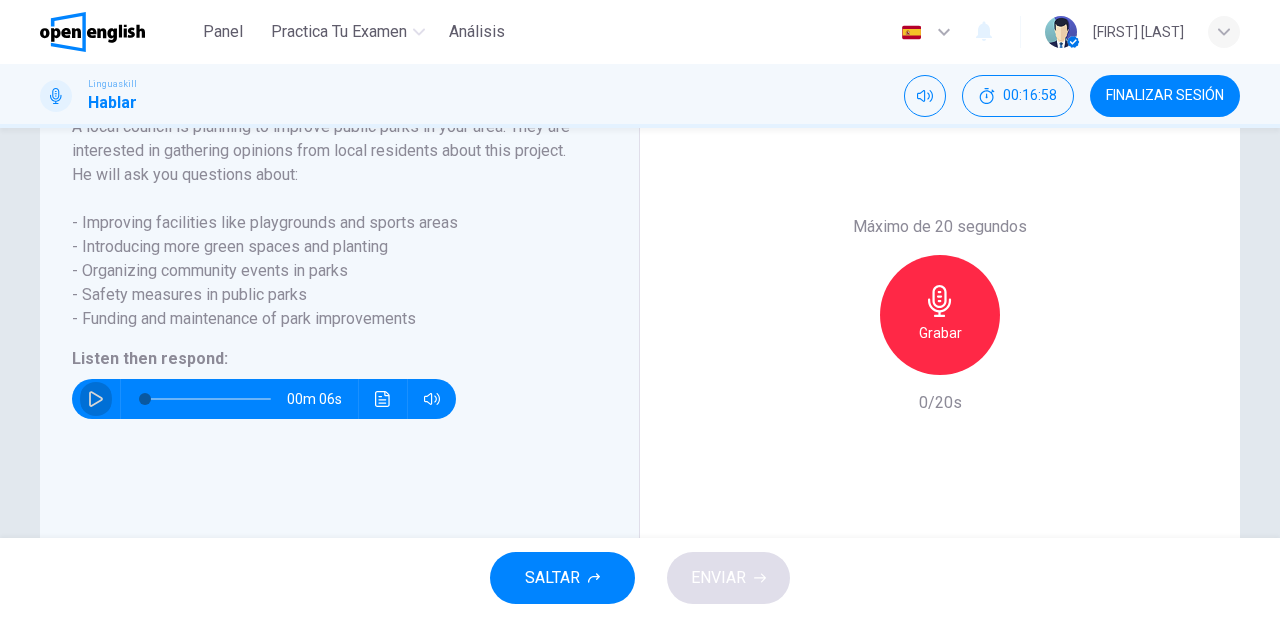 click 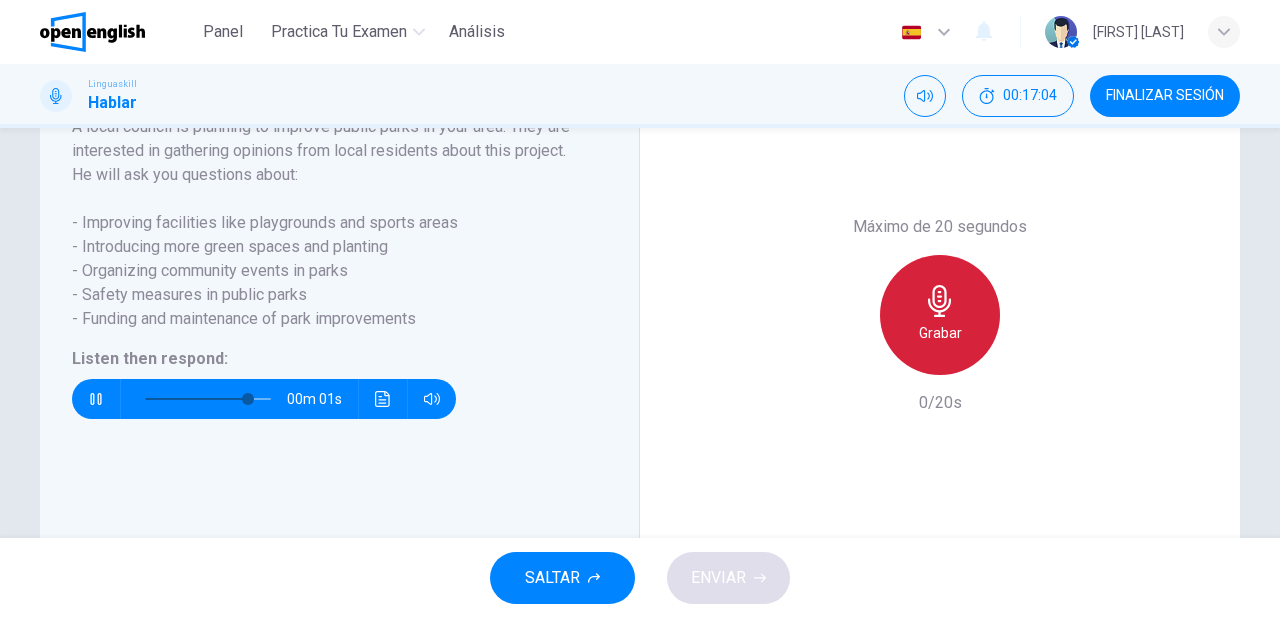 click on "Grabar" at bounding box center (940, 333) 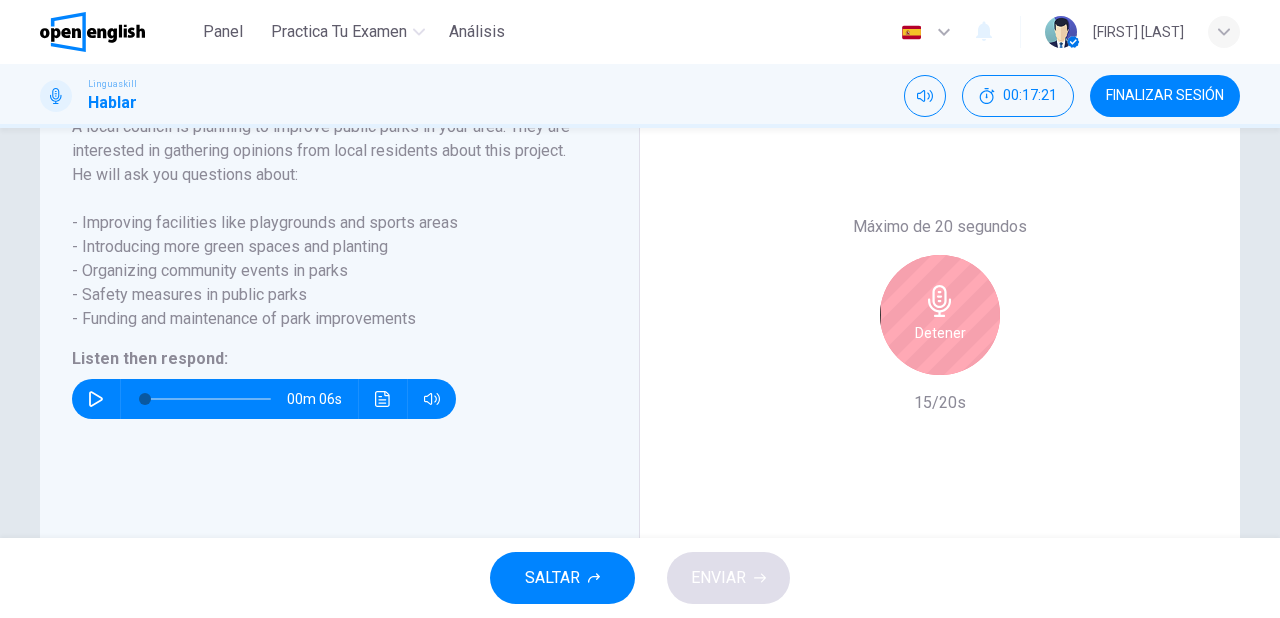 click on "Detener" at bounding box center (940, 333) 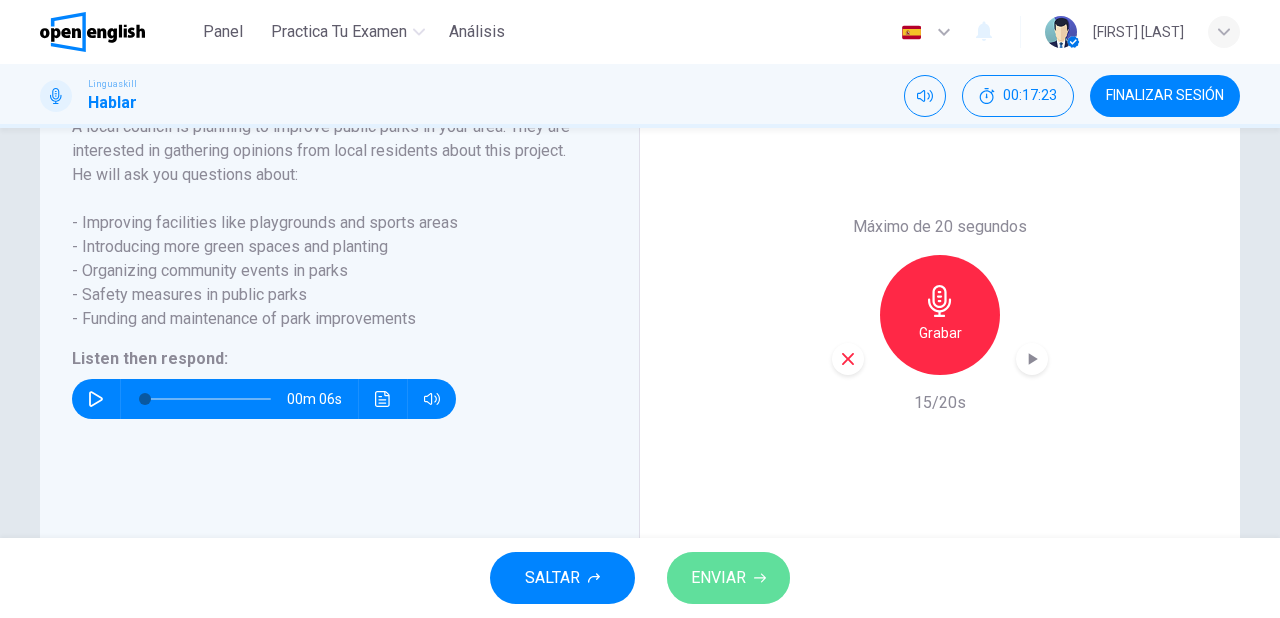 click on "ENVIAR" at bounding box center (728, 578) 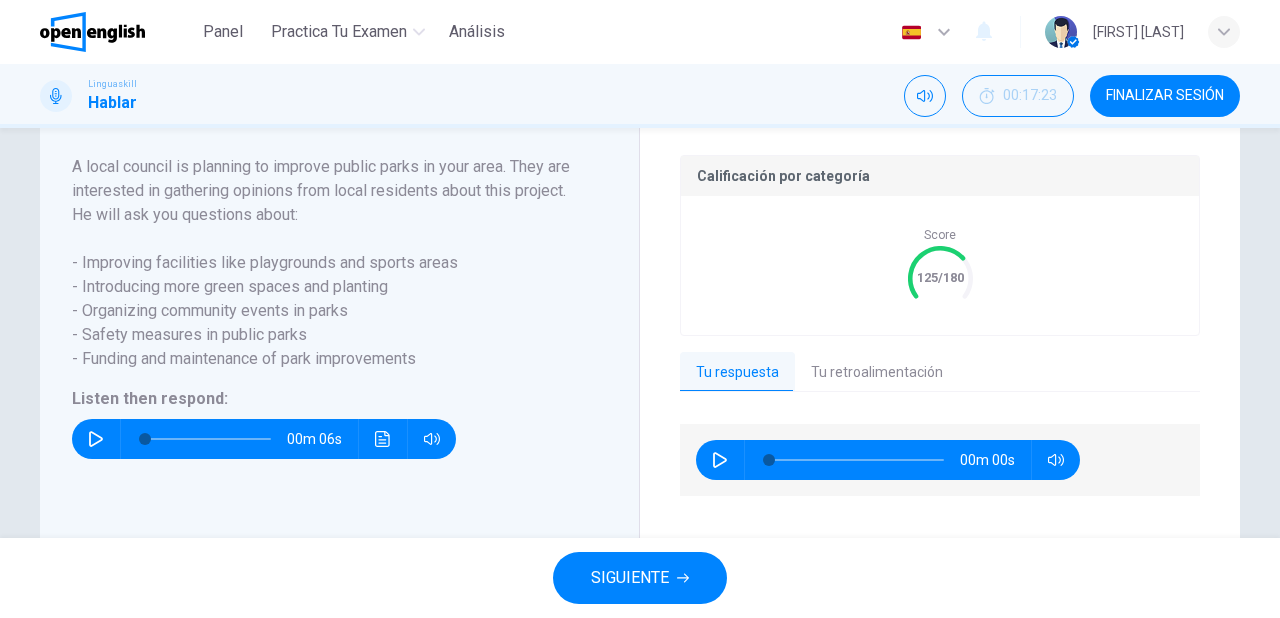 scroll, scrollTop: 422, scrollLeft: 0, axis: vertical 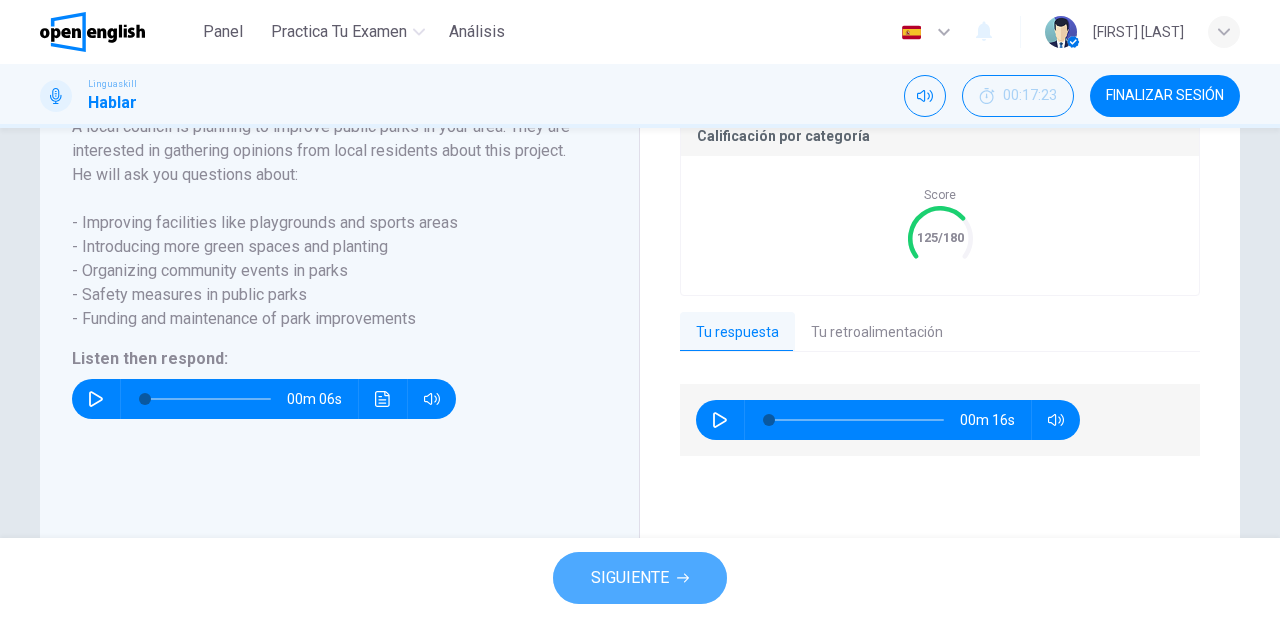 click on "SIGUIENTE" at bounding box center [630, 578] 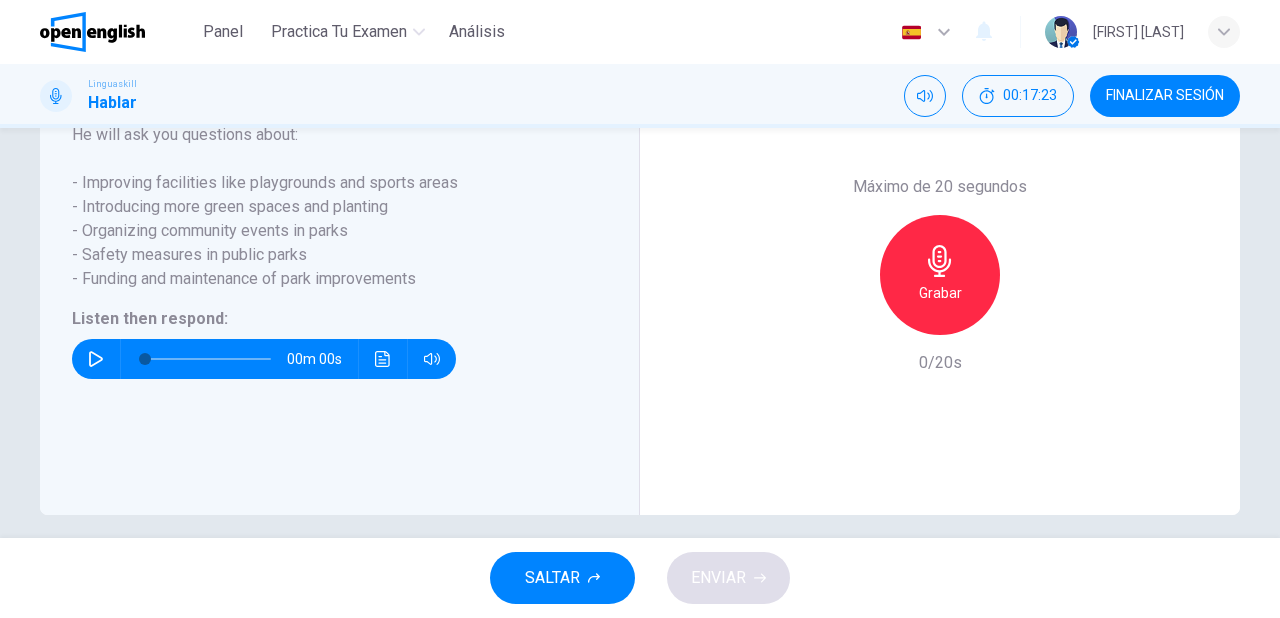scroll, scrollTop: 382, scrollLeft: 0, axis: vertical 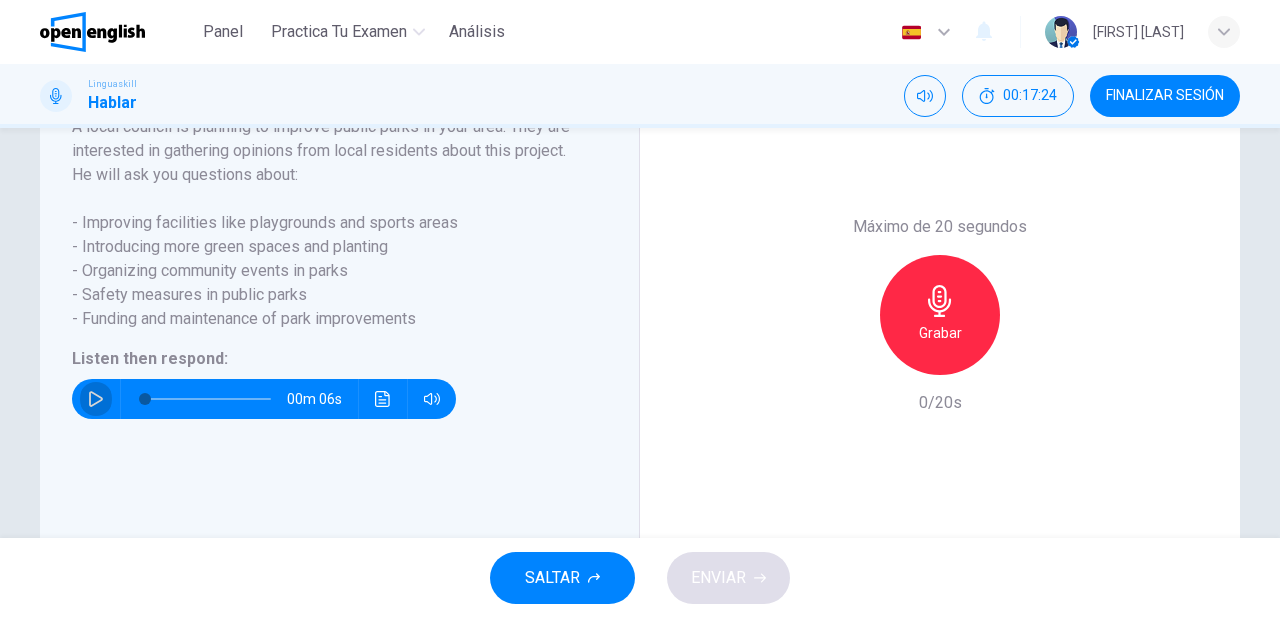 click 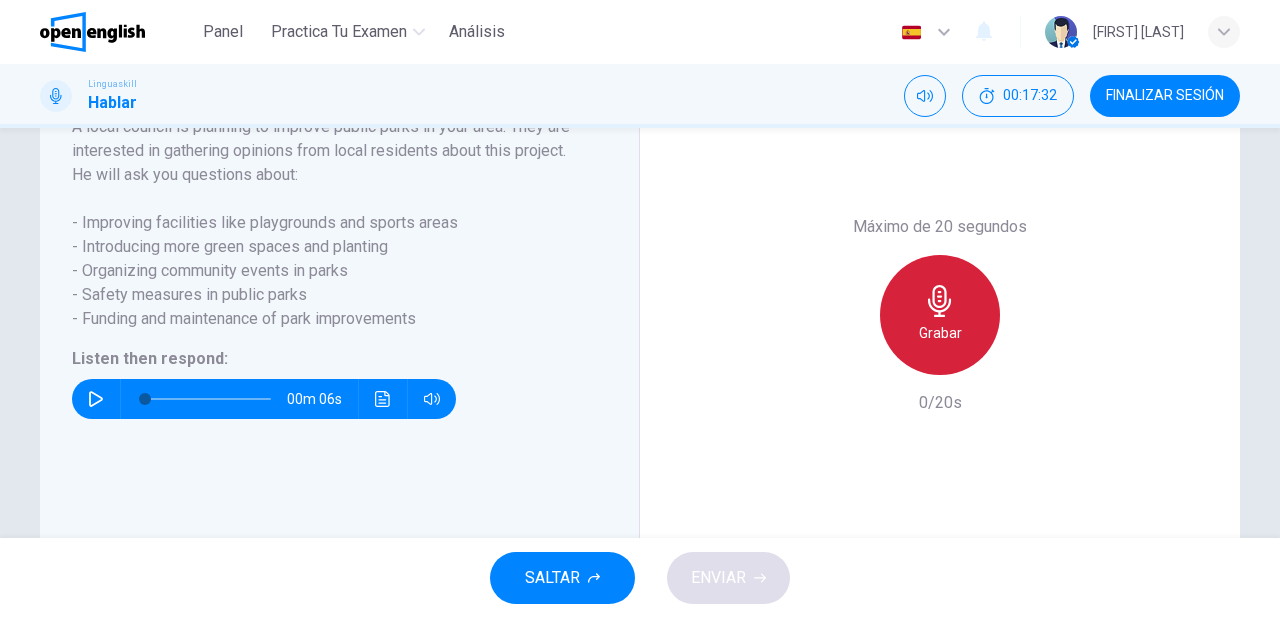 click on "Grabar" at bounding box center [940, 333] 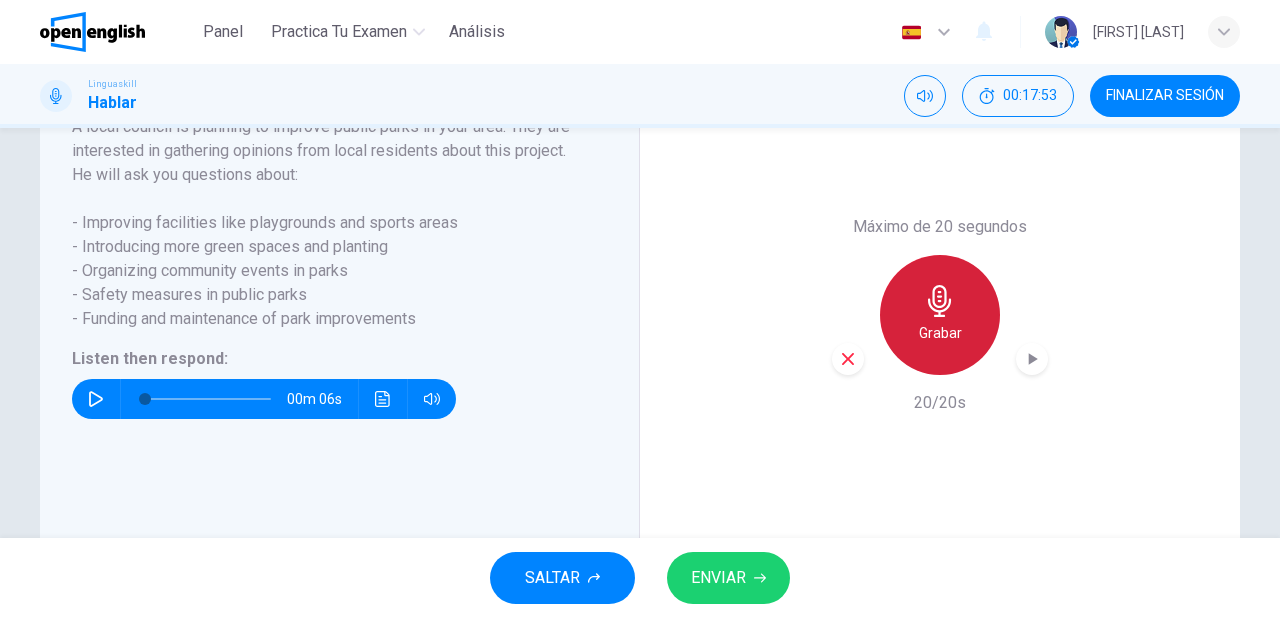 click on "Grabar" at bounding box center [940, 333] 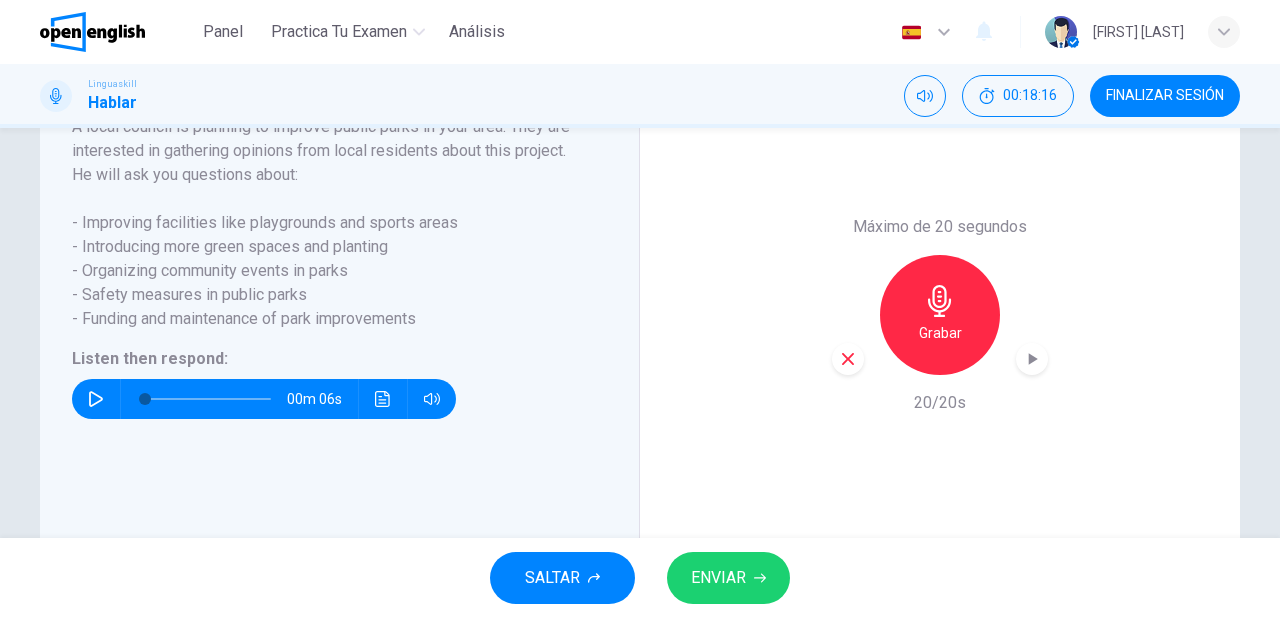 click on "Grabar" at bounding box center (940, 333) 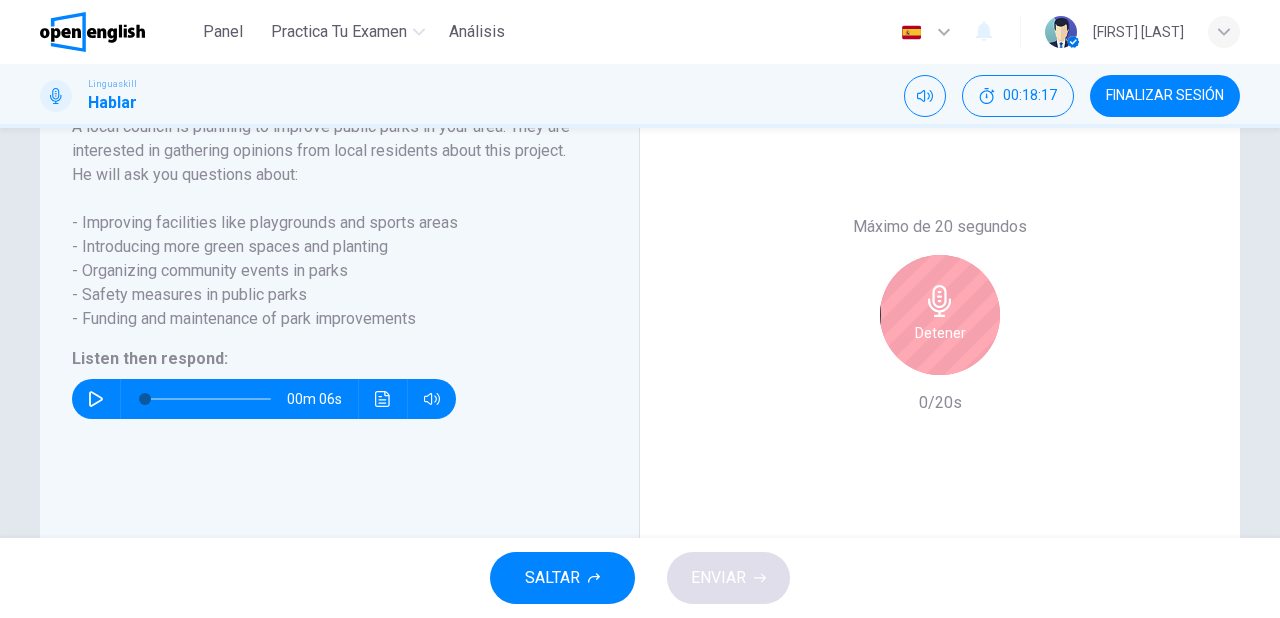 click on "Detener" at bounding box center [940, 333] 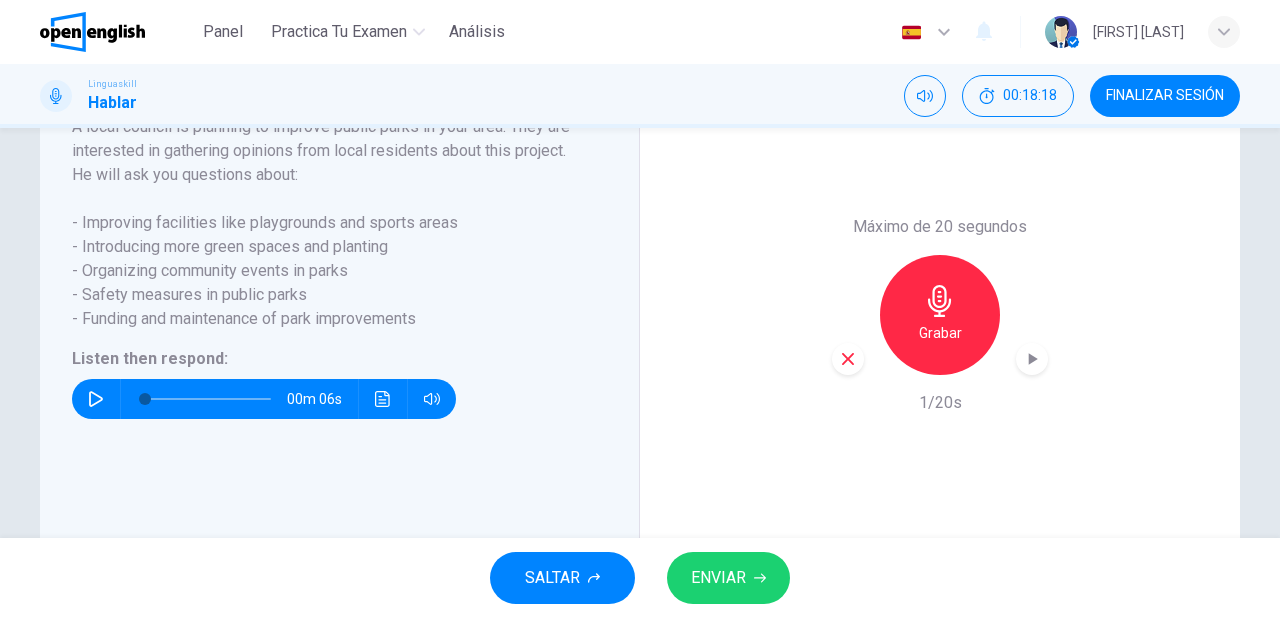 click on "ENVIAR" at bounding box center [728, 578] 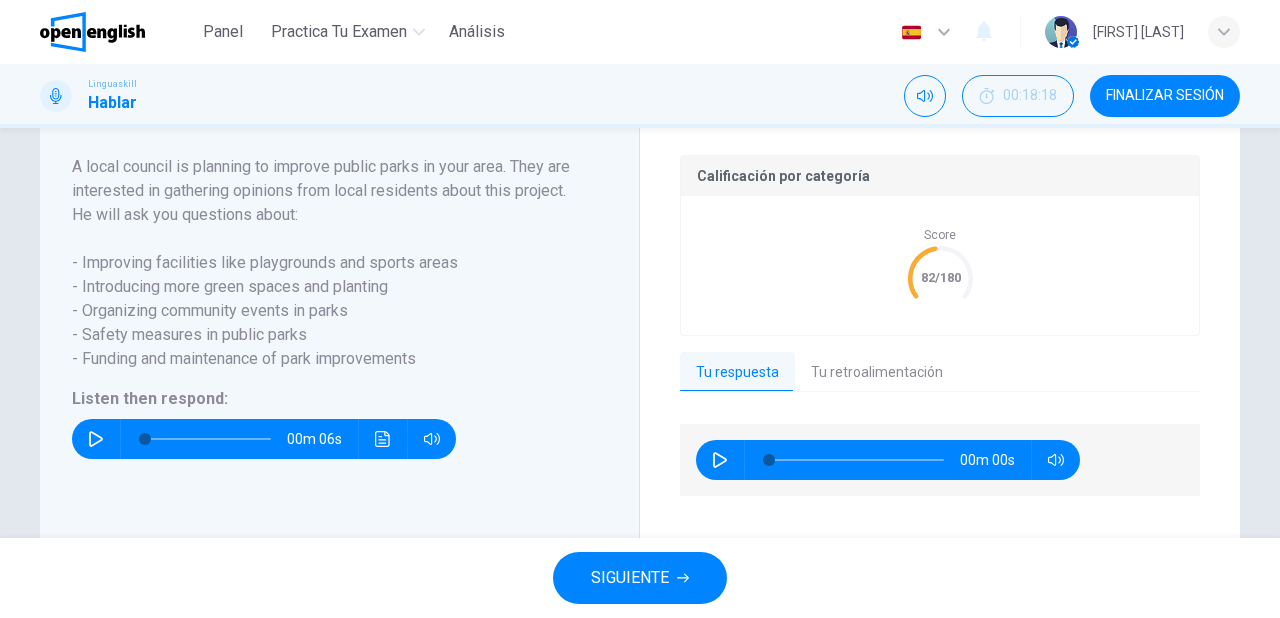 scroll, scrollTop: 422, scrollLeft: 0, axis: vertical 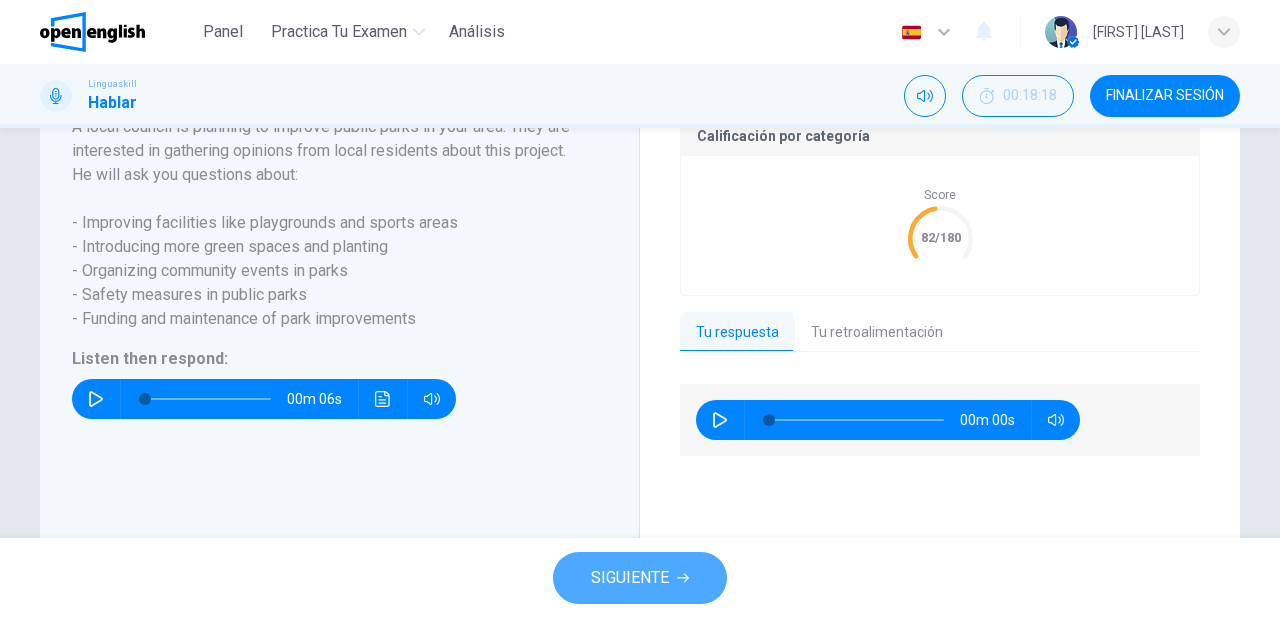 click on "SIGUIENTE" at bounding box center (630, 578) 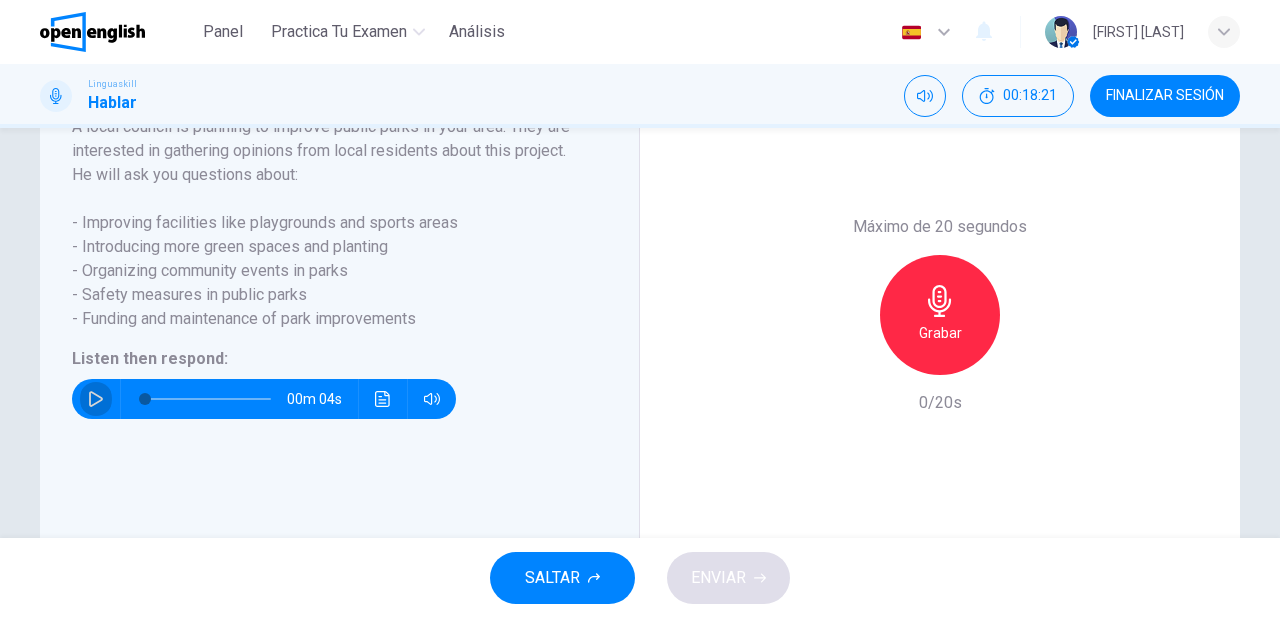 click 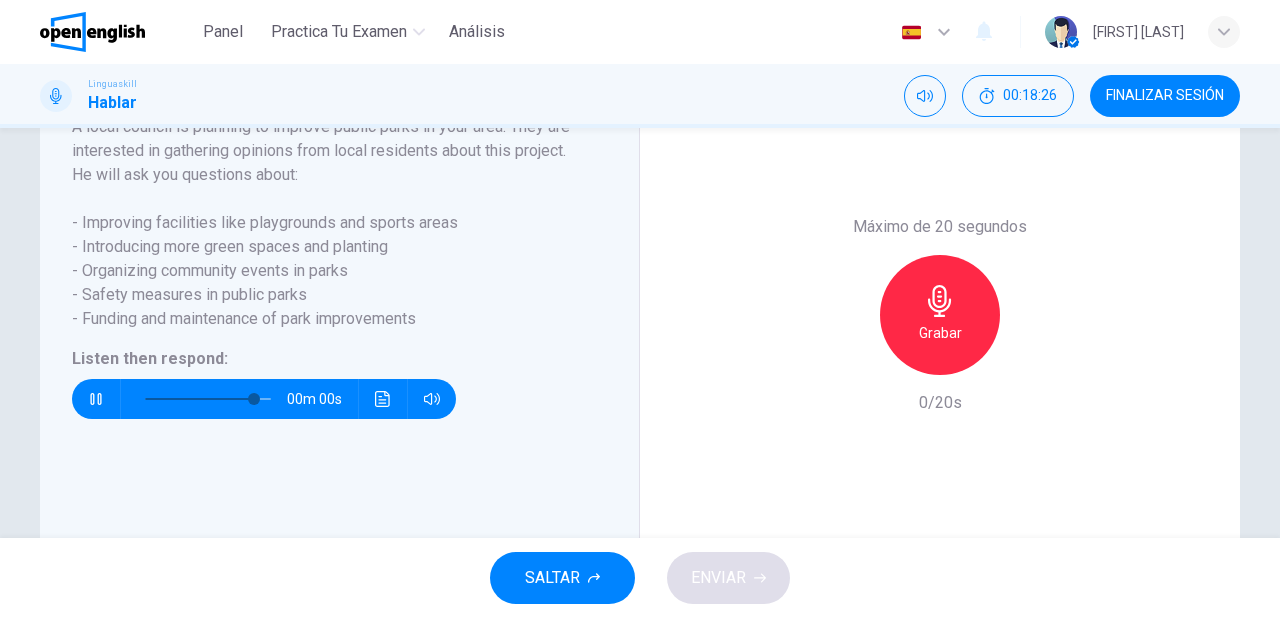 type on "*" 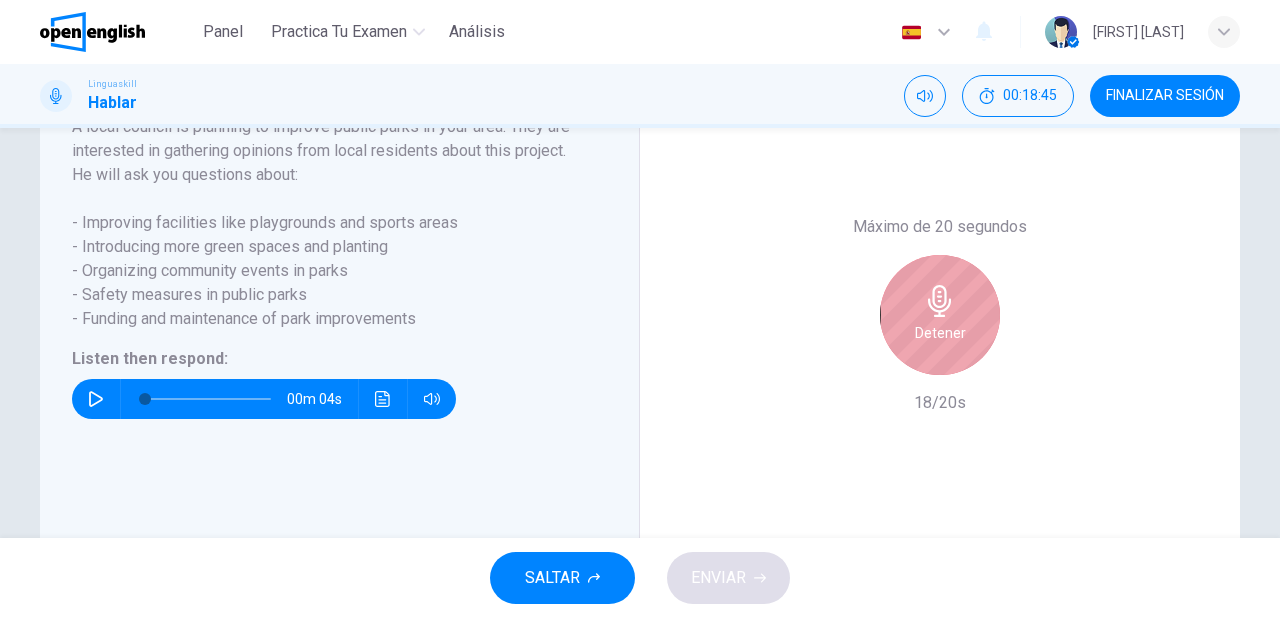 click on "Detener" at bounding box center [940, 333] 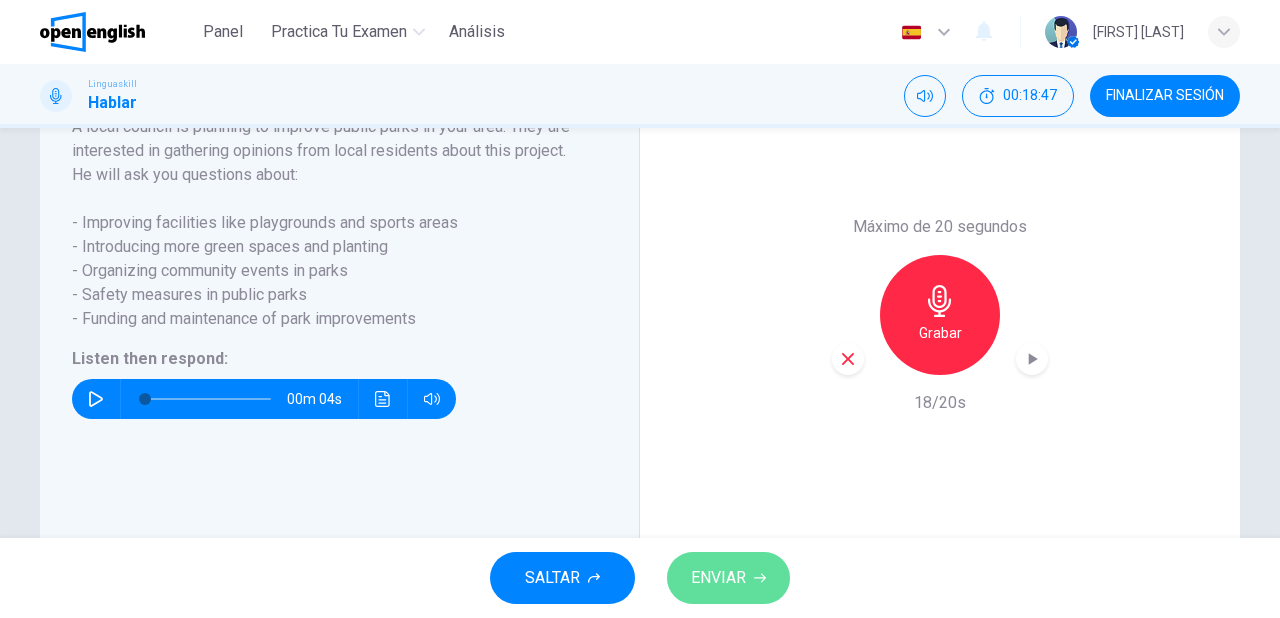 click on "ENVIAR" at bounding box center [718, 578] 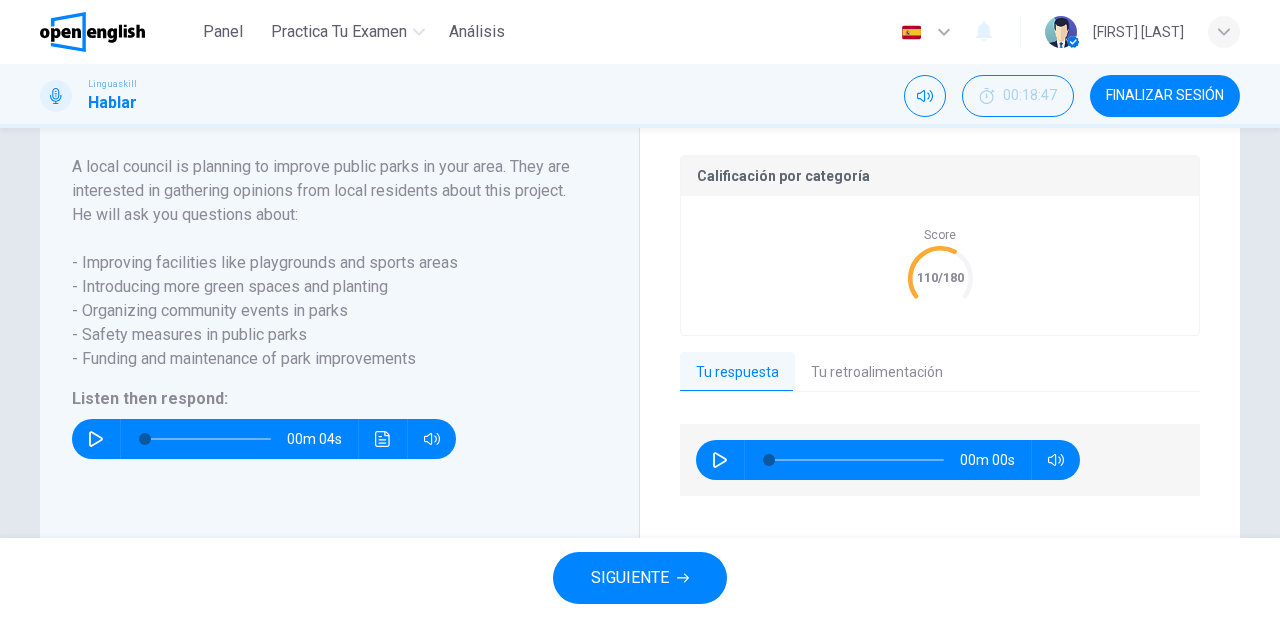 scroll, scrollTop: 422, scrollLeft: 0, axis: vertical 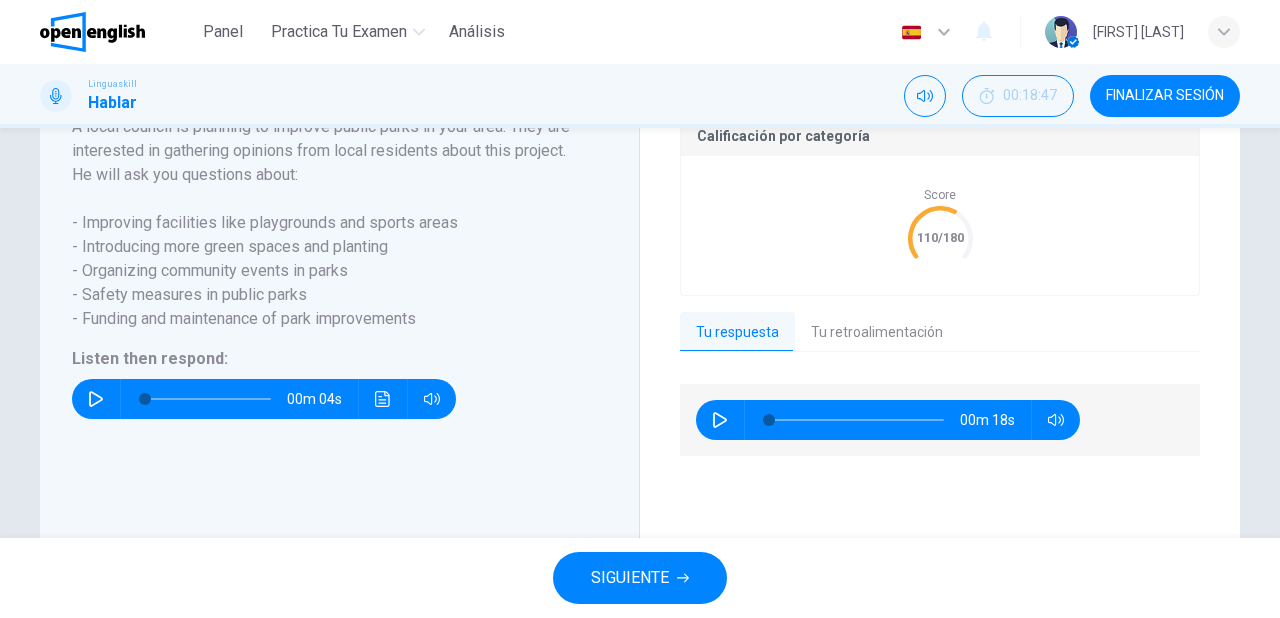 click on "SIGUIENTE" at bounding box center [640, 578] 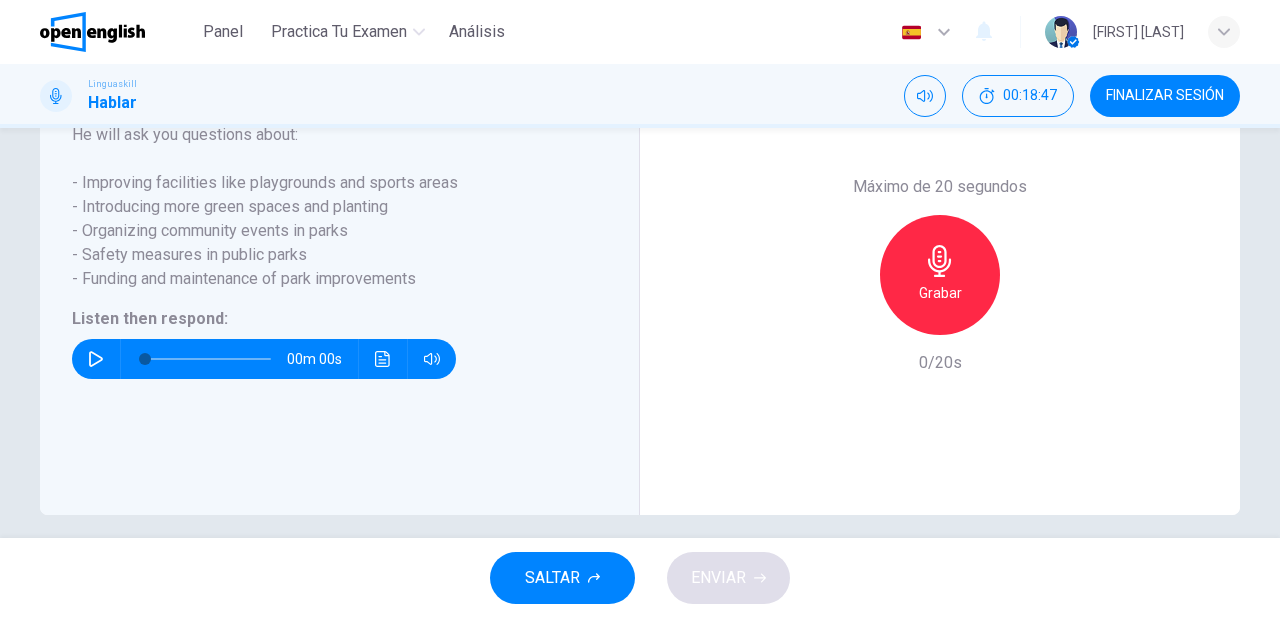scroll, scrollTop: 382, scrollLeft: 0, axis: vertical 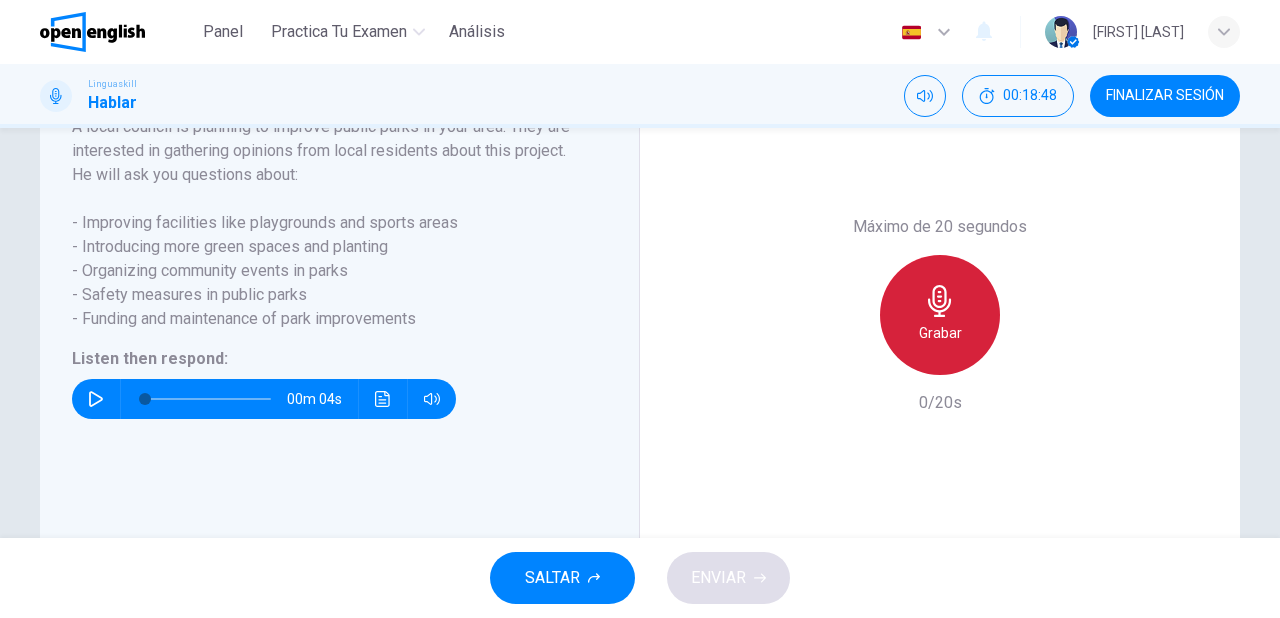 click on "Grabar" at bounding box center [940, 315] 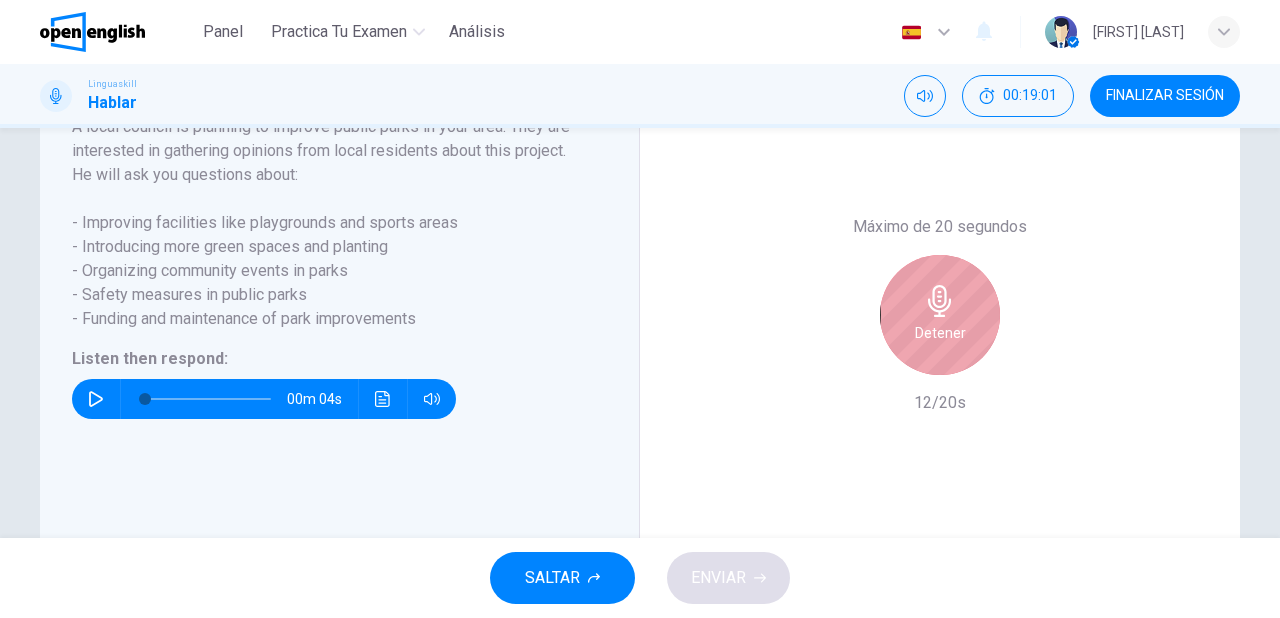click on "Detener" at bounding box center (940, 315) 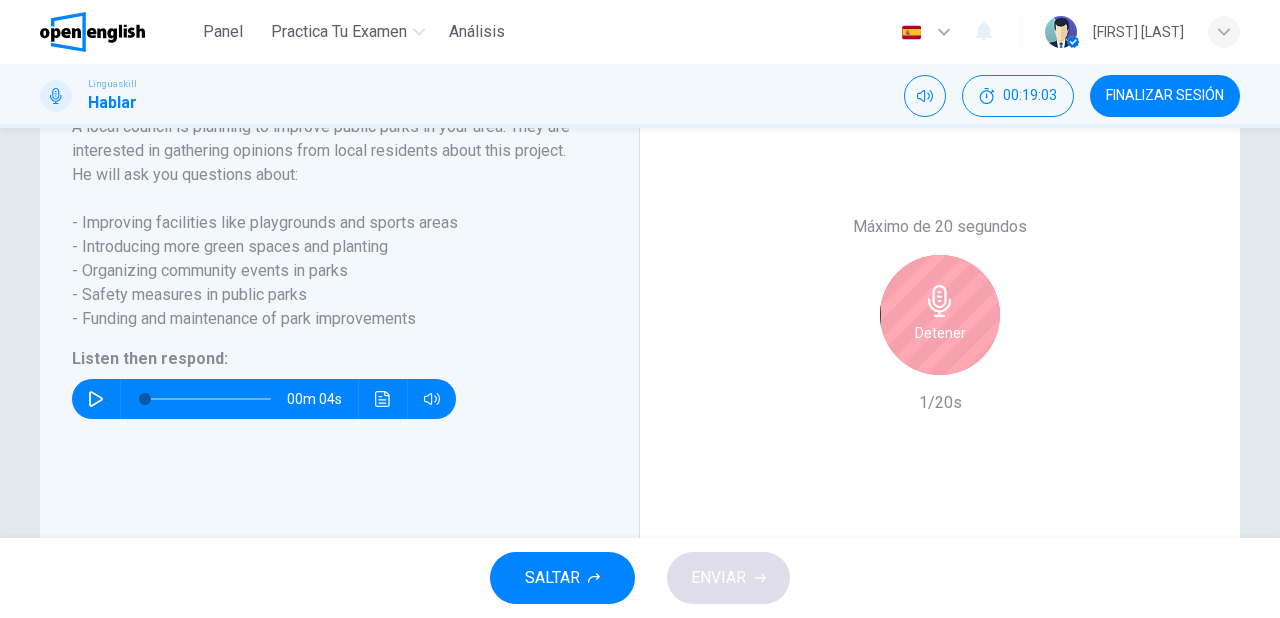 click on "Detener" at bounding box center (940, 315) 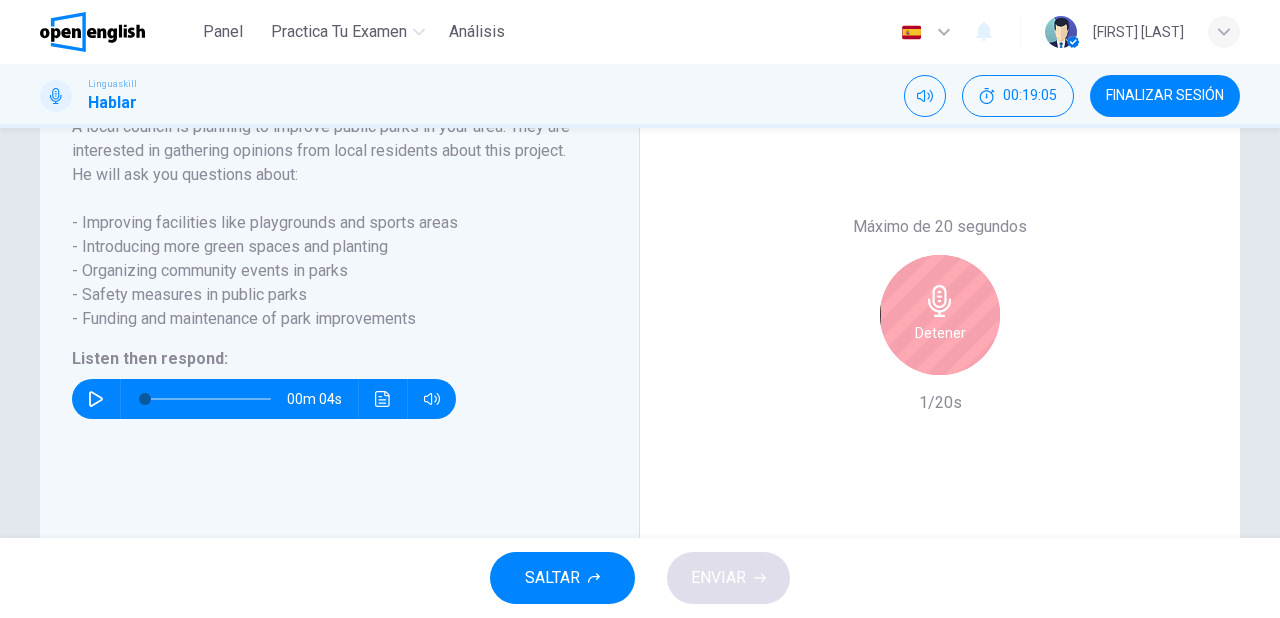 click on "Detener" at bounding box center [940, 315] 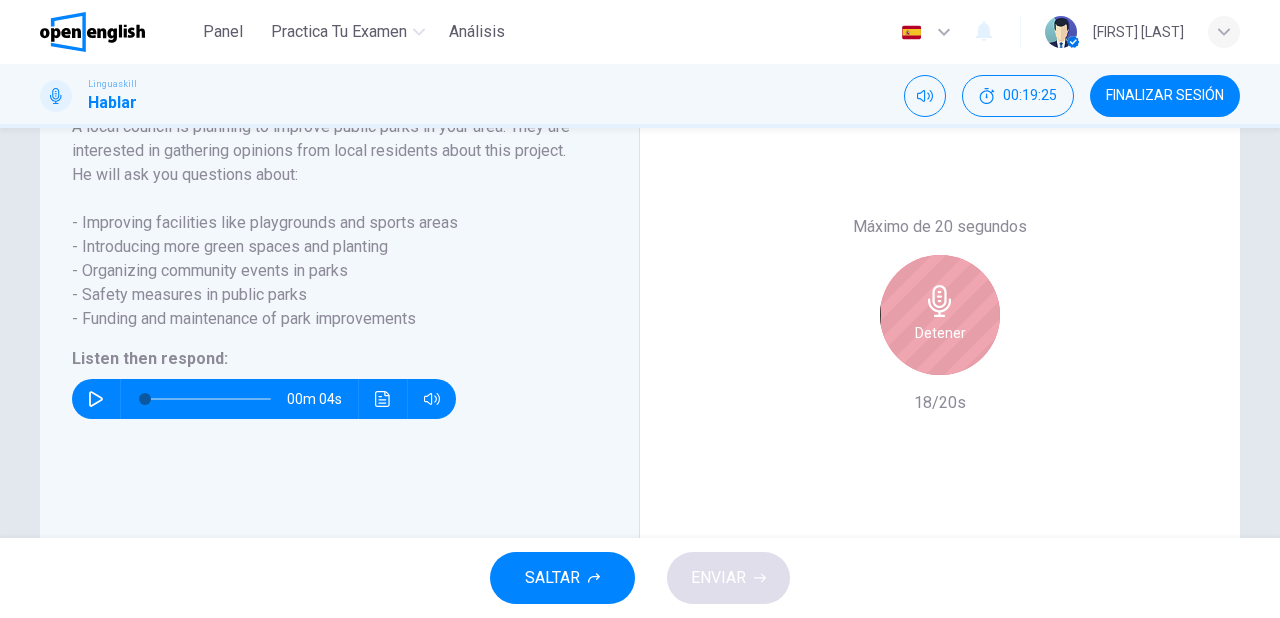 click on "Detener" at bounding box center (940, 315) 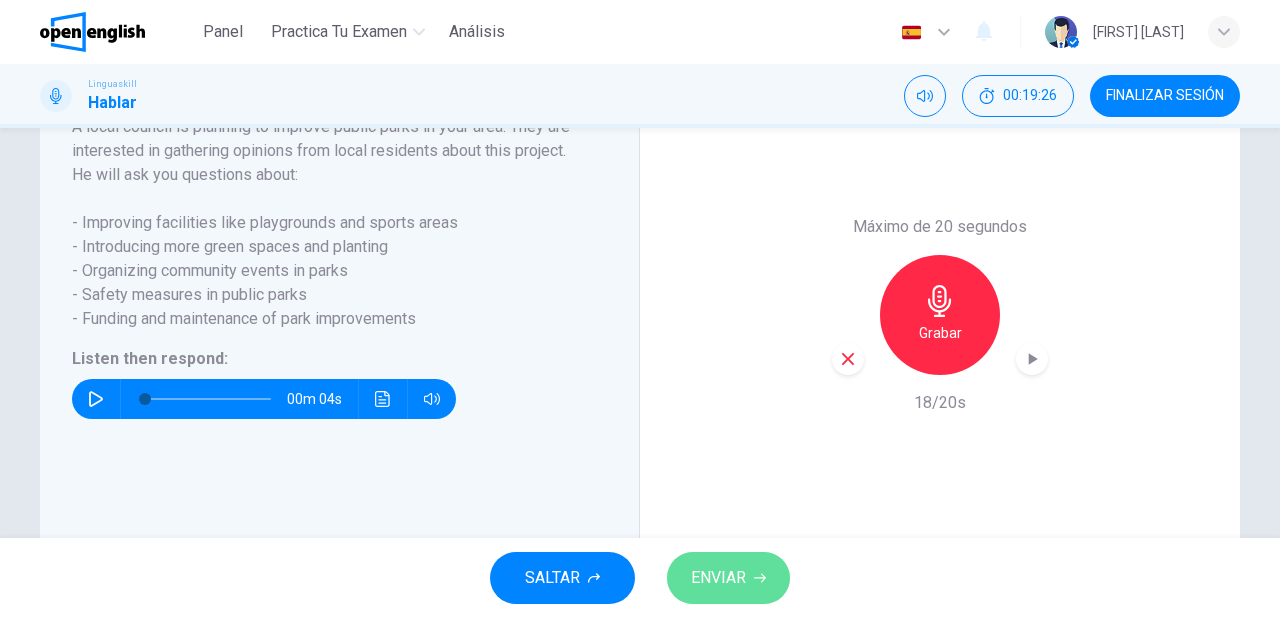 click on "ENVIAR" at bounding box center (728, 578) 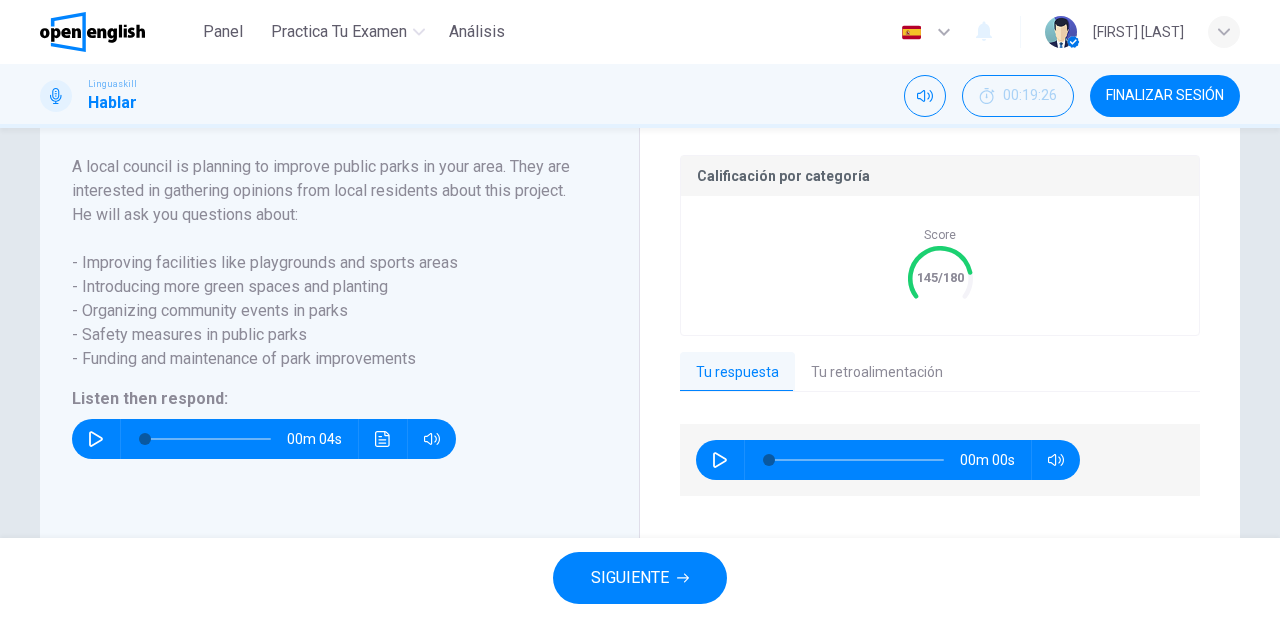 scroll, scrollTop: 422, scrollLeft: 0, axis: vertical 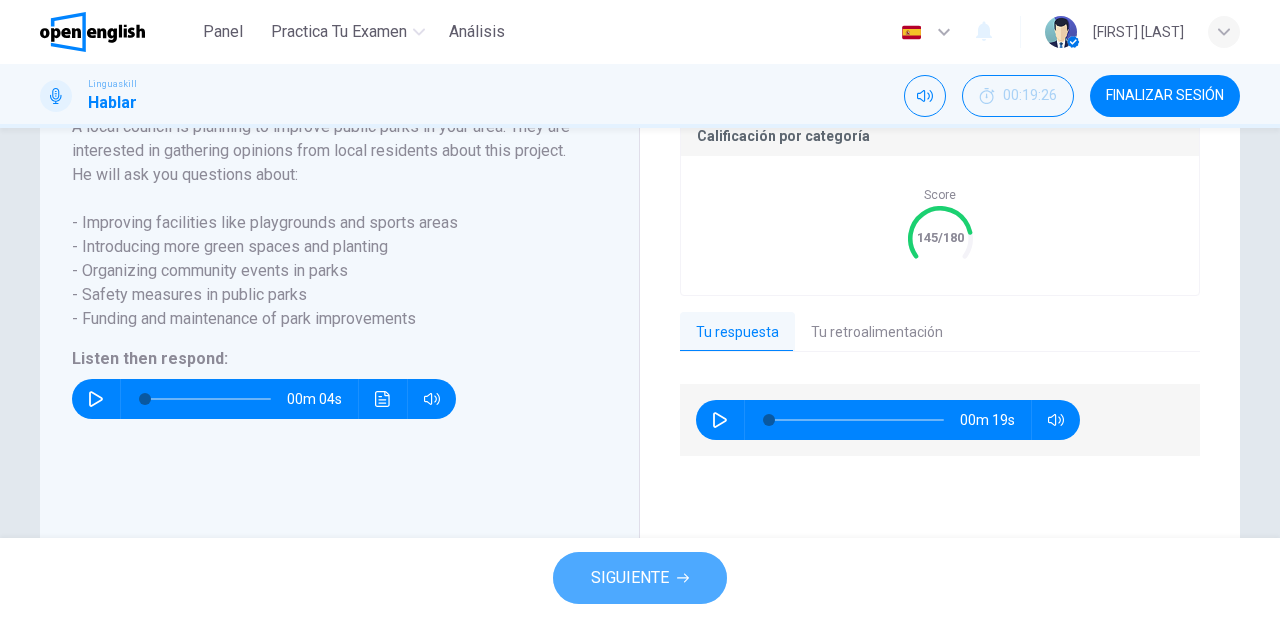click on "SIGUIENTE" at bounding box center (630, 578) 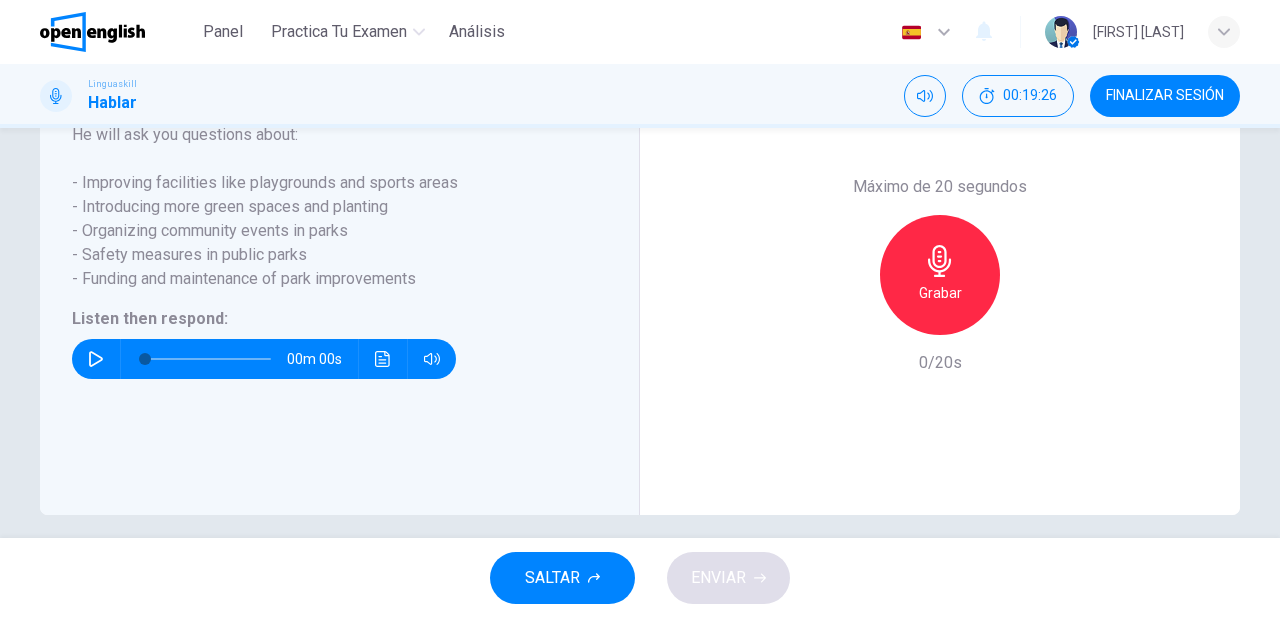 scroll, scrollTop: 382, scrollLeft: 0, axis: vertical 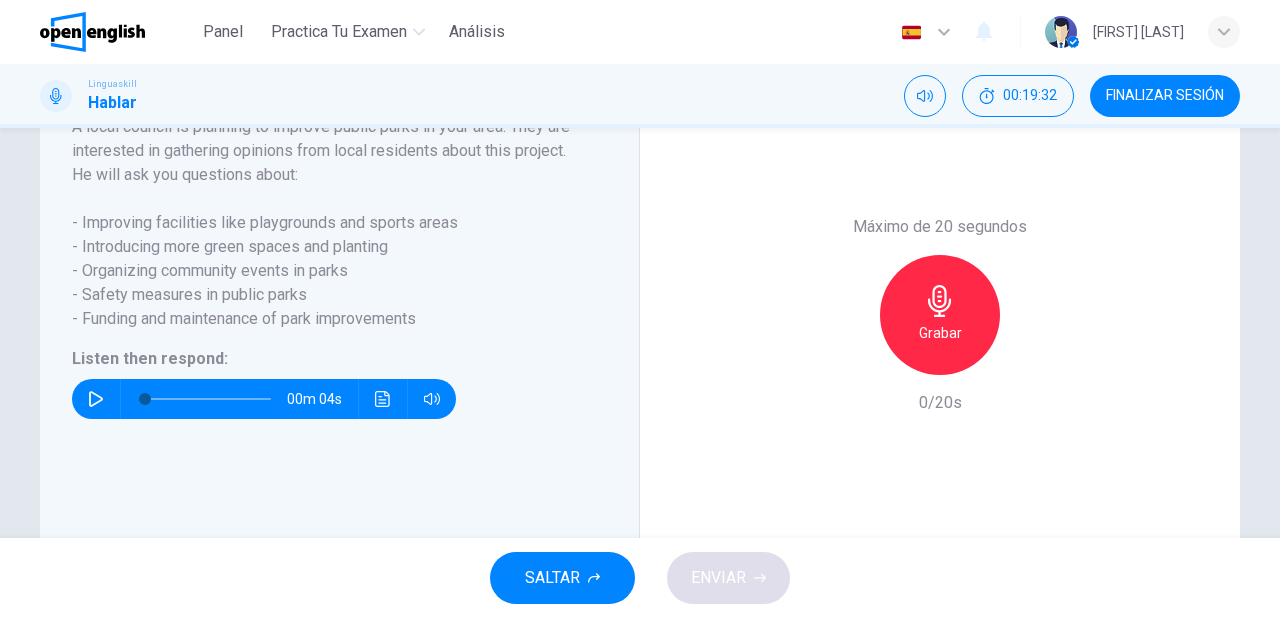 click 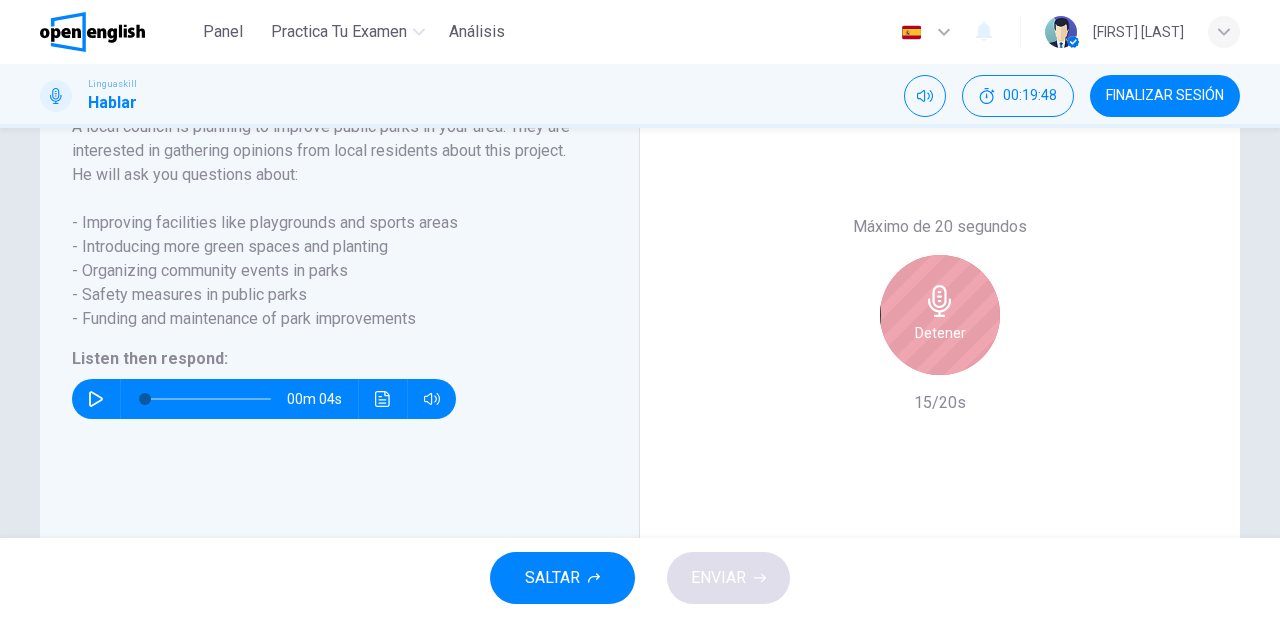 click on "Detener" at bounding box center (940, 333) 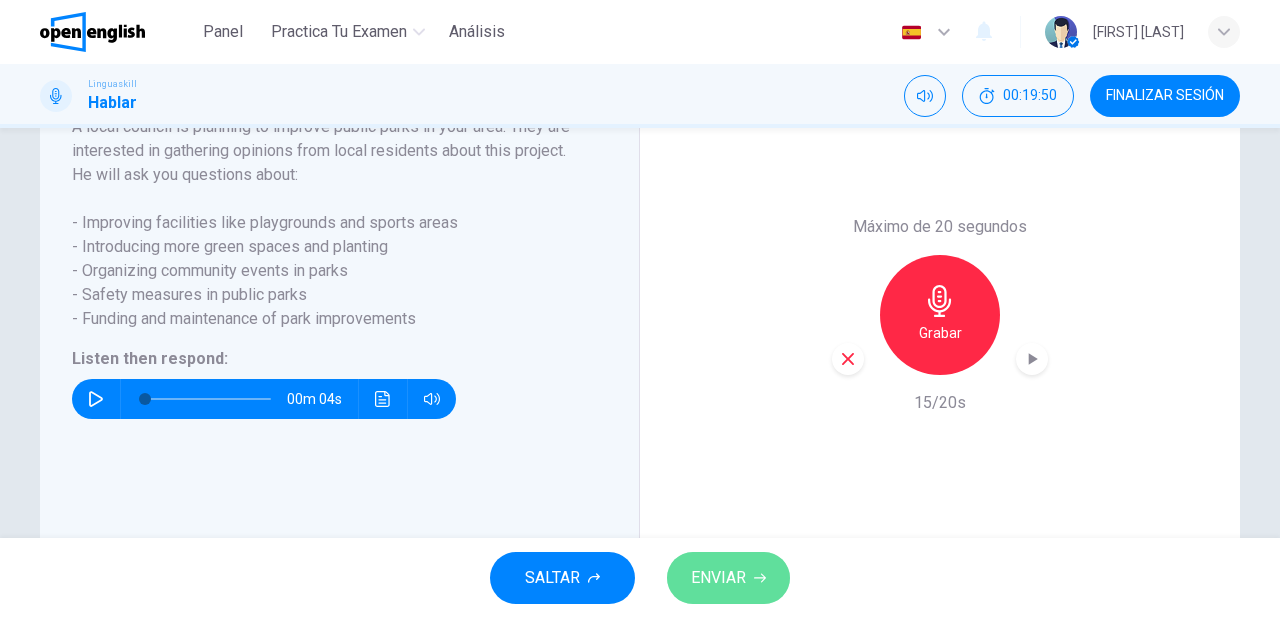 click on "ENVIAR" at bounding box center [728, 578] 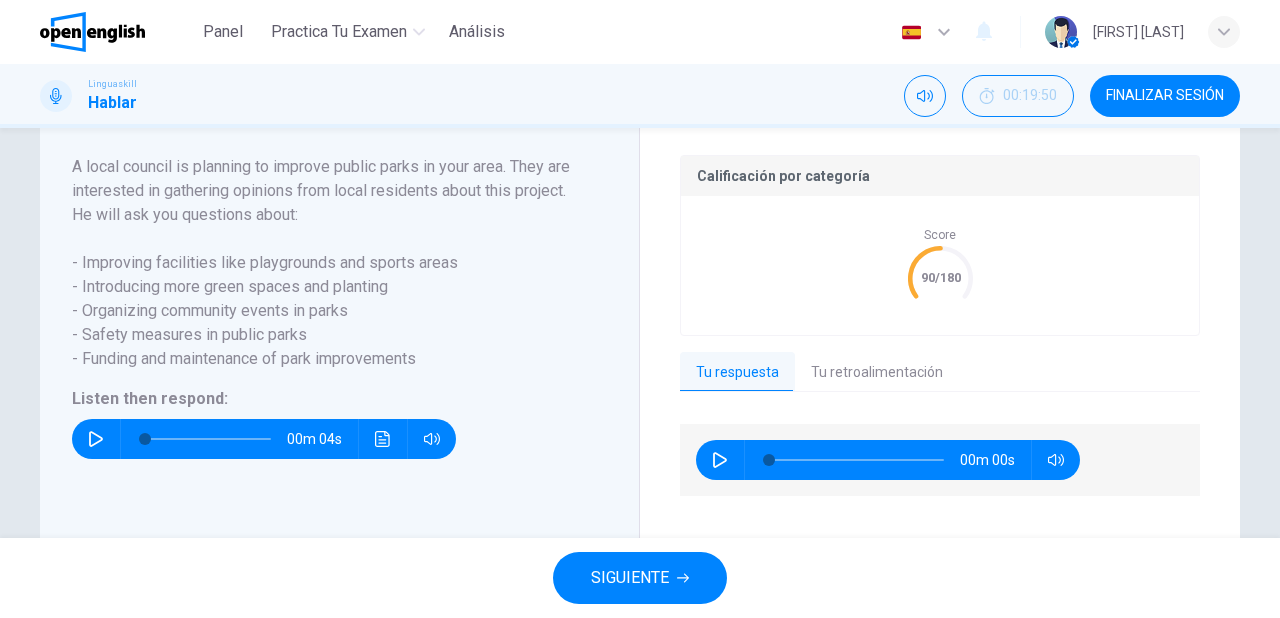 scroll, scrollTop: 422, scrollLeft: 0, axis: vertical 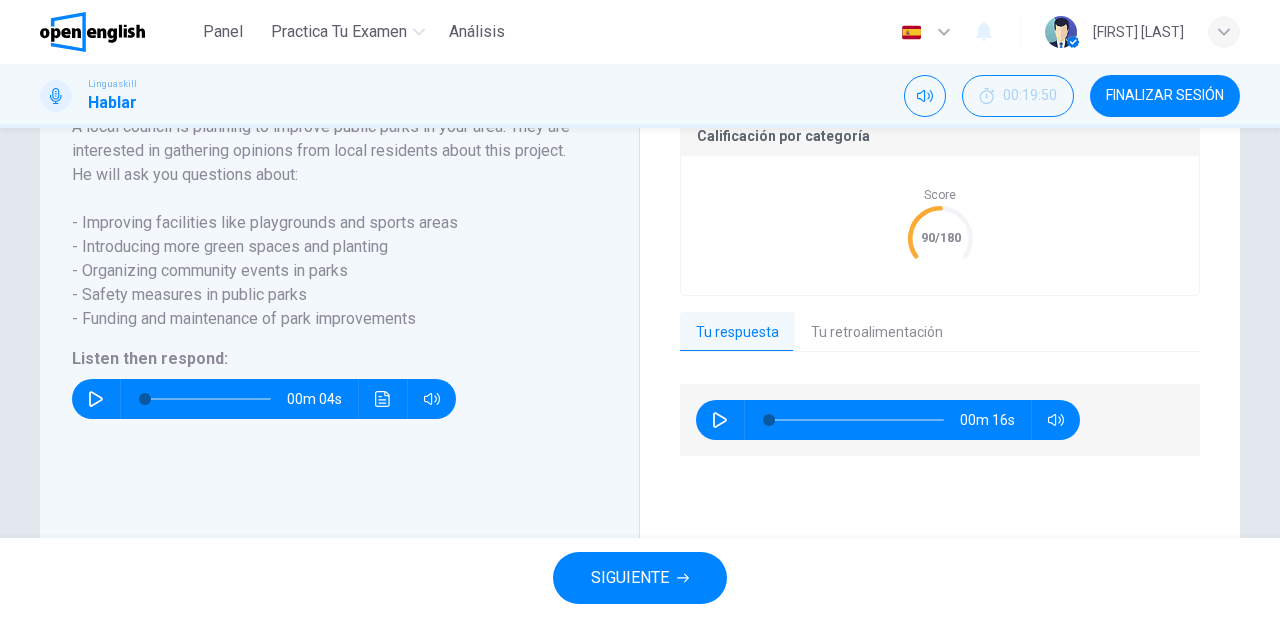click on "SIGUIENTE" at bounding box center [630, 578] 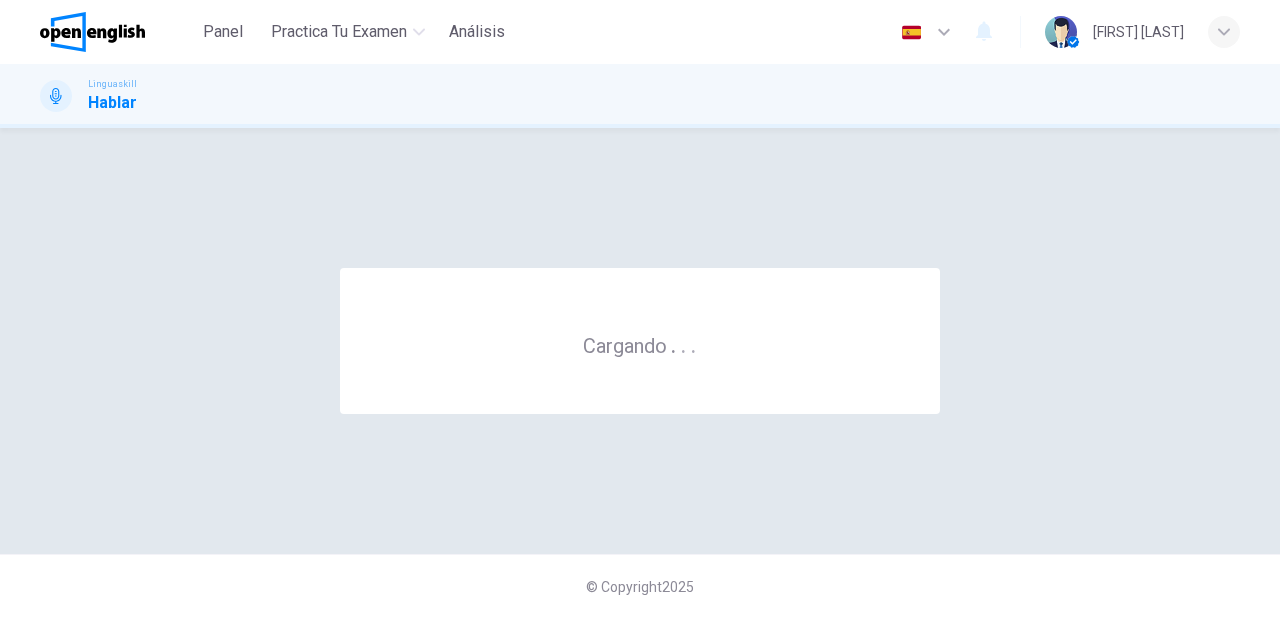 scroll, scrollTop: 0, scrollLeft: 0, axis: both 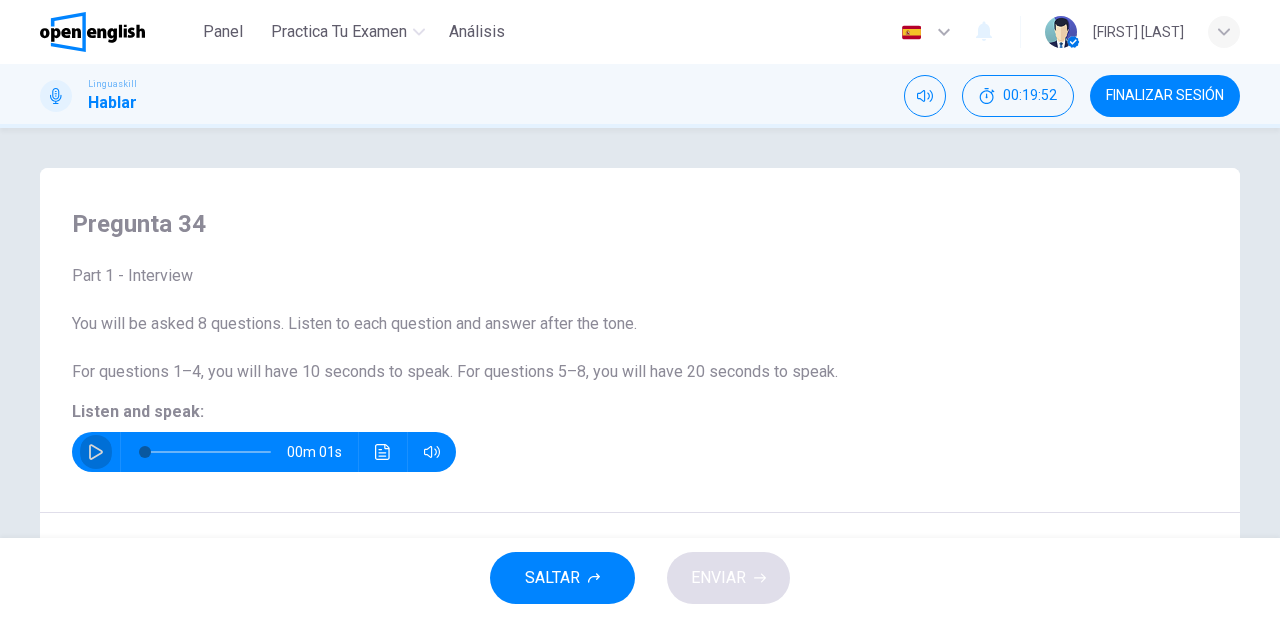 drag, startPoint x: 84, startPoint y: 447, endPoint x: 110, endPoint y: 453, distance: 26.683329 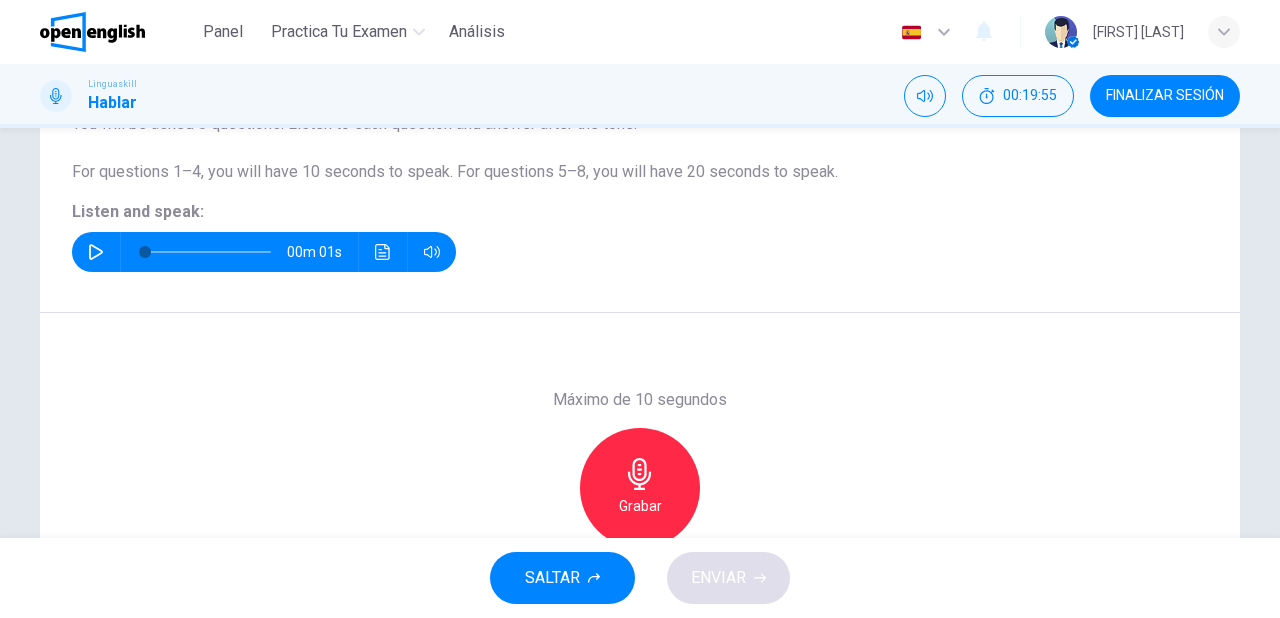 scroll, scrollTop: 240, scrollLeft: 0, axis: vertical 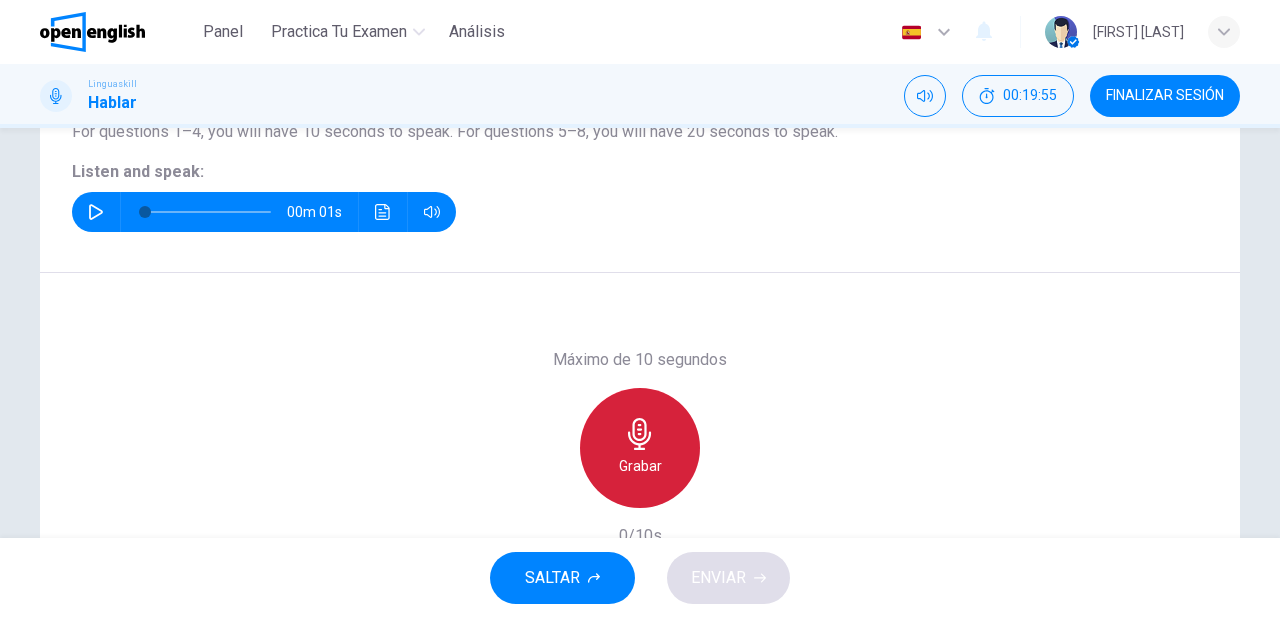 click on "Grabar" at bounding box center [640, 466] 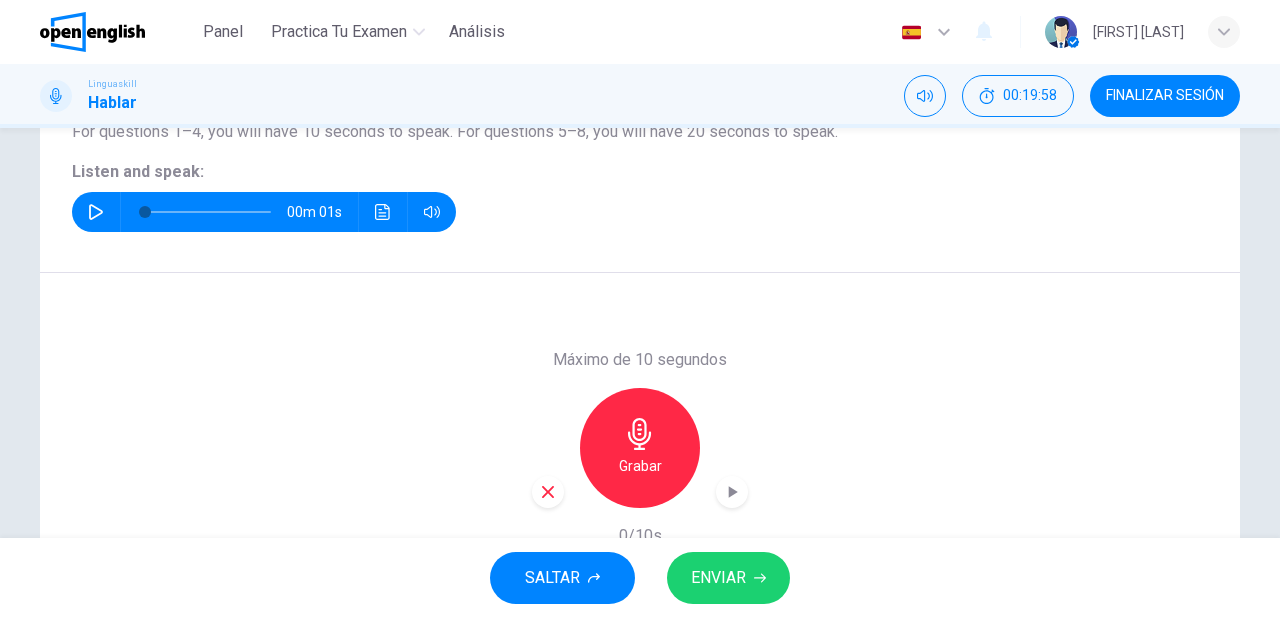 click on "ENVIAR" at bounding box center [718, 578] 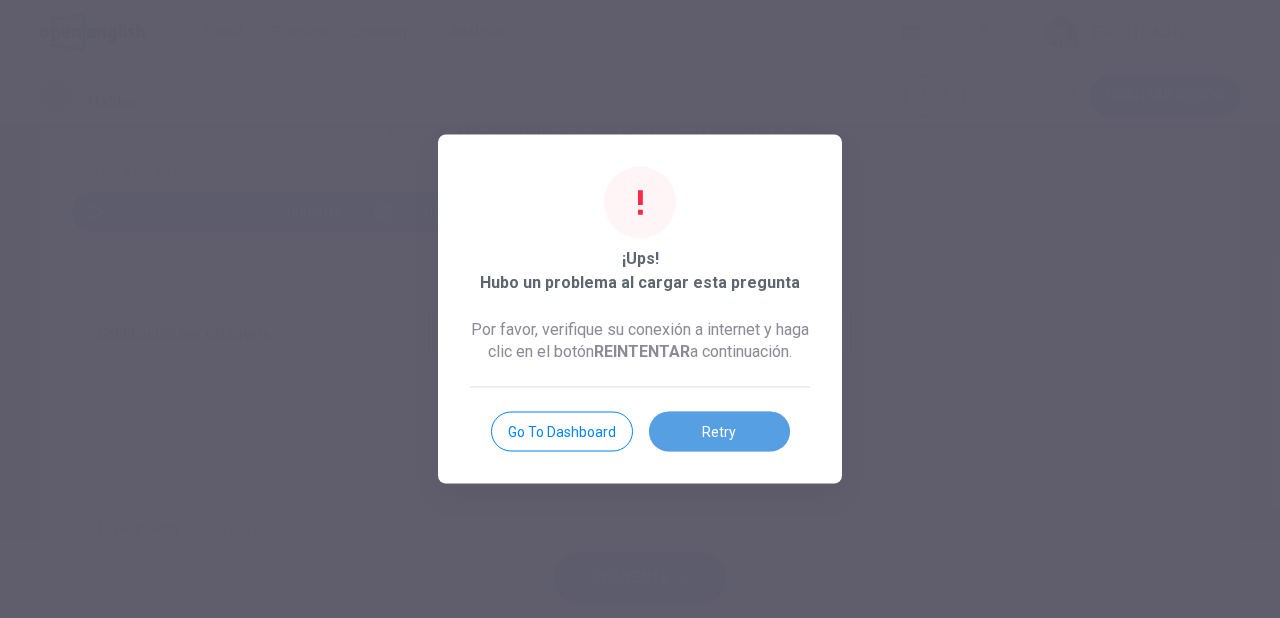 click on "Retry" at bounding box center (719, 432) 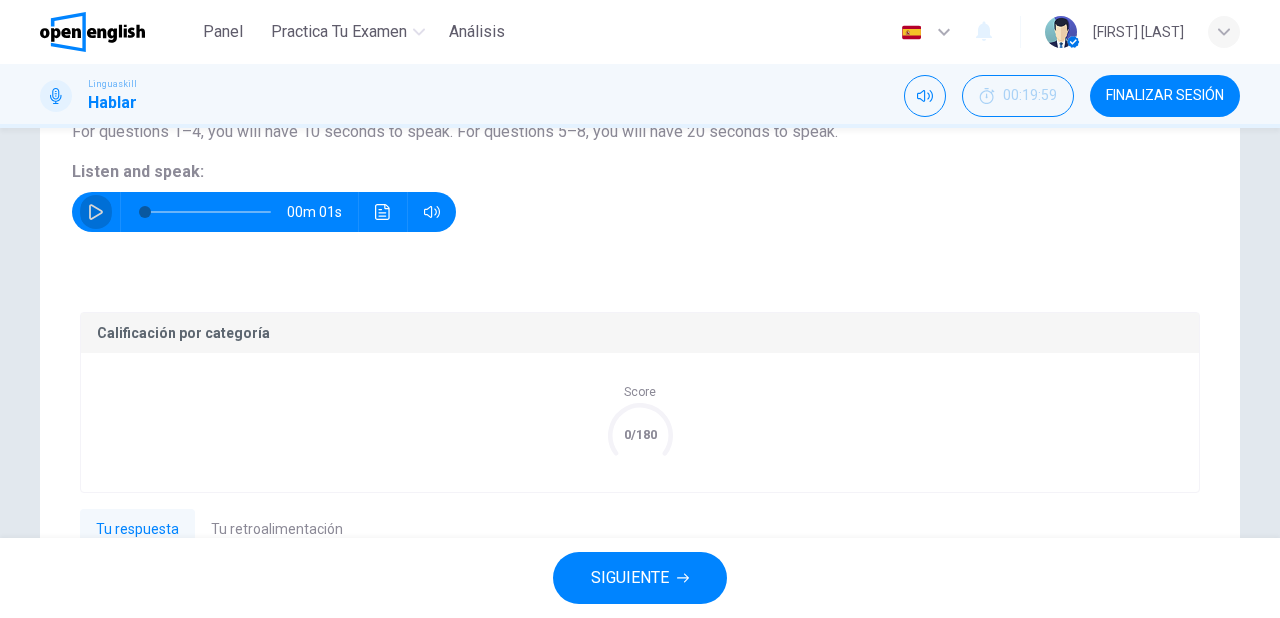click 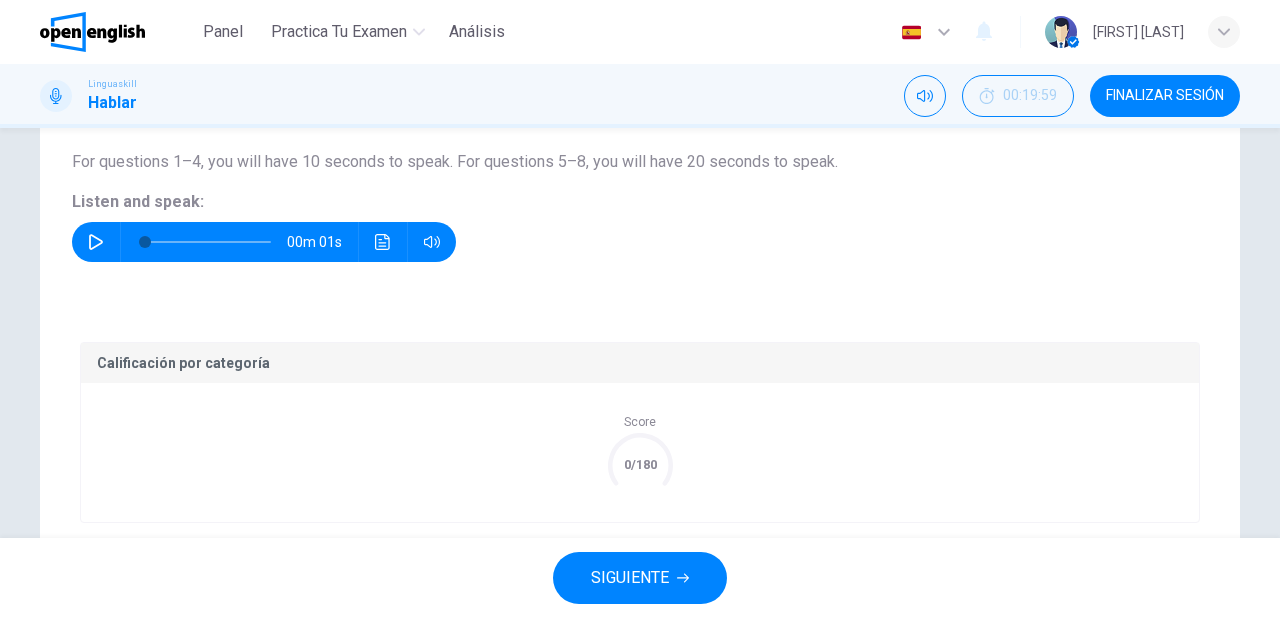 scroll, scrollTop: 320, scrollLeft: 0, axis: vertical 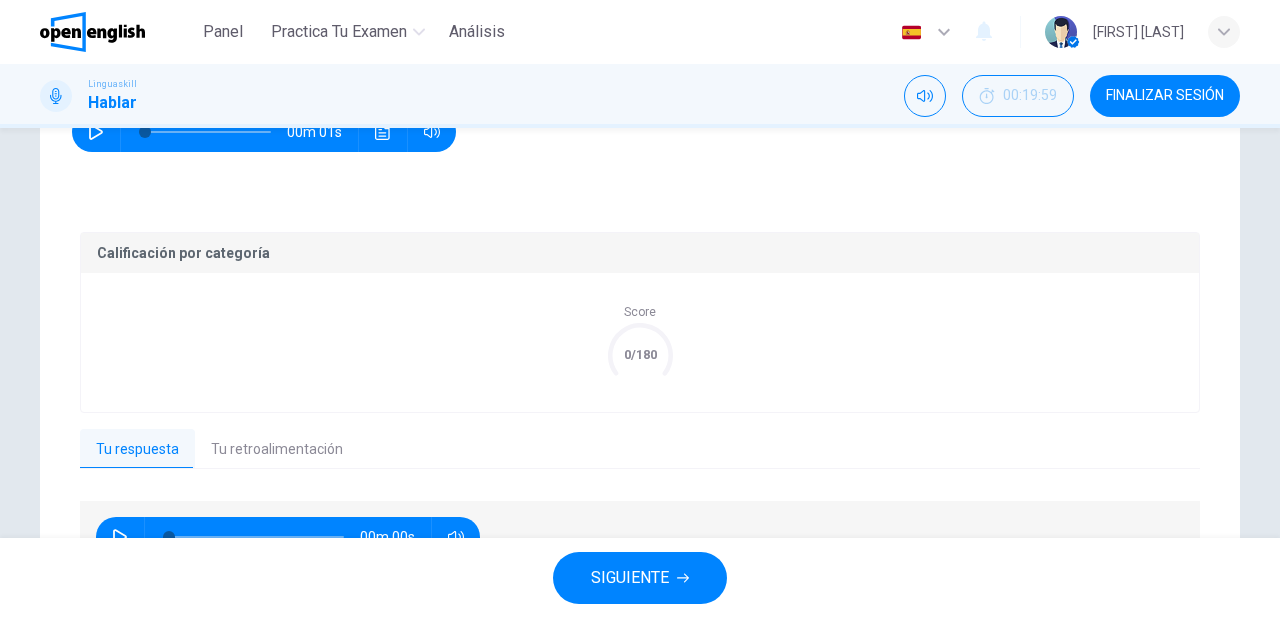 drag, startPoint x: 642, startPoint y: 291, endPoint x: 635, endPoint y: 367, distance: 76.321686 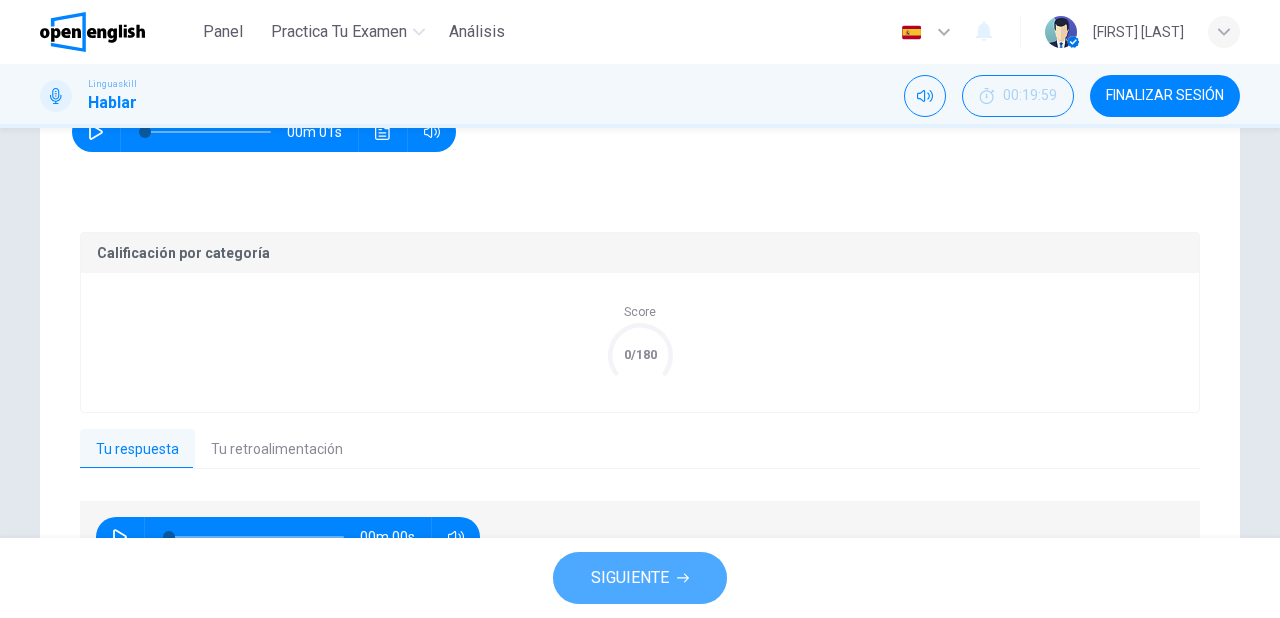 click on "SIGUIENTE" at bounding box center [630, 578] 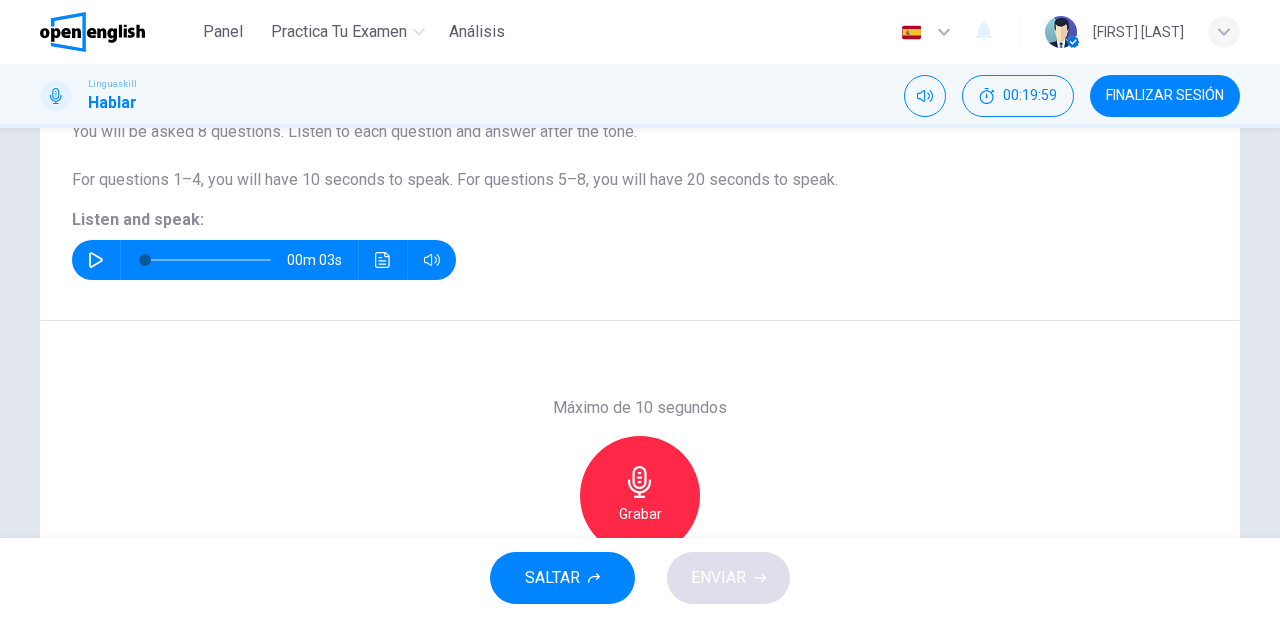 scroll, scrollTop: 160, scrollLeft: 0, axis: vertical 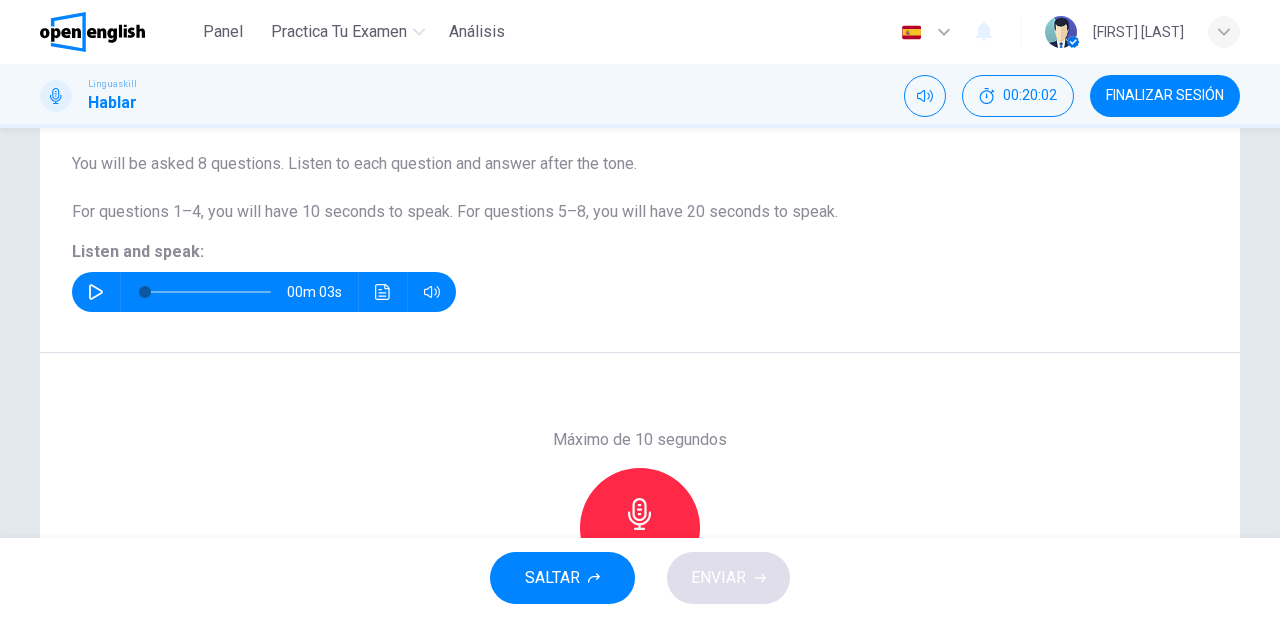 click 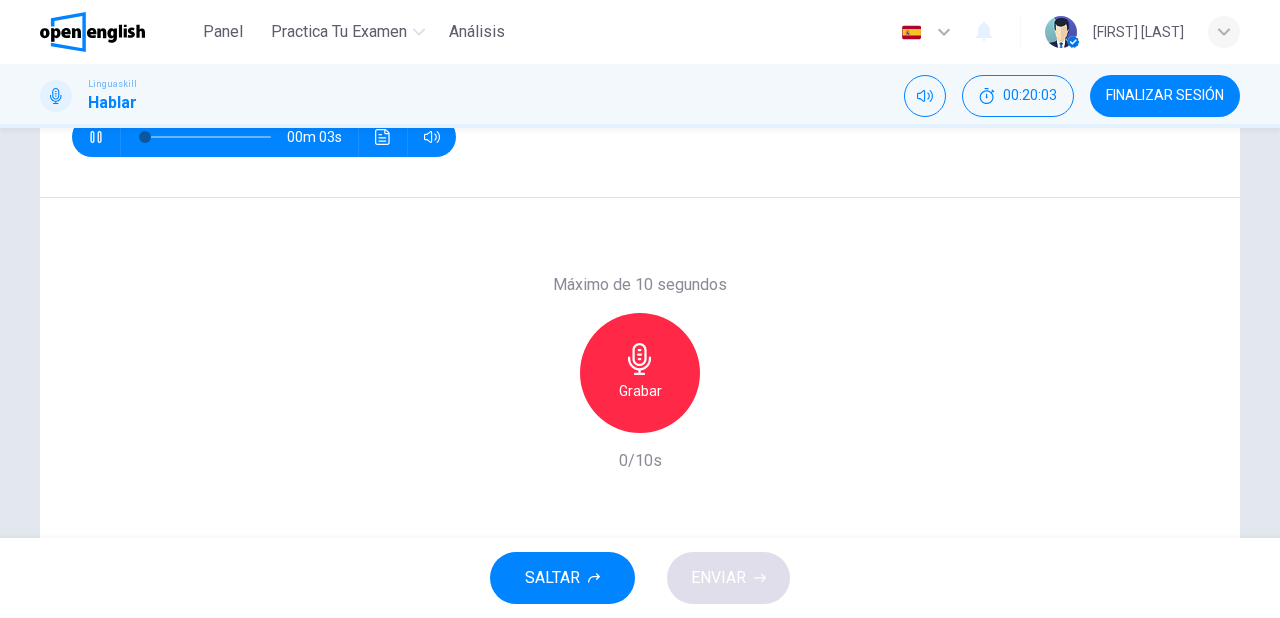 scroll, scrollTop: 320, scrollLeft: 0, axis: vertical 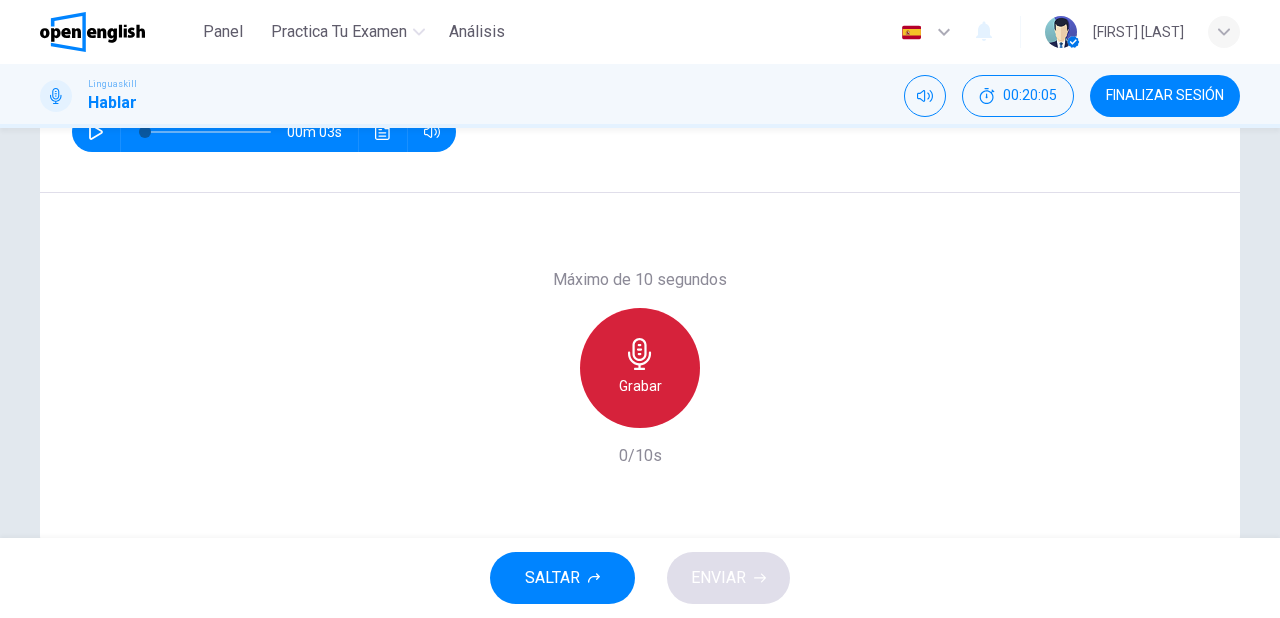 click on "Grabar" at bounding box center [640, 386] 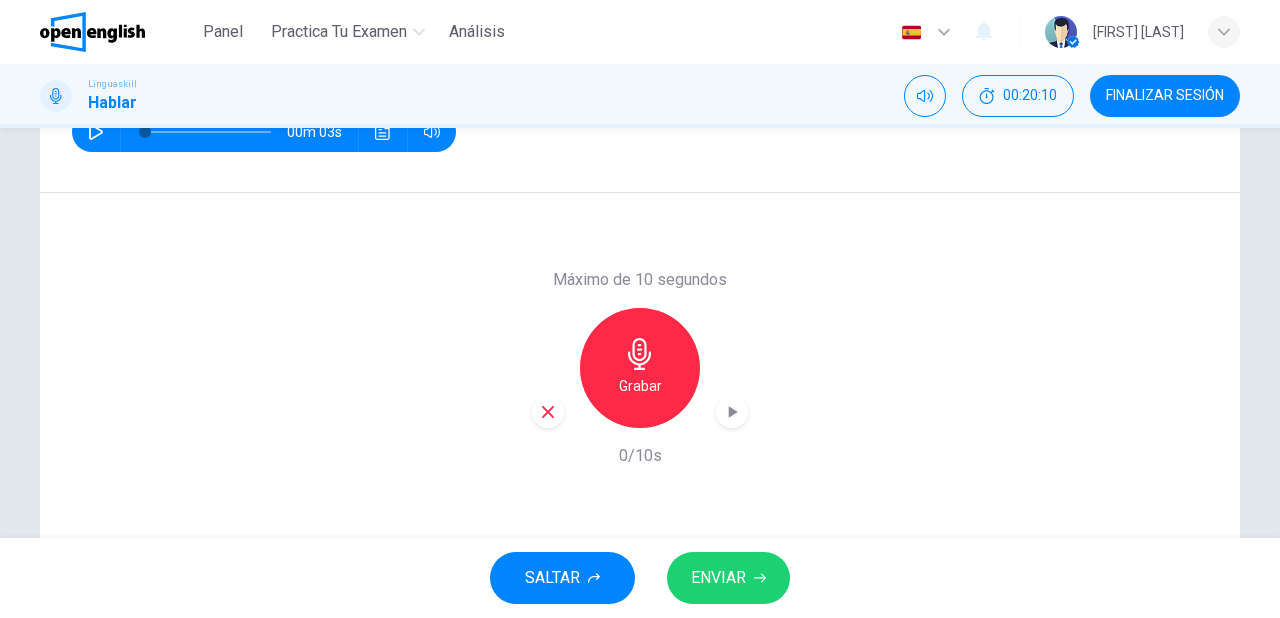 click on "Grabar" at bounding box center (640, 386) 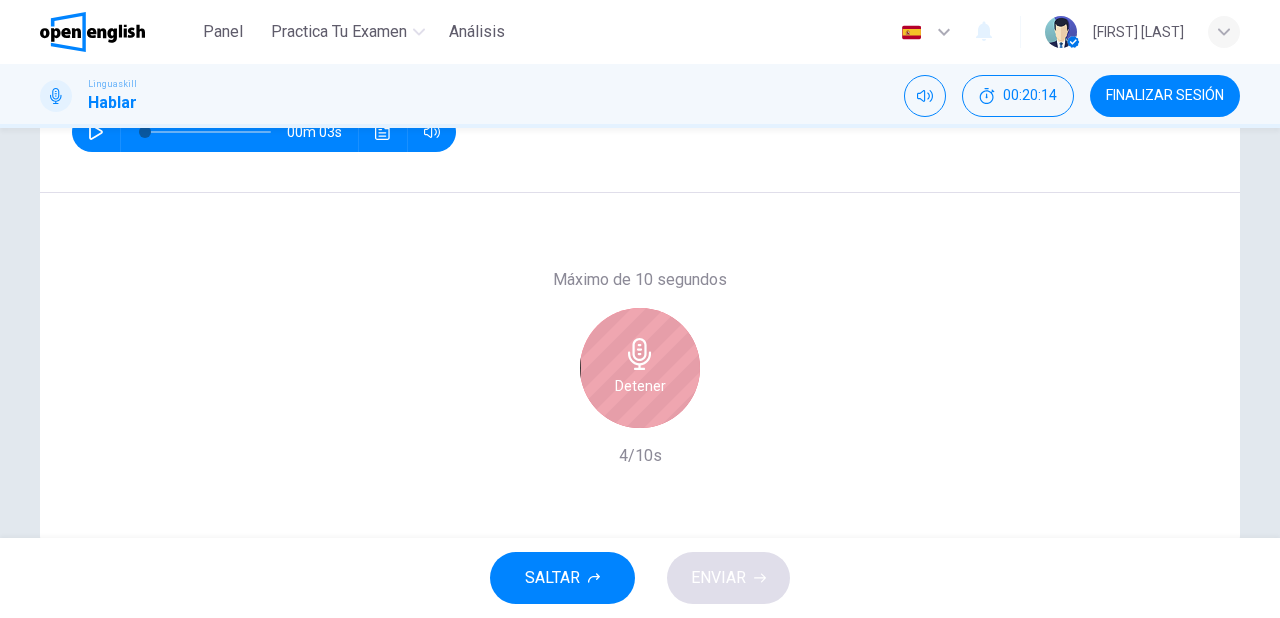 click on "Detener" at bounding box center (640, 386) 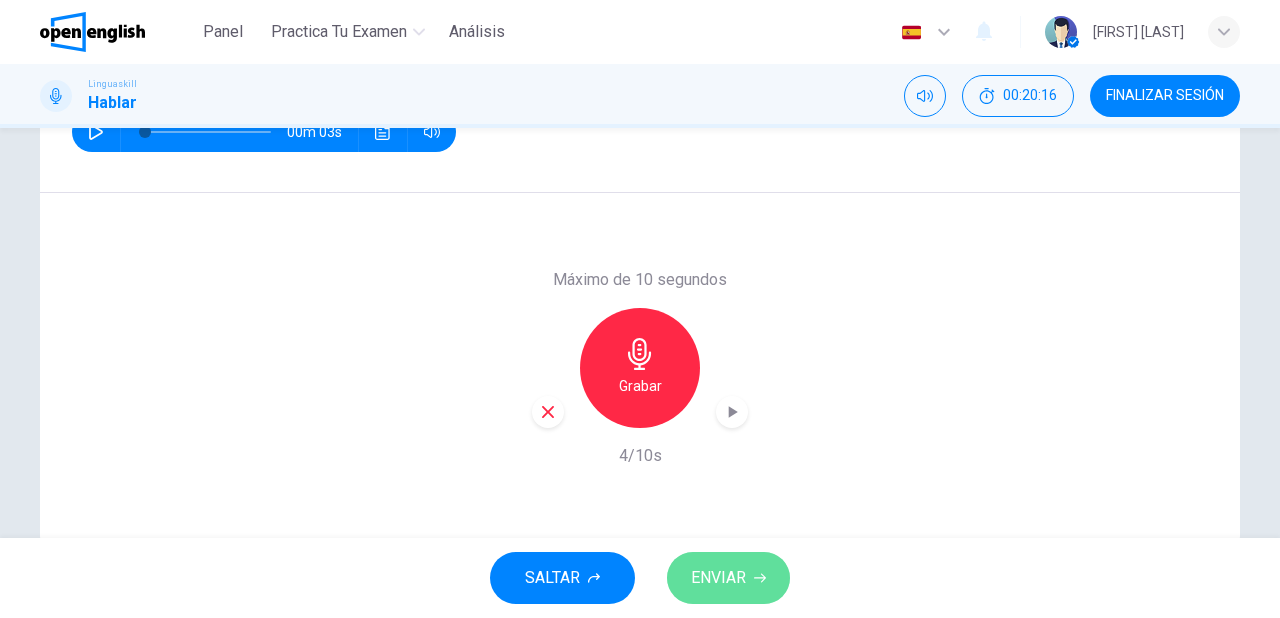 click on "ENVIAR" at bounding box center (718, 578) 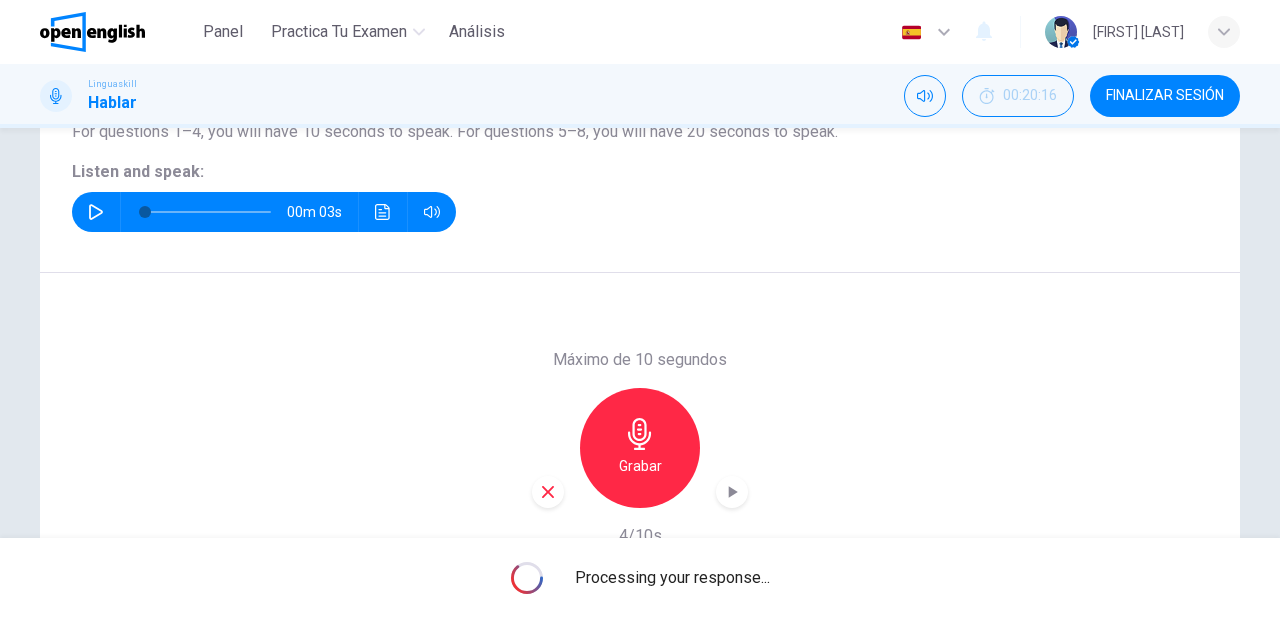 scroll, scrollTop: 320, scrollLeft: 0, axis: vertical 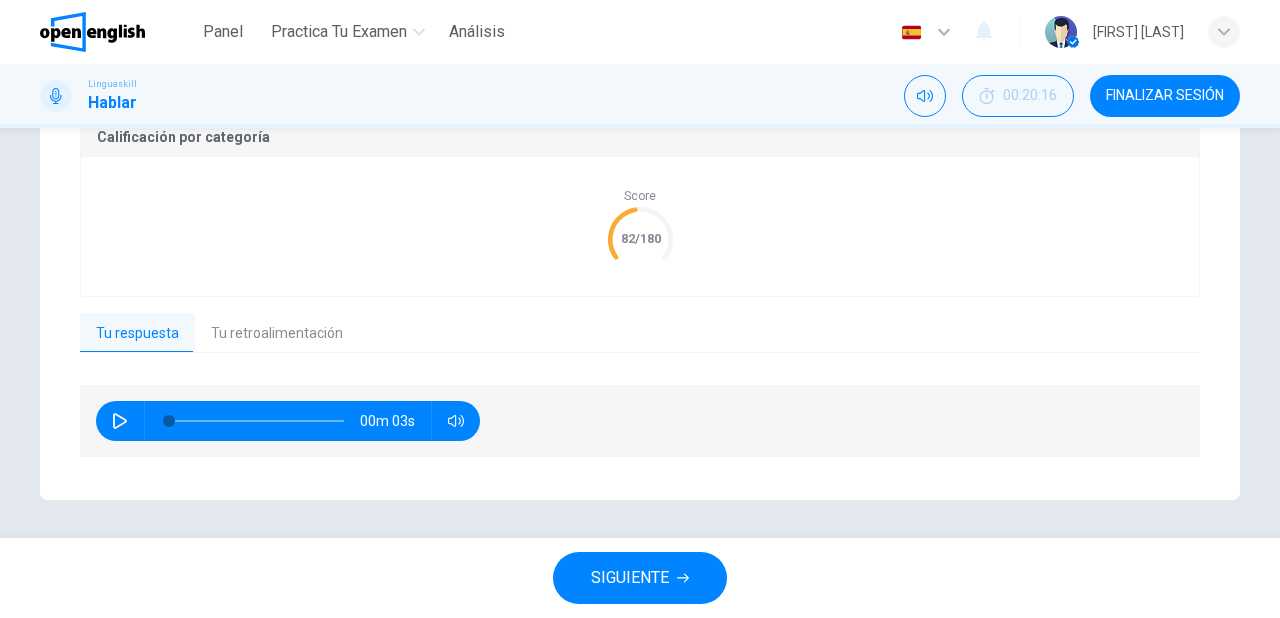 click on "SIGUIENTE" at bounding box center (630, 578) 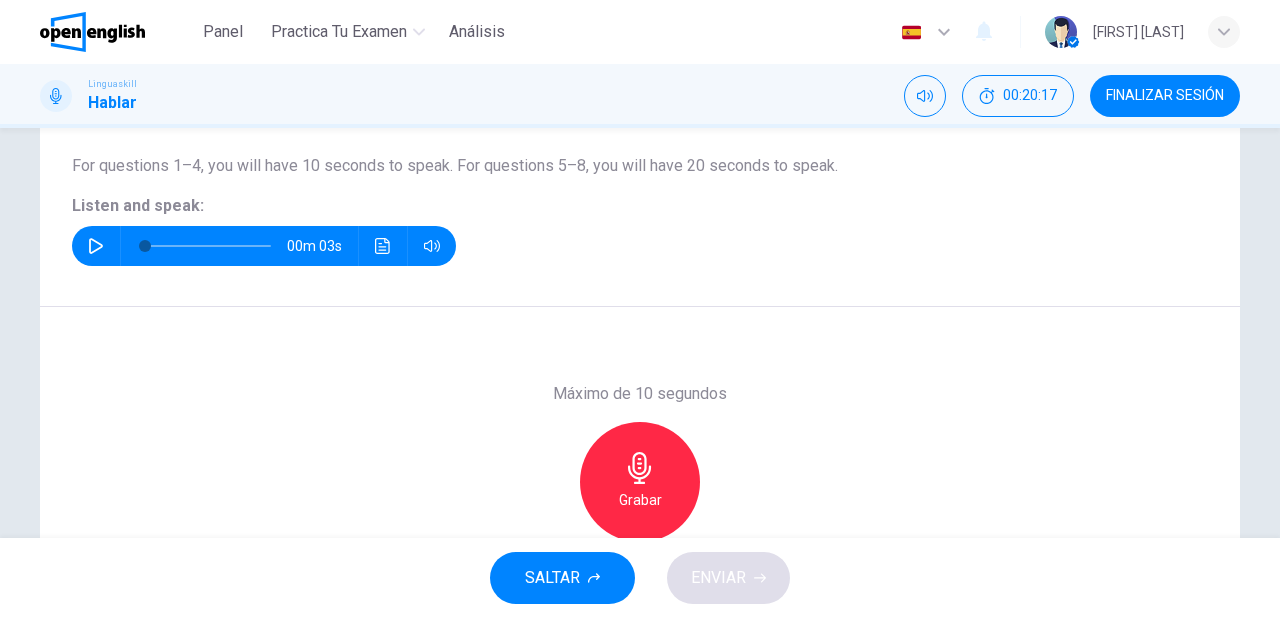 scroll, scrollTop: 204, scrollLeft: 0, axis: vertical 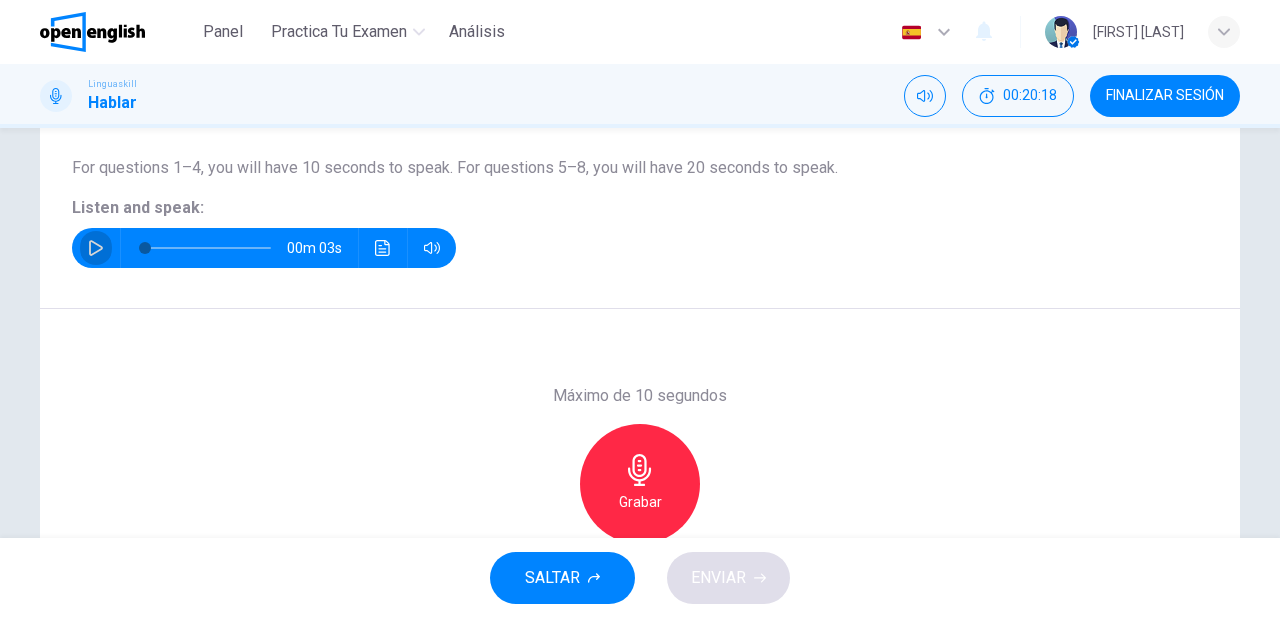 click 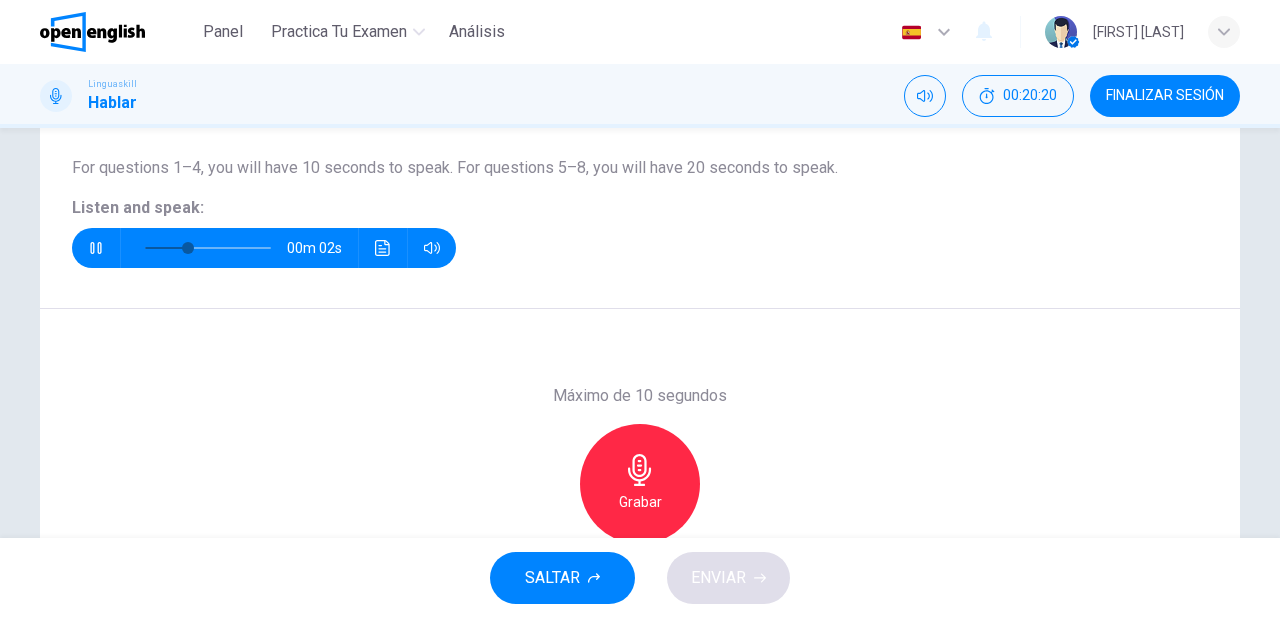click on "Grabar" at bounding box center [640, 484] 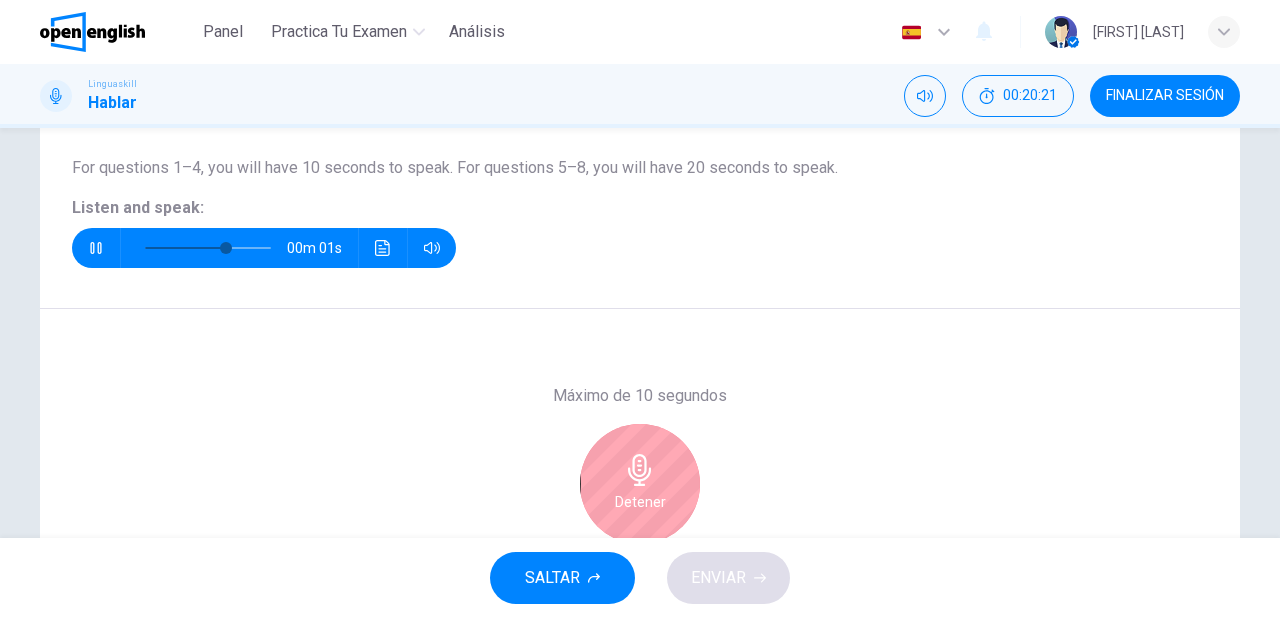 type on "*" 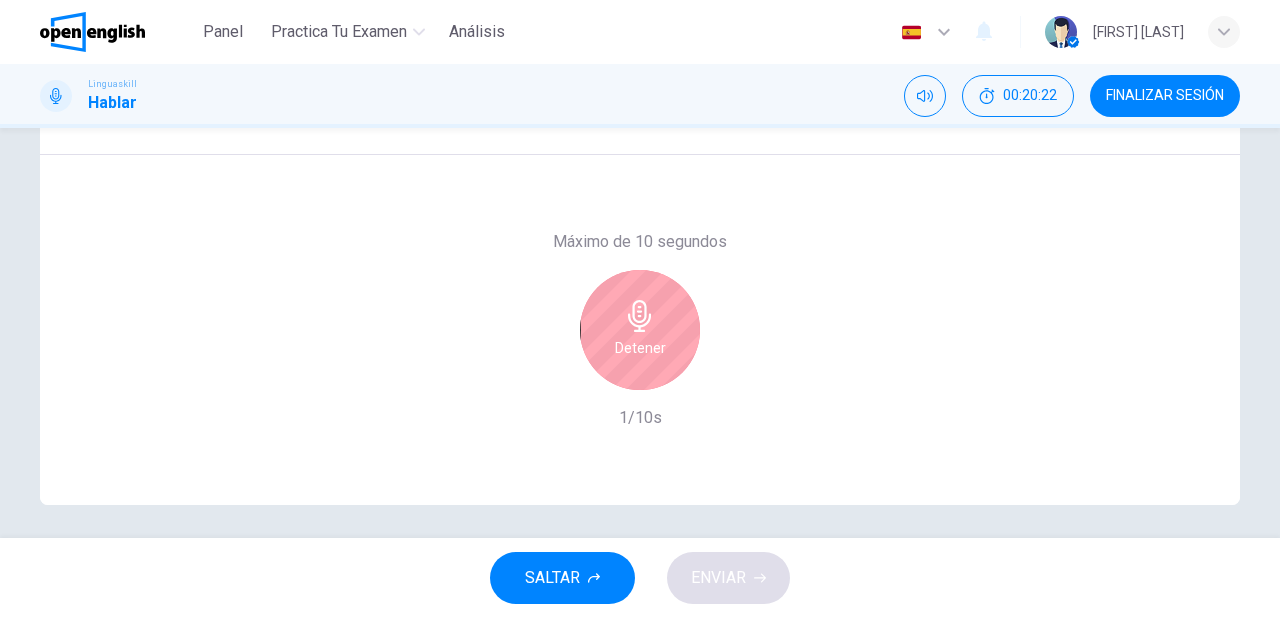 scroll, scrollTop: 364, scrollLeft: 0, axis: vertical 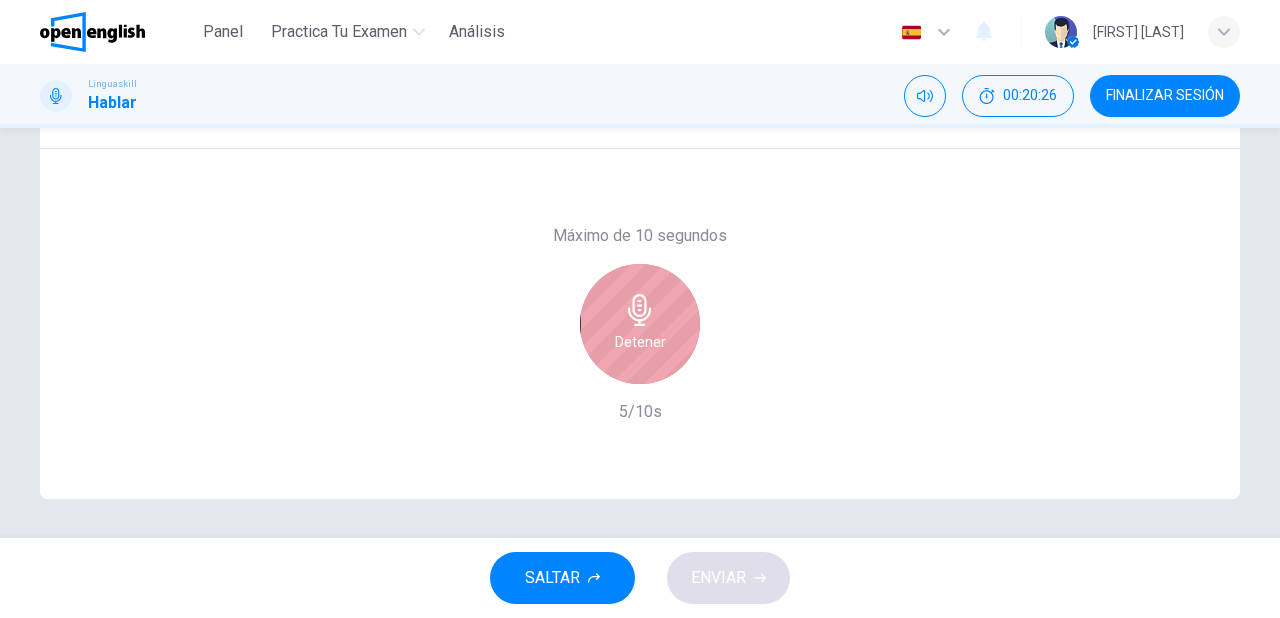 click on "Detener" at bounding box center (640, 324) 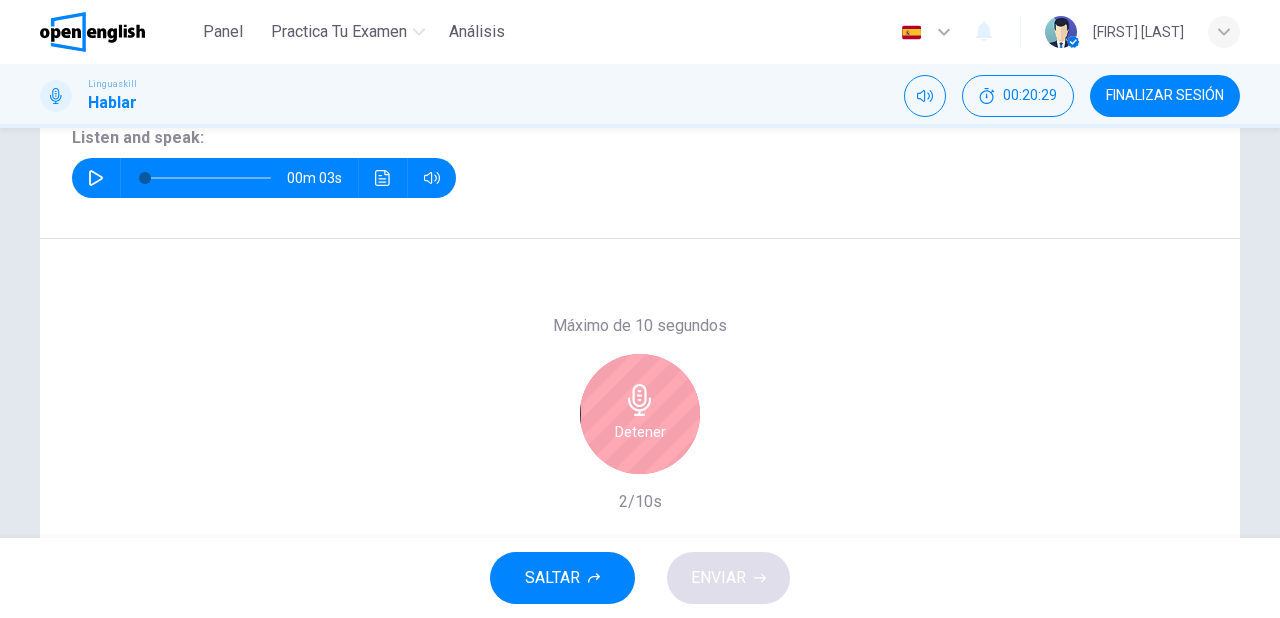 scroll, scrollTop: 284, scrollLeft: 0, axis: vertical 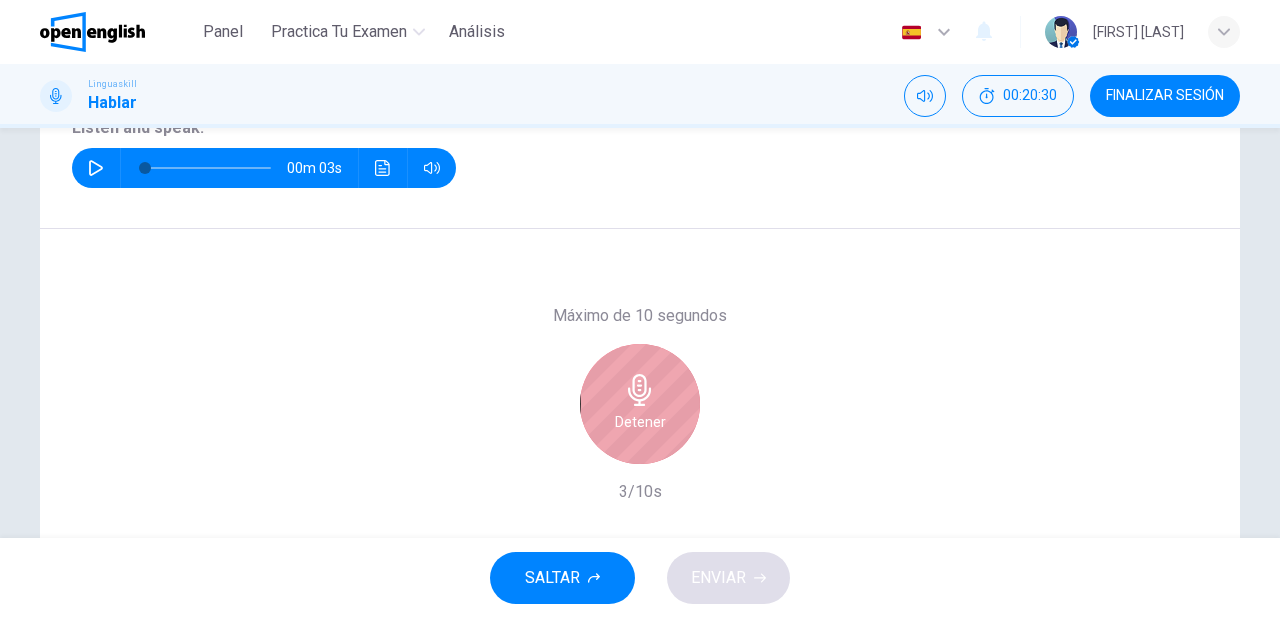 click on "Detener" at bounding box center (640, 422) 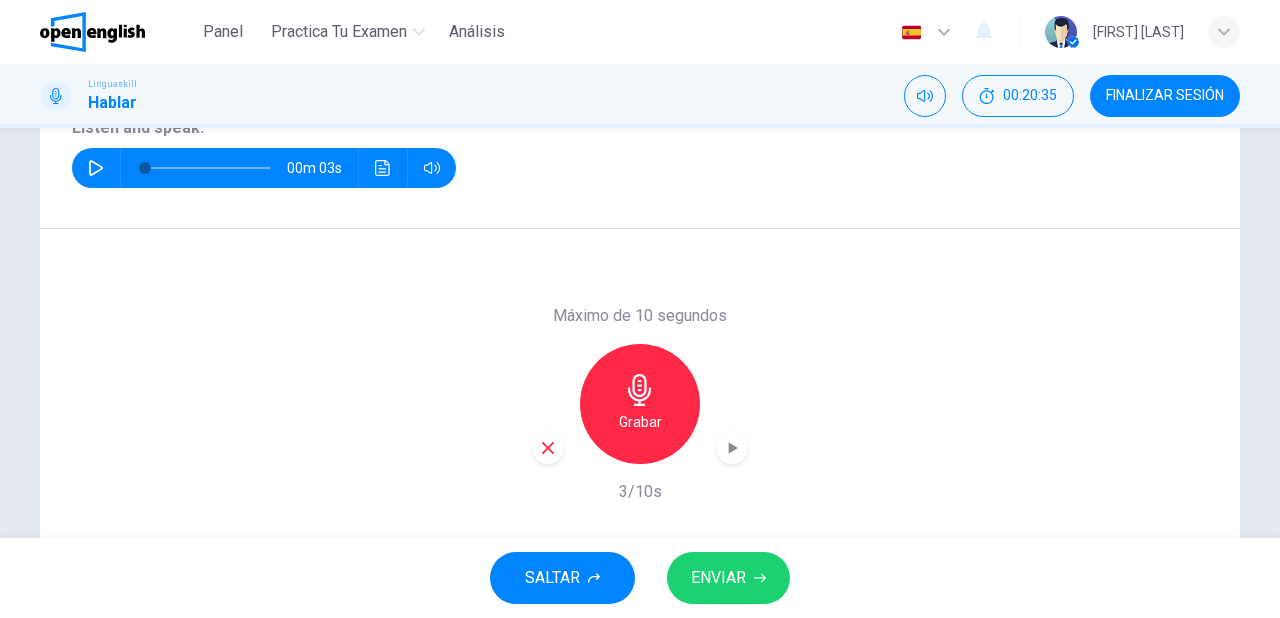 click on "ENVIAR" at bounding box center [718, 578] 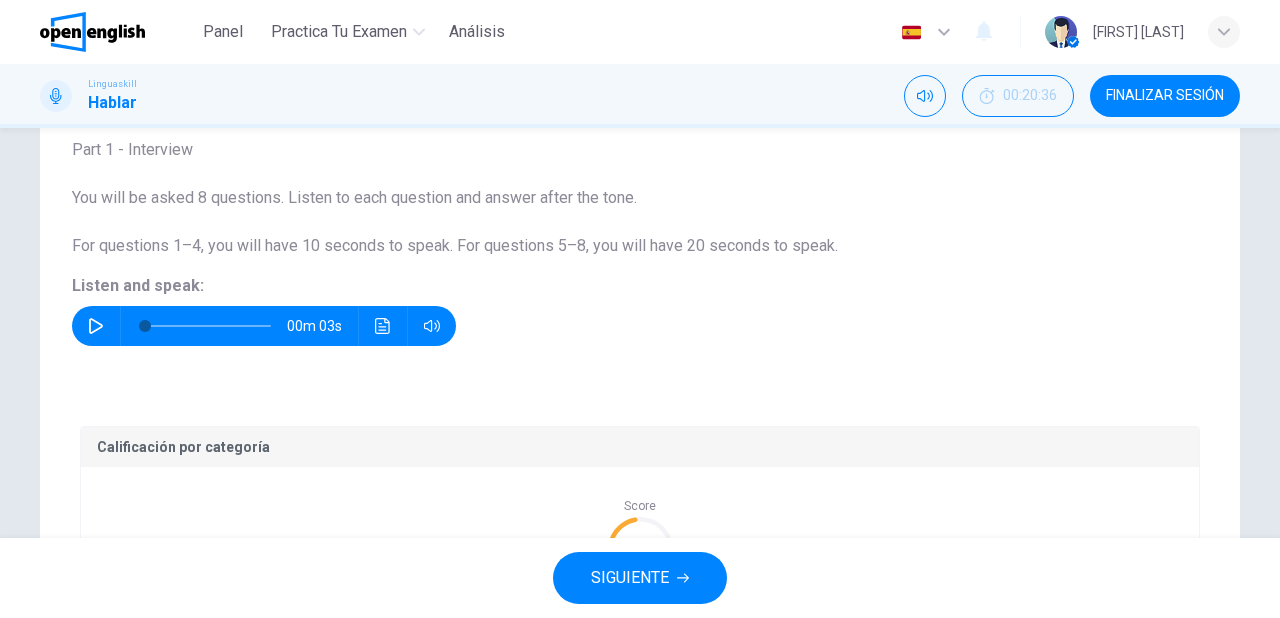 scroll, scrollTop: 116, scrollLeft: 0, axis: vertical 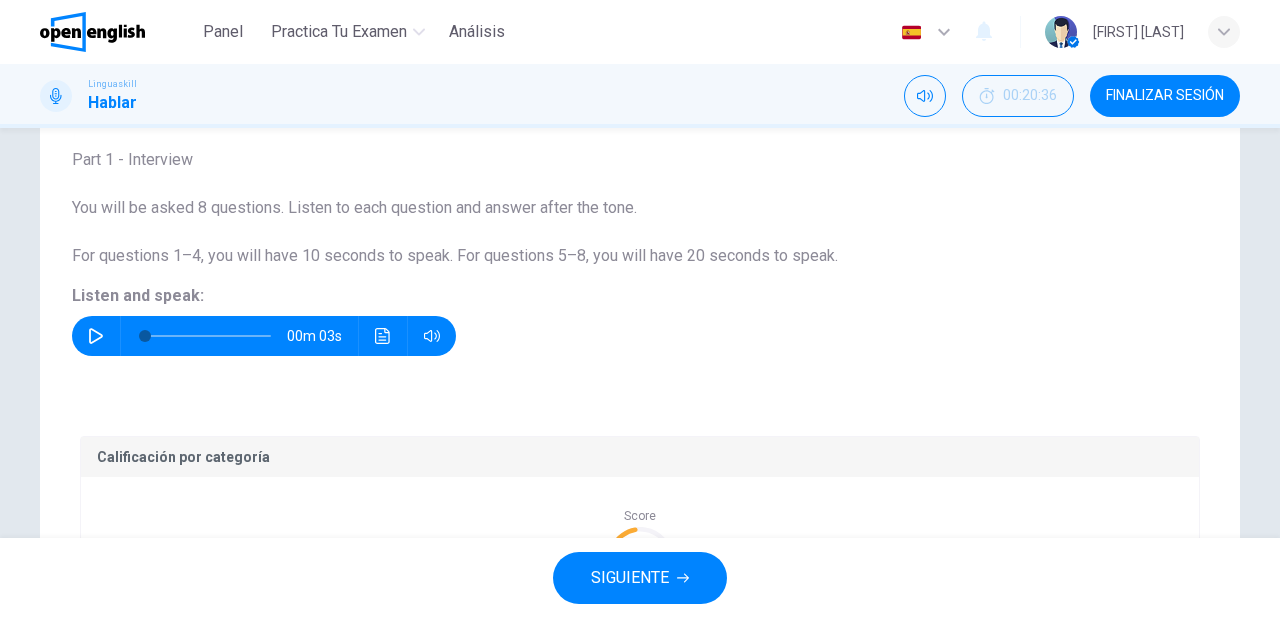 click on "FINALIZAR SESIÓN" at bounding box center [1165, 96] 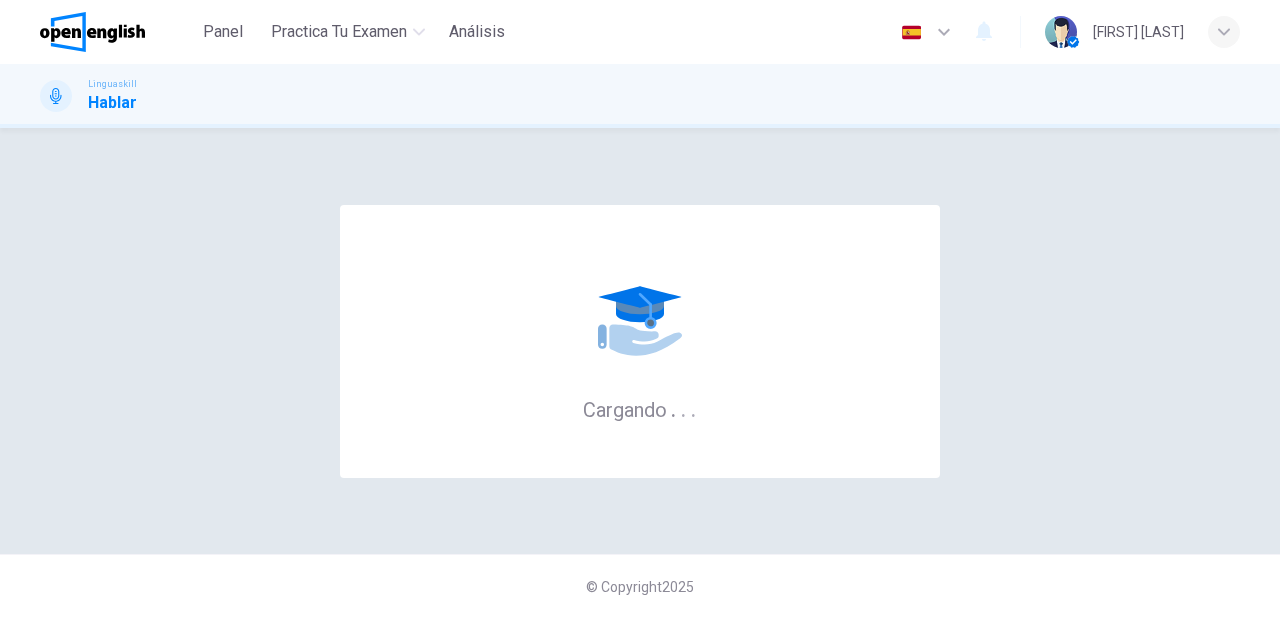 scroll, scrollTop: 0, scrollLeft: 0, axis: both 